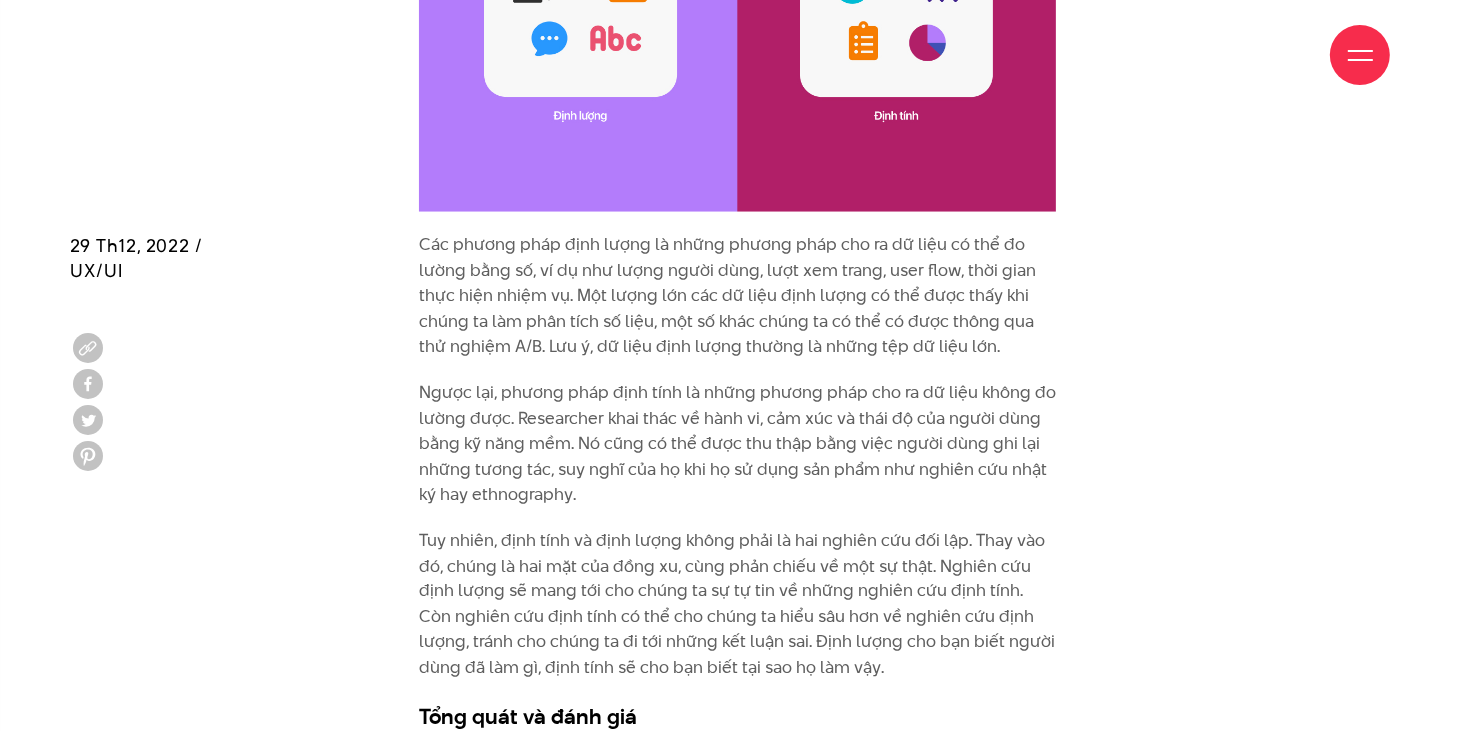 scroll, scrollTop: 3333, scrollLeft: 0, axis: vertical 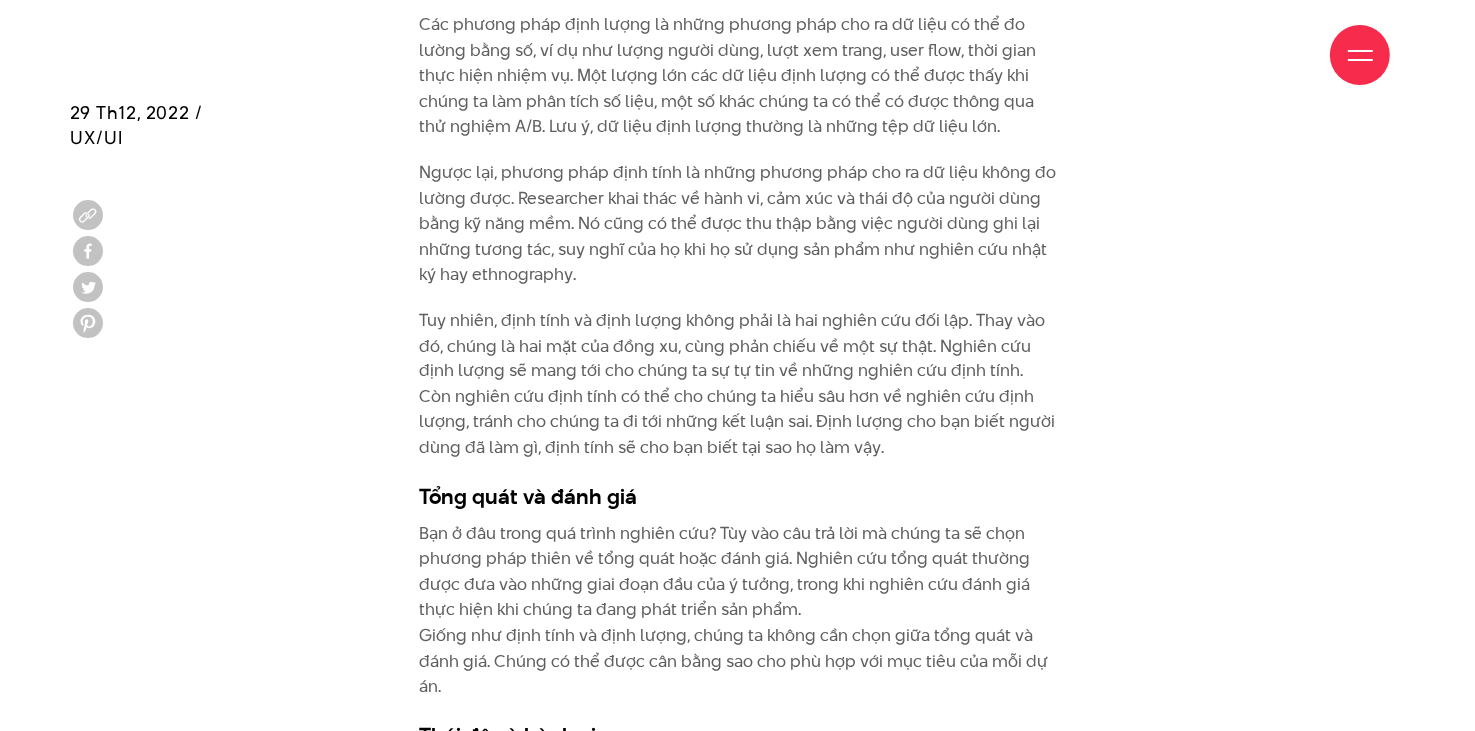 click on "Tuy nhiên, định tính và định lượng không phải là hai nghiên cứu đối lập. Thay vào đó, chúng là hai mặt của đồng xu, cùng phản chiếu về một sự thật. Nghiên cứu định lượng sẽ mang tới cho chúng ta sự tự tin về những nghiên cứu định tính. Còn nghiên cứu định tính có thể cho chúng ta hiểu sâu hơn về nghiên cứu định lượng, tránh cho chúng ta đi tới những kết luận sai. Định lượng cho bạn biết người dùng đã làm gì, định tính sẽ cho bạn biết tại sao họ làm vậy." at bounding box center (738, 385) 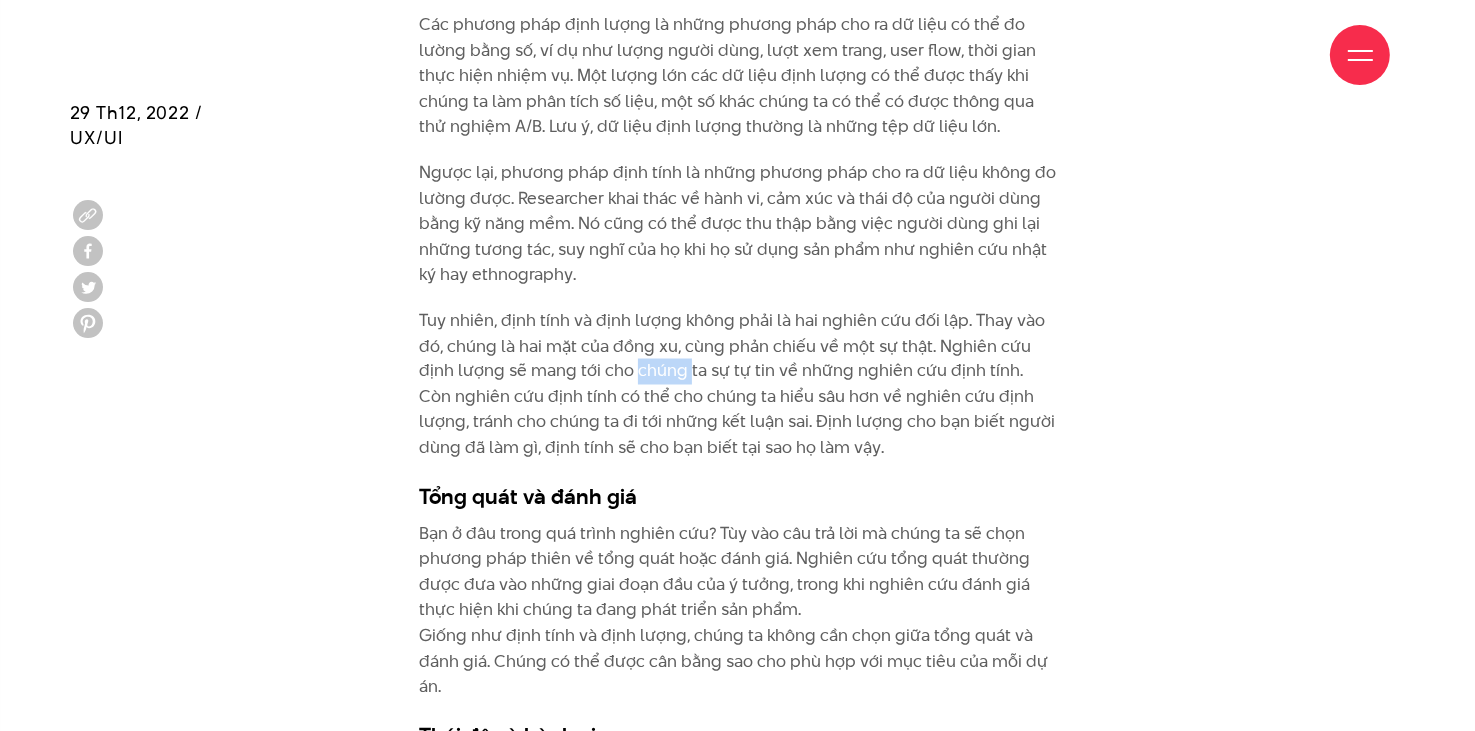 click on "Tuy nhiên, định tính và định lượng không phải là hai nghiên cứu đối lập. Thay vào đó, chúng là hai mặt của đồng xu, cùng phản chiếu về một sự thật. Nghiên cứu định lượng sẽ mang tới cho chúng ta sự tự tin về những nghiên cứu định tính. Còn nghiên cứu định tính có thể cho chúng ta hiểu sâu hơn về nghiên cứu định lượng, tránh cho chúng ta đi tới những kết luận sai. Định lượng cho bạn biết người dùng đã làm gì, định tính sẽ cho bạn biết tại sao họ làm vậy." at bounding box center (738, 385) 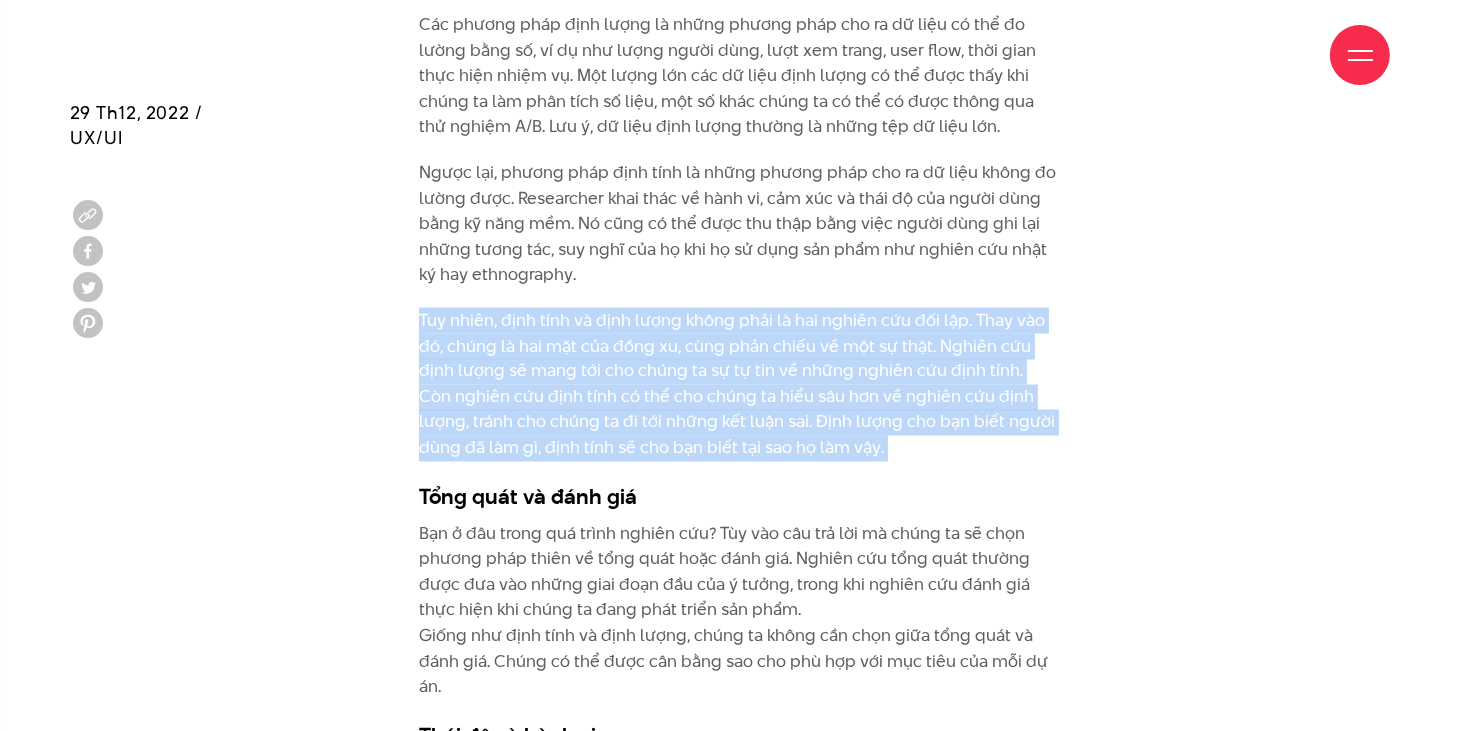 click on "Tuy nhiên, định tính và định lượng không phải là hai nghiên cứu đối lập. Thay vào đó, chúng là hai mặt của đồng xu, cùng phản chiếu về một sự thật. Nghiên cứu định lượng sẽ mang tới cho chúng ta sự tự tin về những nghiên cứu định tính. Còn nghiên cứu định tính có thể cho chúng ta hiểu sâu hơn về nghiên cứu định lượng, tránh cho chúng ta đi tới những kết luận sai. Định lượng cho bạn biết người dùng đã làm gì, định tính sẽ cho bạn biết tại sao họ làm vậy." at bounding box center (738, 385) 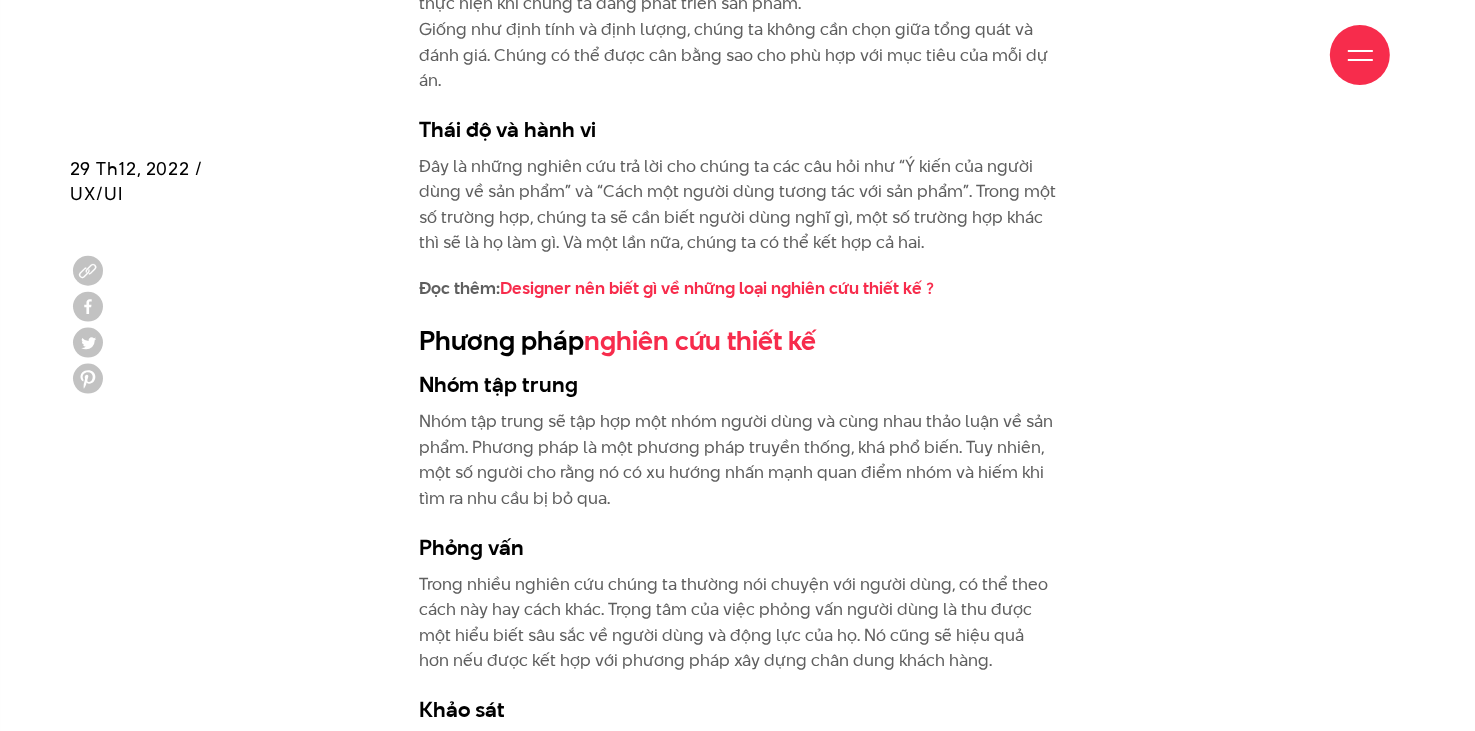 scroll, scrollTop: 4000, scrollLeft: 0, axis: vertical 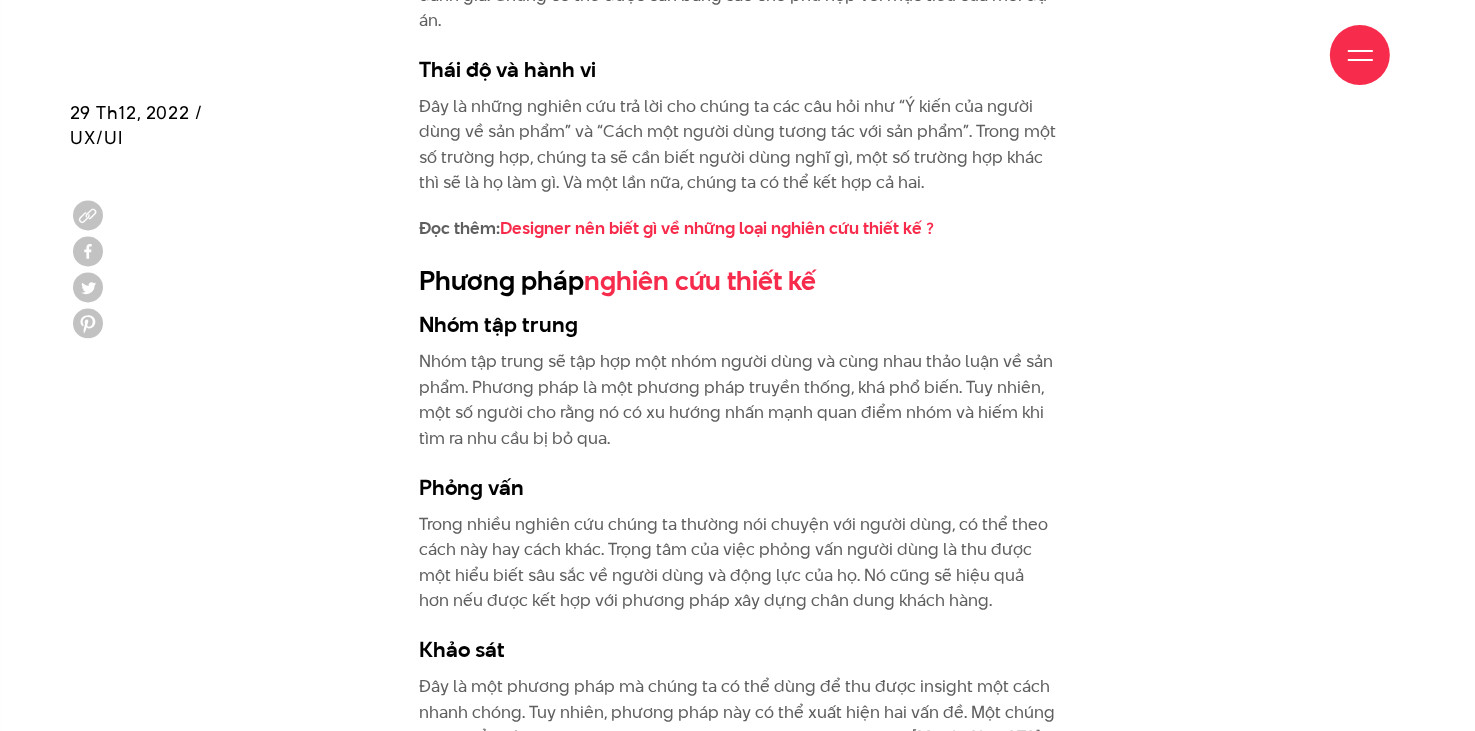 click on "Nhóm tập trung sẽ tập hợp một nhóm người dùng và cùng nhau thảo luận về sản phẩm. Phương pháp là một phương pháp truyền thống, khá phổ biến. Tuy nhiên, một số người cho rằng nó có xu hướng nhấn mạnh quan điểm nhóm và hiếm khi tìm ra nhu cầu bị bỏ qua." at bounding box center (738, 400) 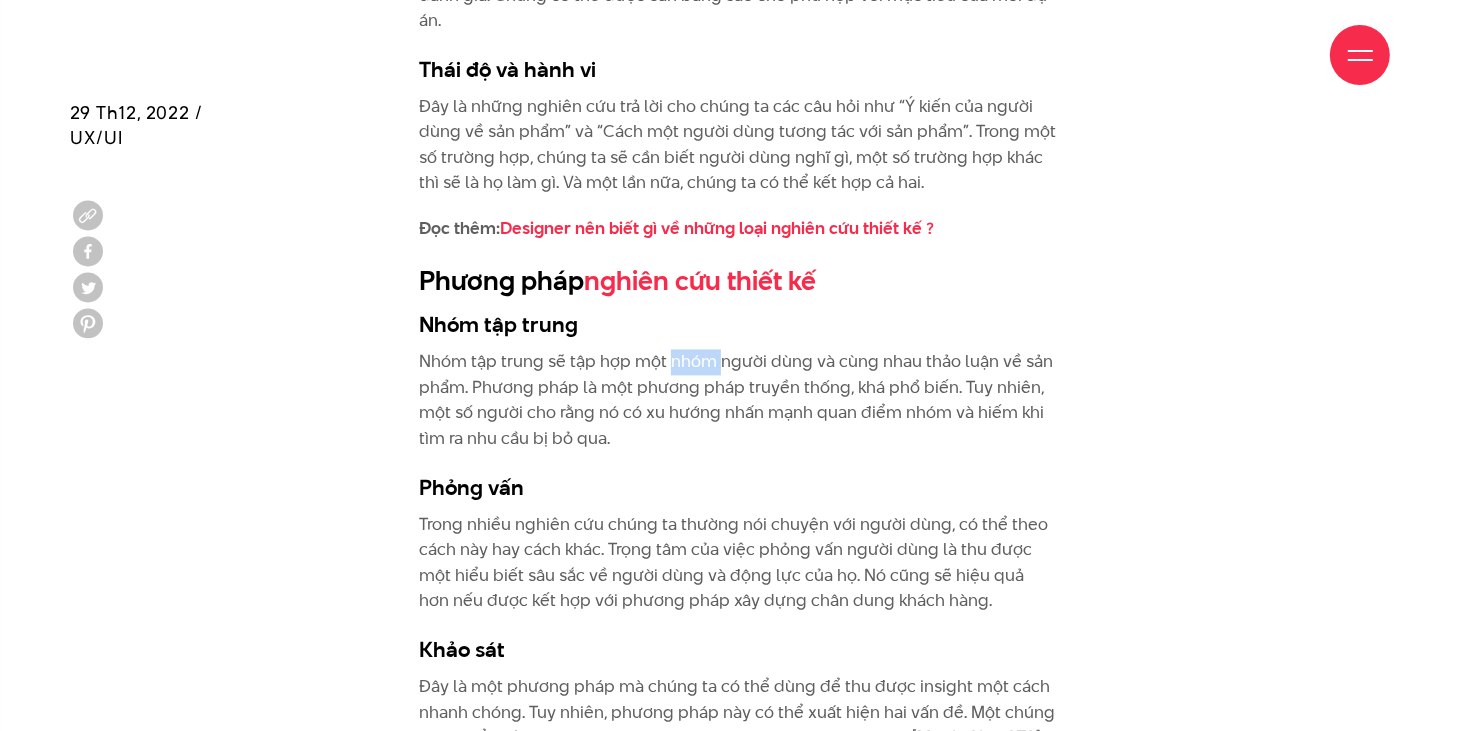 click on "Nhóm tập trung sẽ tập hợp một nhóm người dùng và cùng nhau thảo luận về sản phẩm. Phương pháp là một phương pháp truyền thống, khá phổ biến. Tuy nhiên, một số người cho rằng nó có xu hướng nhấn mạnh quan điểm nhóm và hiếm khi tìm ra nhu cầu bị bỏ qua." at bounding box center [738, 400] 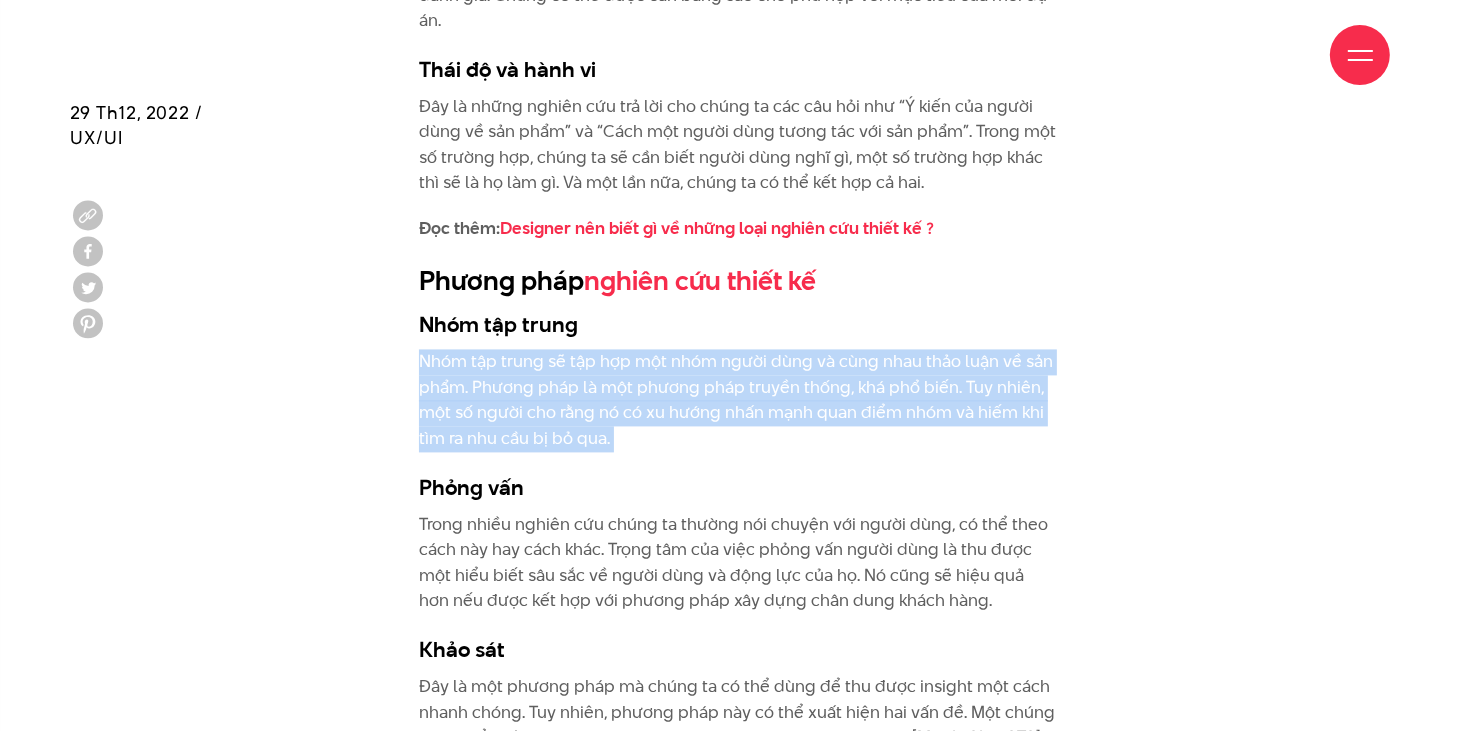 click on "Nhóm tập trung sẽ tập hợp một nhóm người dùng và cùng nhau thảo luận về sản phẩm. Phương pháp là một phương pháp truyền thống, khá phổ biến. Tuy nhiên, một số người cho rằng nó có xu hướng nhấn mạnh quan điểm nhóm và hiếm khi tìm ra nhu cầu bị bỏ qua." at bounding box center [738, 400] 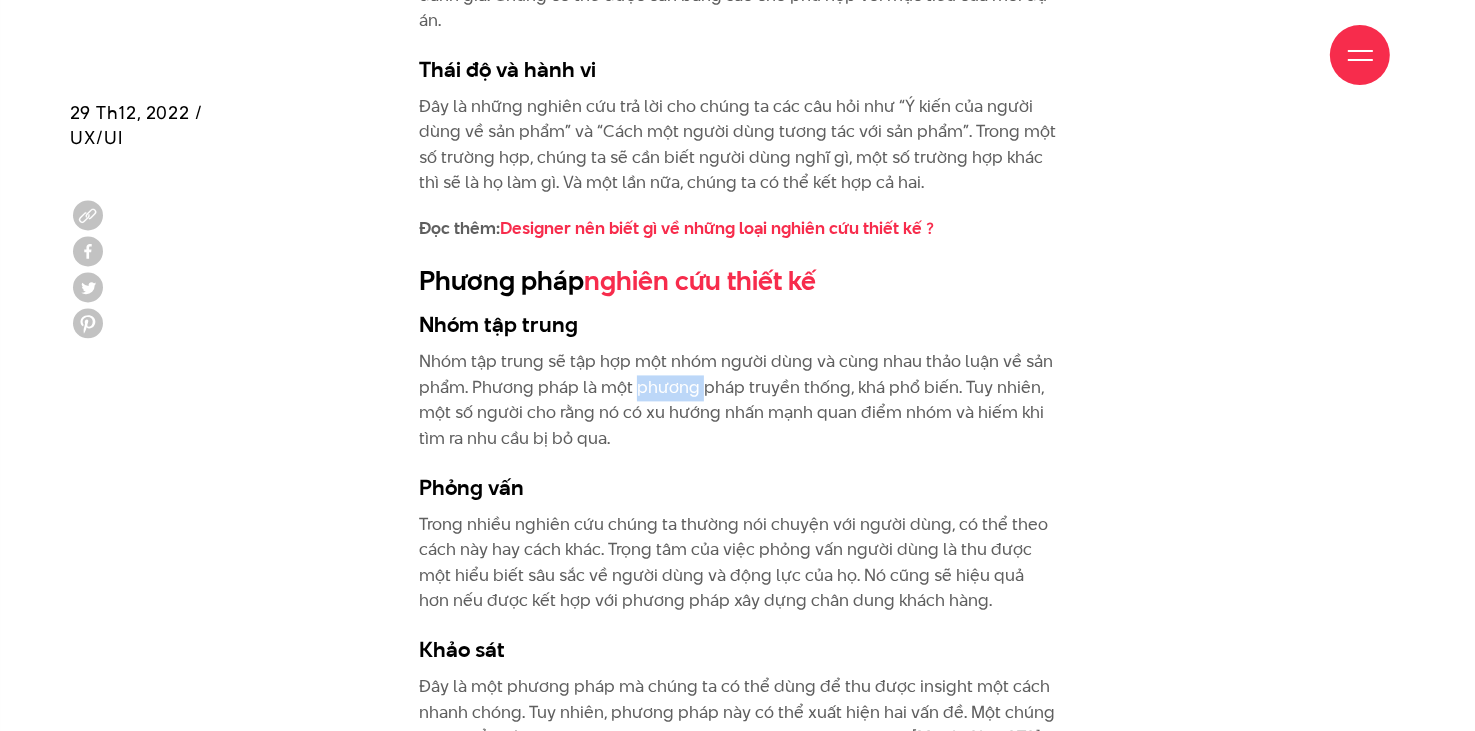 click on "Nhóm tập trung sẽ tập hợp một nhóm người dùng và cùng nhau thảo luận về sản phẩm. Phương pháp là một phương pháp truyền thống, khá phổ biến. Tuy nhiên, một số người cho rằng nó có xu hướng nhấn mạnh quan điểm nhóm và hiếm khi tìm ra nhu cầu bị bỏ qua." at bounding box center (738, 400) 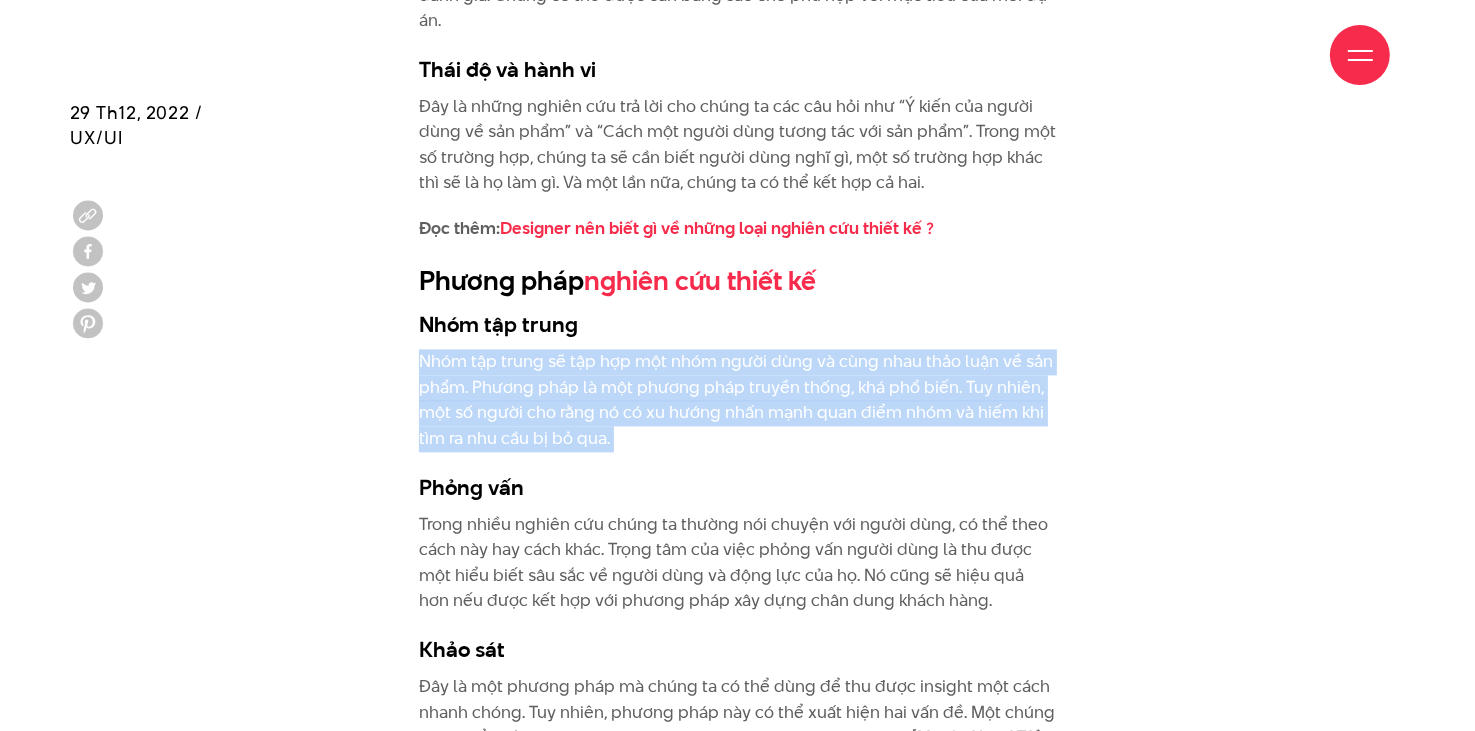 click on "Nhóm tập trung sẽ tập hợp một nhóm người dùng và cùng nhau thảo luận về sản phẩm. Phương pháp là một phương pháp truyền thống, khá phổ biến. Tuy nhiên, một số người cho rằng nó có xu hướng nhấn mạnh quan điểm nhóm và hiếm khi tìm ra nhu cầu bị bỏ qua." at bounding box center [738, 400] 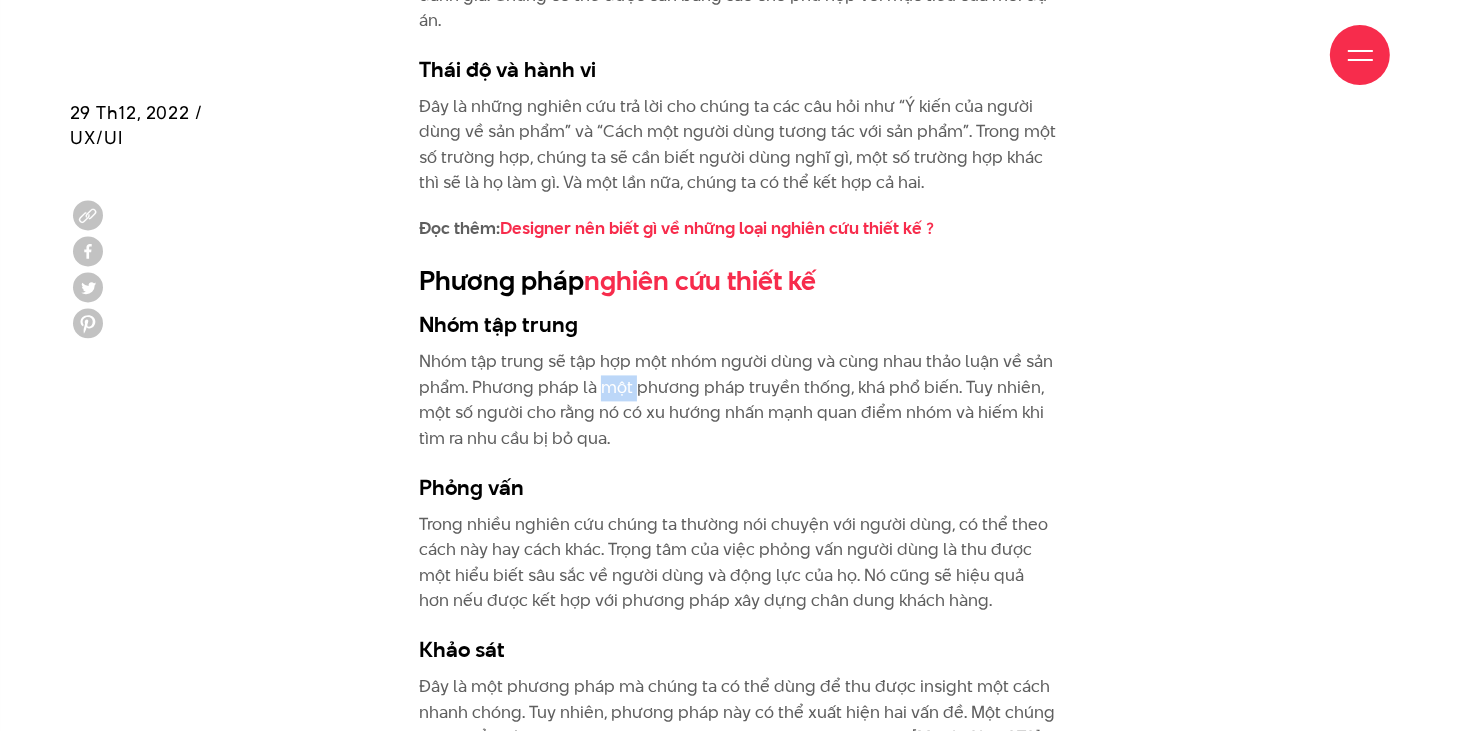 click on "Nhóm tập trung sẽ tập hợp một nhóm người dùng và cùng nhau thảo luận về sản phẩm. Phương pháp là một phương pháp truyền thống, khá phổ biến. Tuy nhiên, một số người cho rằng nó có xu hướng nhấn mạnh quan điểm nhóm và hiếm khi tìm ra nhu cầu bị bỏ qua." at bounding box center [738, 400] 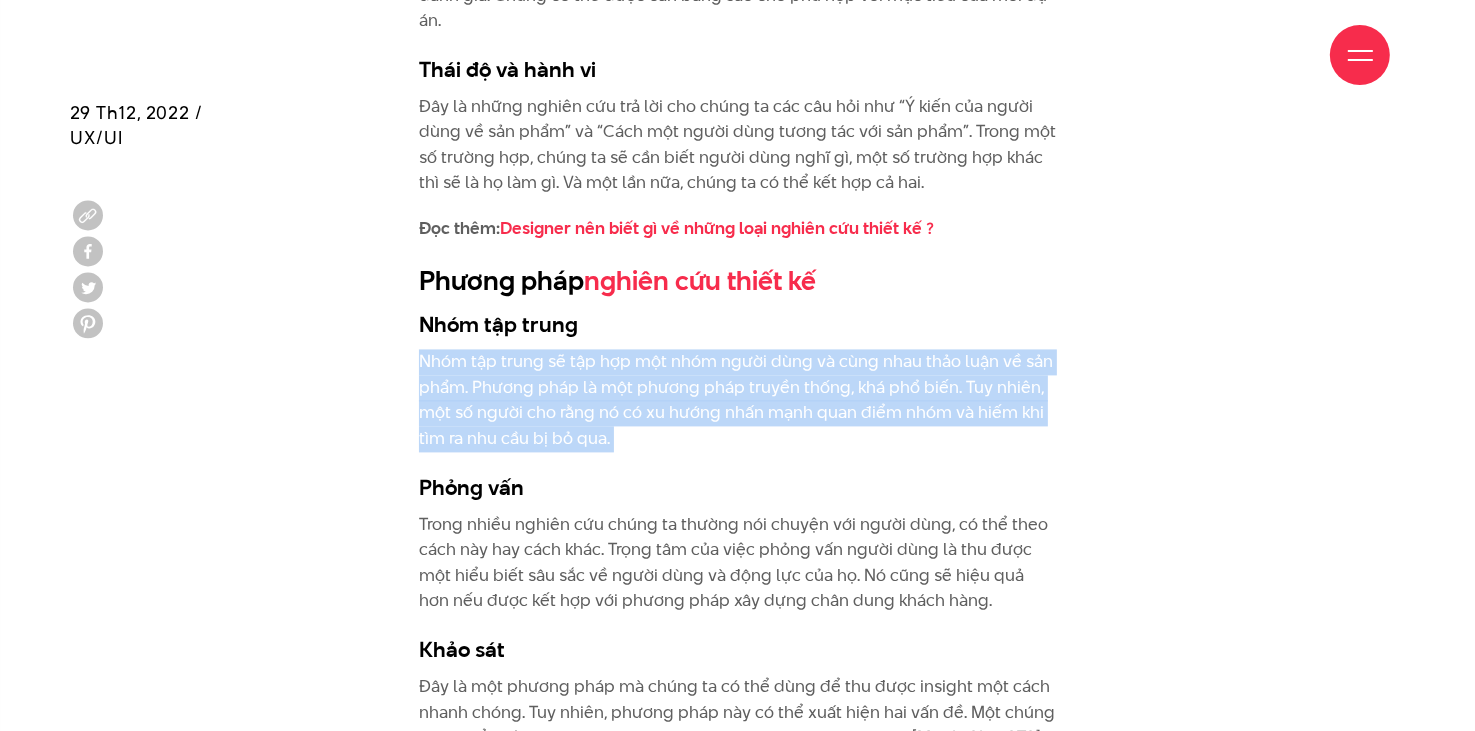 click on "Nhóm tập trung sẽ tập hợp một nhóm người dùng và cùng nhau thảo luận về sản phẩm. Phương pháp là một phương pháp truyền thống, khá phổ biến. Tuy nhiên, một số người cho rằng nó có xu hướng nhấn mạnh quan điểm nhóm và hiếm khi tìm ra nhu cầu bị bỏ qua." at bounding box center (738, 400) 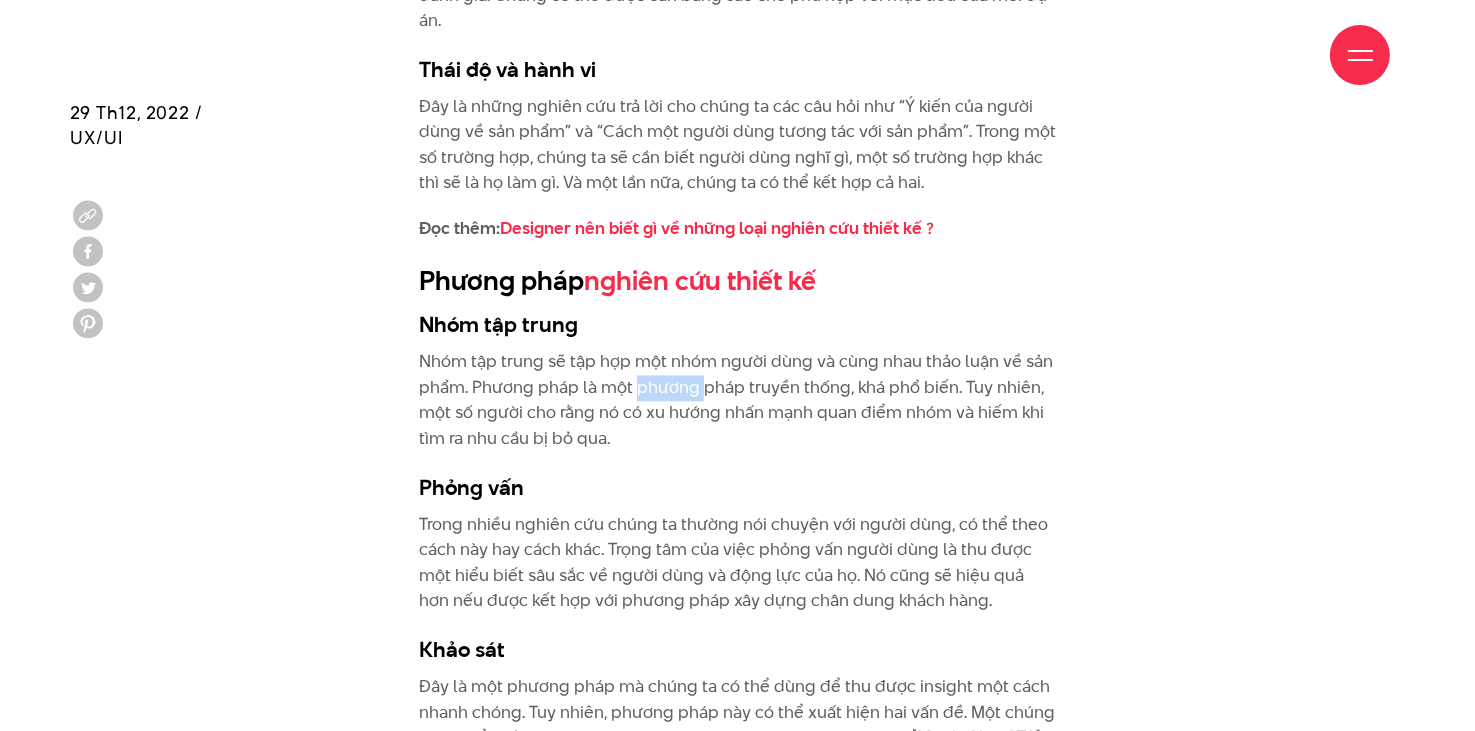 click on "Nhóm tập trung sẽ tập hợp một nhóm người dùng và cùng nhau thảo luận về sản phẩm. Phương pháp là một phương pháp truyền thống, khá phổ biến. Tuy nhiên, một số người cho rằng nó có xu hướng nhấn mạnh quan điểm nhóm và hiếm khi tìm ra nhu cầu bị bỏ qua." at bounding box center [738, 400] 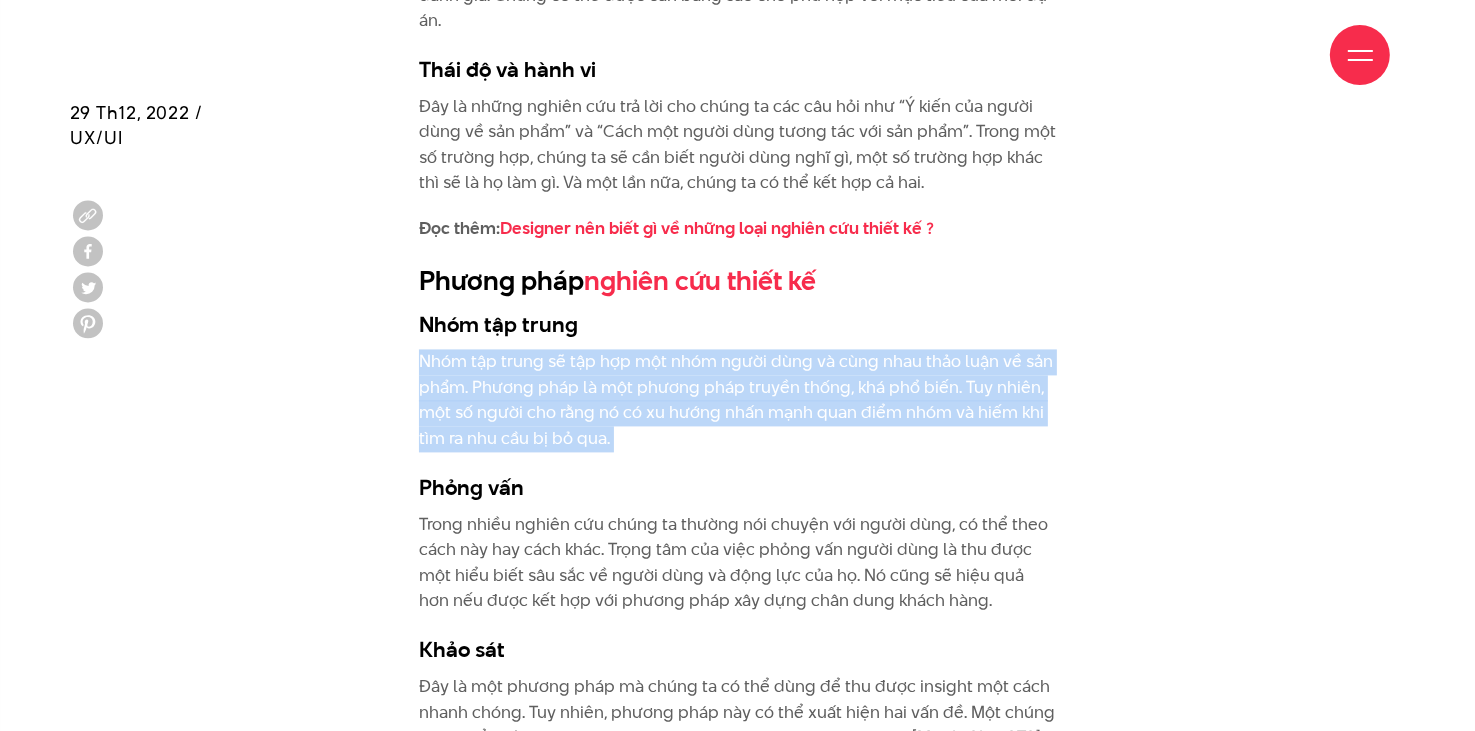 click on "Nhóm tập trung sẽ tập hợp một nhóm người dùng và cùng nhau thảo luận về sản phẩm. Phương pháp là một phương pháp truyền thống, khá phổ biến. Tuy nhiên, một số người cho rằng nó có xu hướng nhấn mạnh quan điểm nhóm và hiếm khi tìm ra nhu cầu bị bỏ qua." at bounding box center (738, 400) 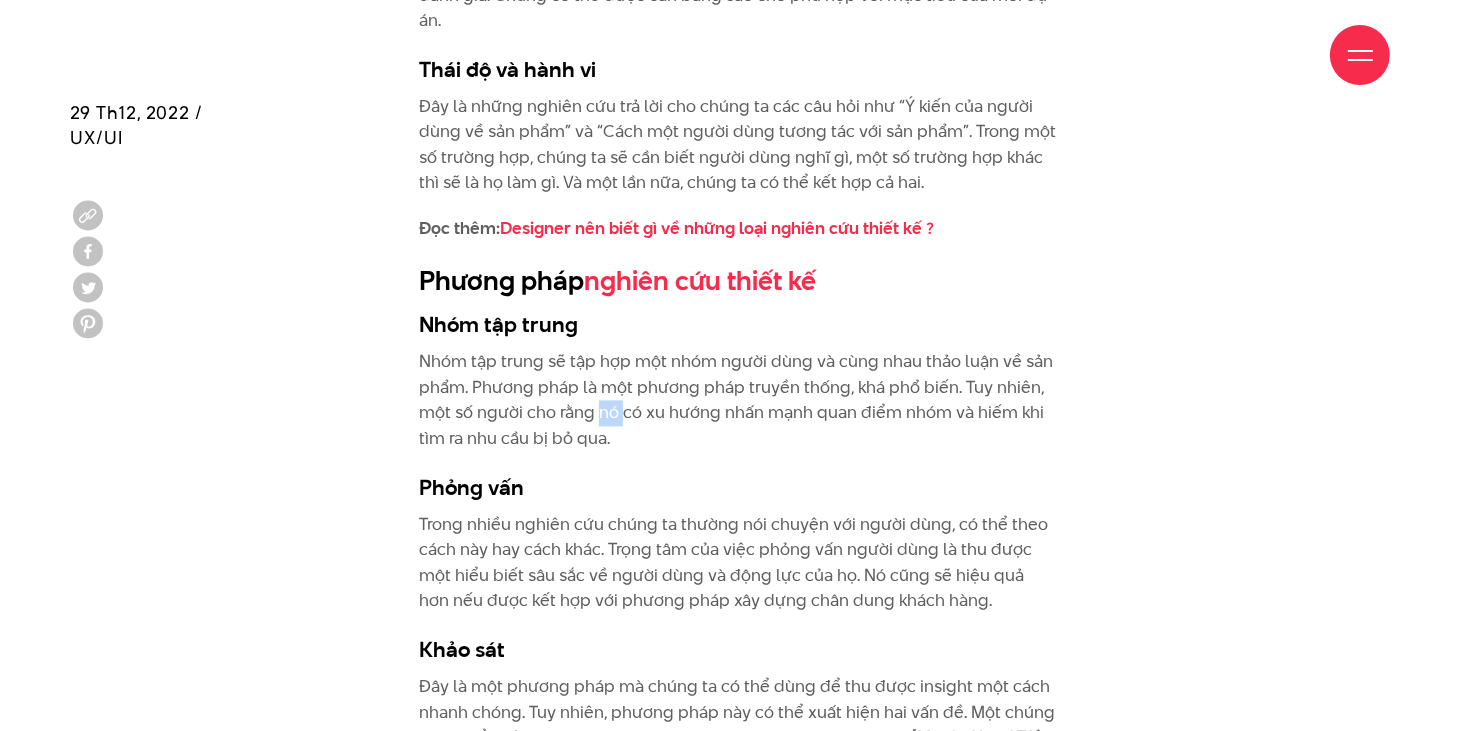 click on "Nhóm tập trung sẽ tập hợp một nhóm người dùng và cùng nhau thảo luận về sản phẩm. Phương pháp là một phương pháp truyền thống, khá phổ biến. Tuy nhiên, một số người cho rằng nó có xu hướng nhấn mạnh quan điểm nhóm và hiếm khi tìm ra nhu cầu bị bỏ qua." at bounding box center [738, 400] 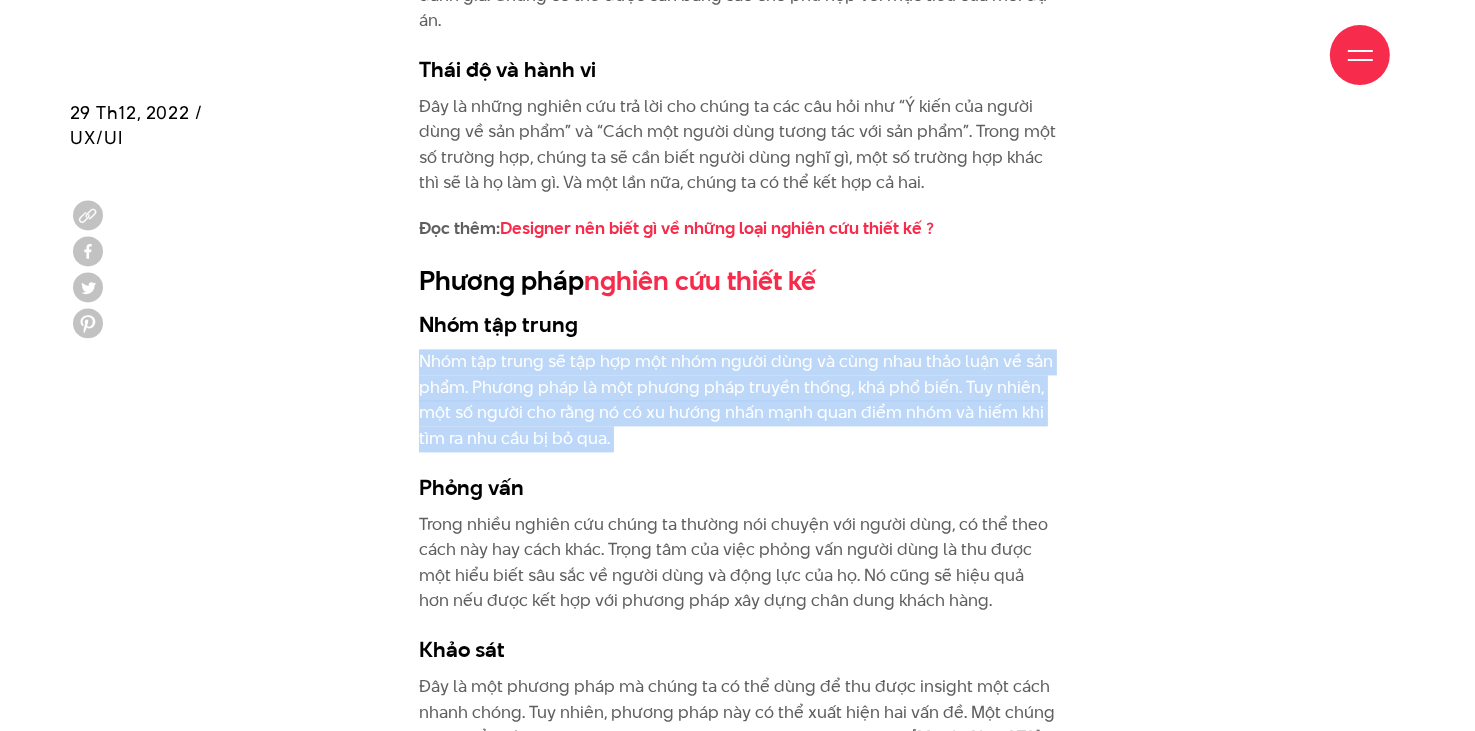 click on "Nhóm tập trung sẽ tập hợp một nhóm người dùng và cùng nhau thảo luận về sản phẩm. Phương pháp là một phương pháp truyền thống, khá phổ biến. Tuy nhiên, một số người cho rằng nó có xu hướng nhấn mạnh quan điểm nhóm và hiếm khi tìm ra nhu cầu bị bỏ qua." at bounding box center [738, 400] 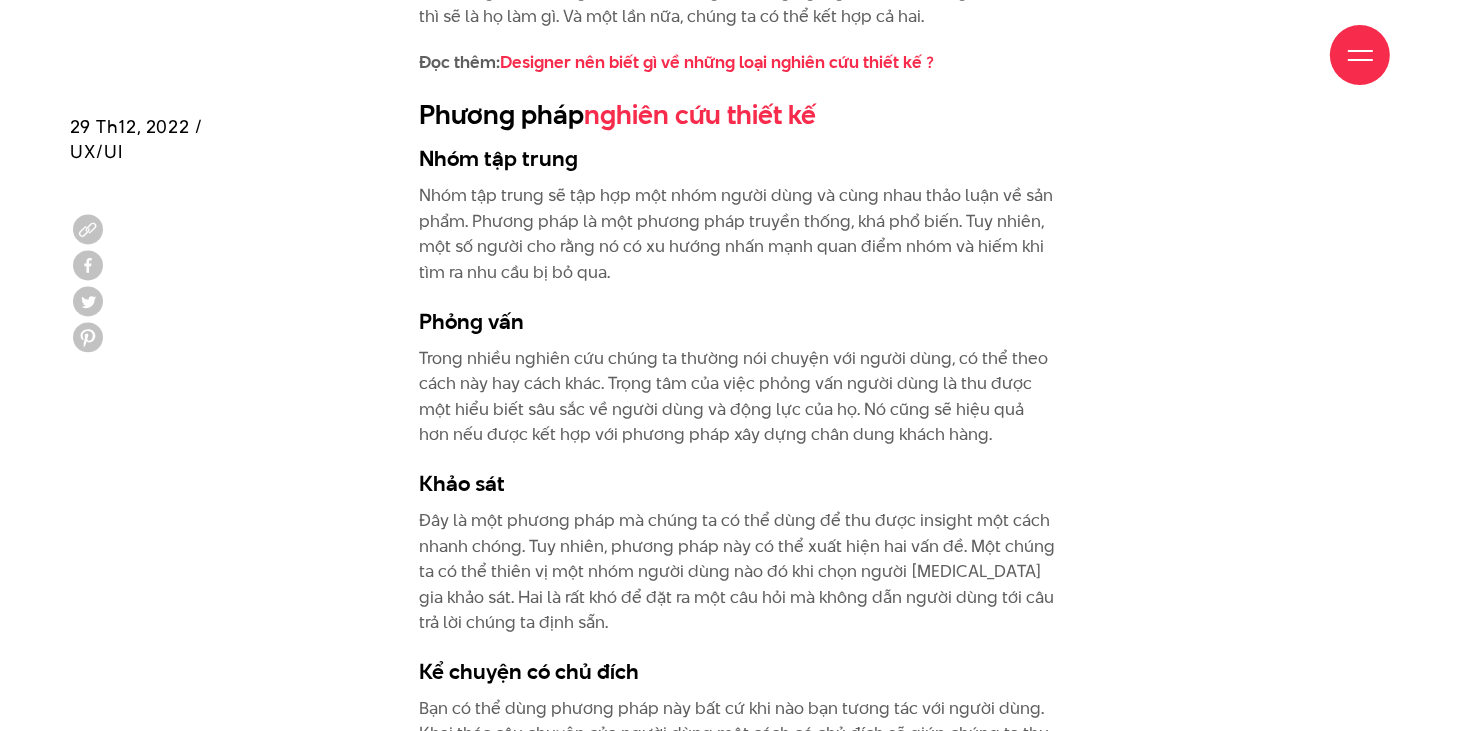 scroll, scrollTop: 4333, scrollLeft: 0, axis: vertical 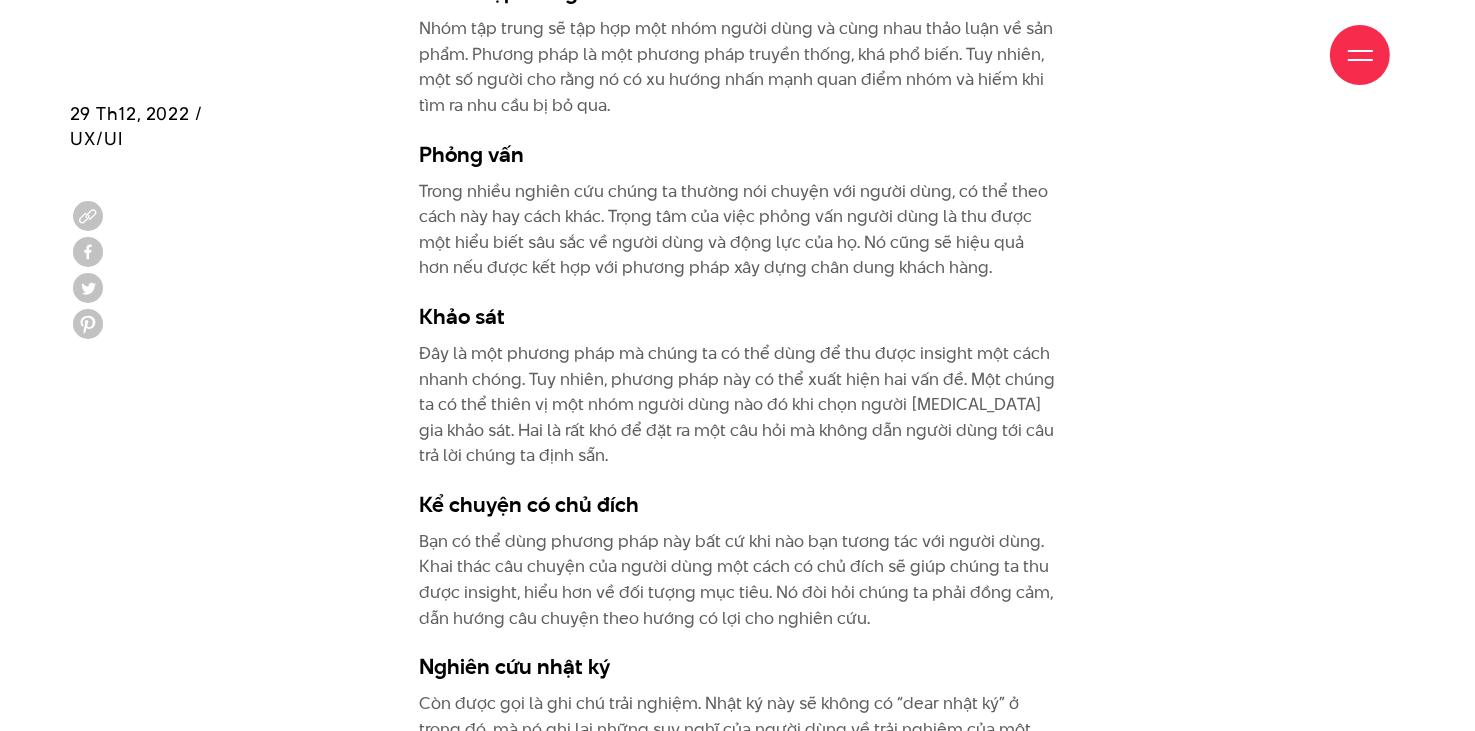 click on "Bạn có thể dùng phương pháp này bất cứ khi nào bạn tương tác với người dùng. Khai thác câu chuyện của người dùng một cách có chủ đích sẽ giúp chúng ta thu được insight, hiểu hơn về đối tượng mục tiêu. Nó đòi hỏi chúng ta phải đồng cảm, dẫn hướng câu chuyện theo hướng có lợi cho nghiên cứu." at bounding box center (738, 580) 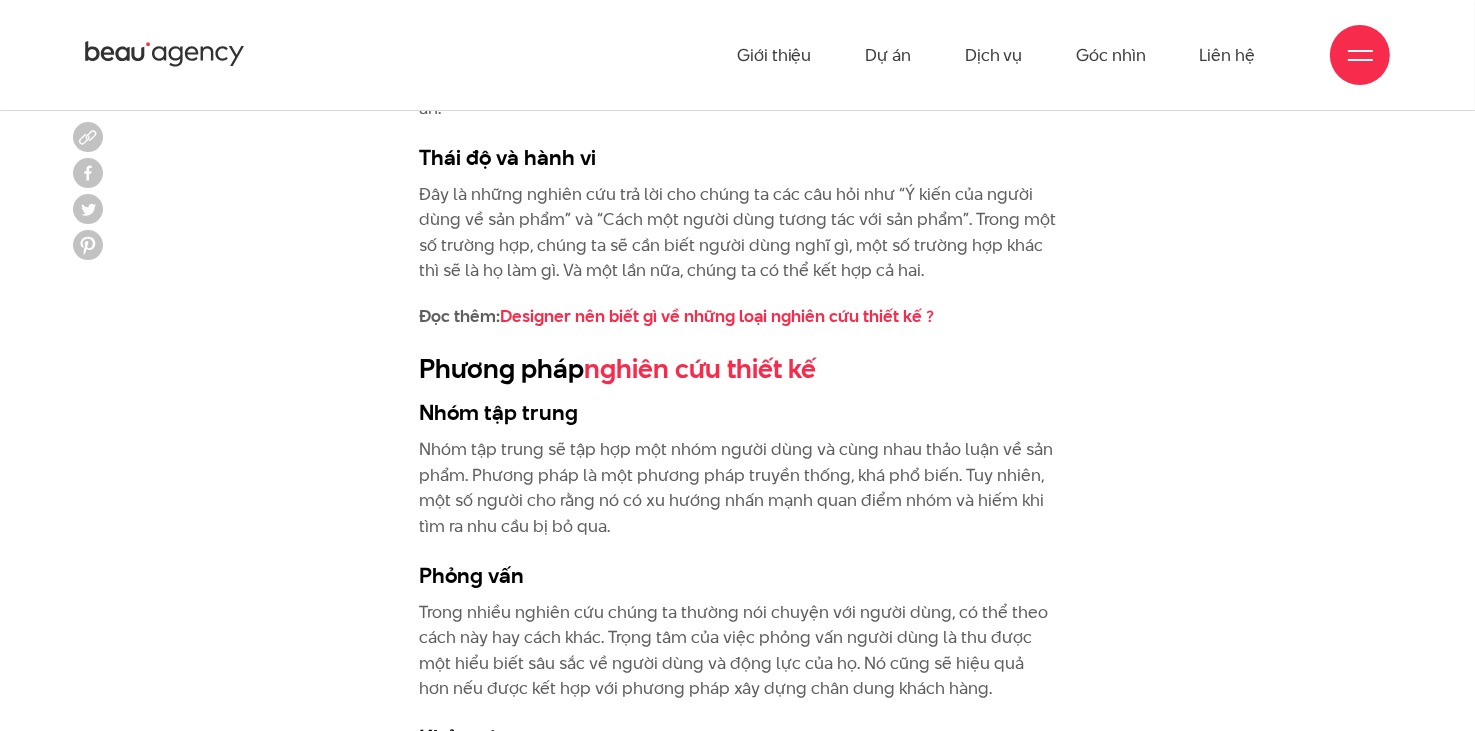 scroll, scrollTop: 3833, scrollLeft: 0, axis: vertical 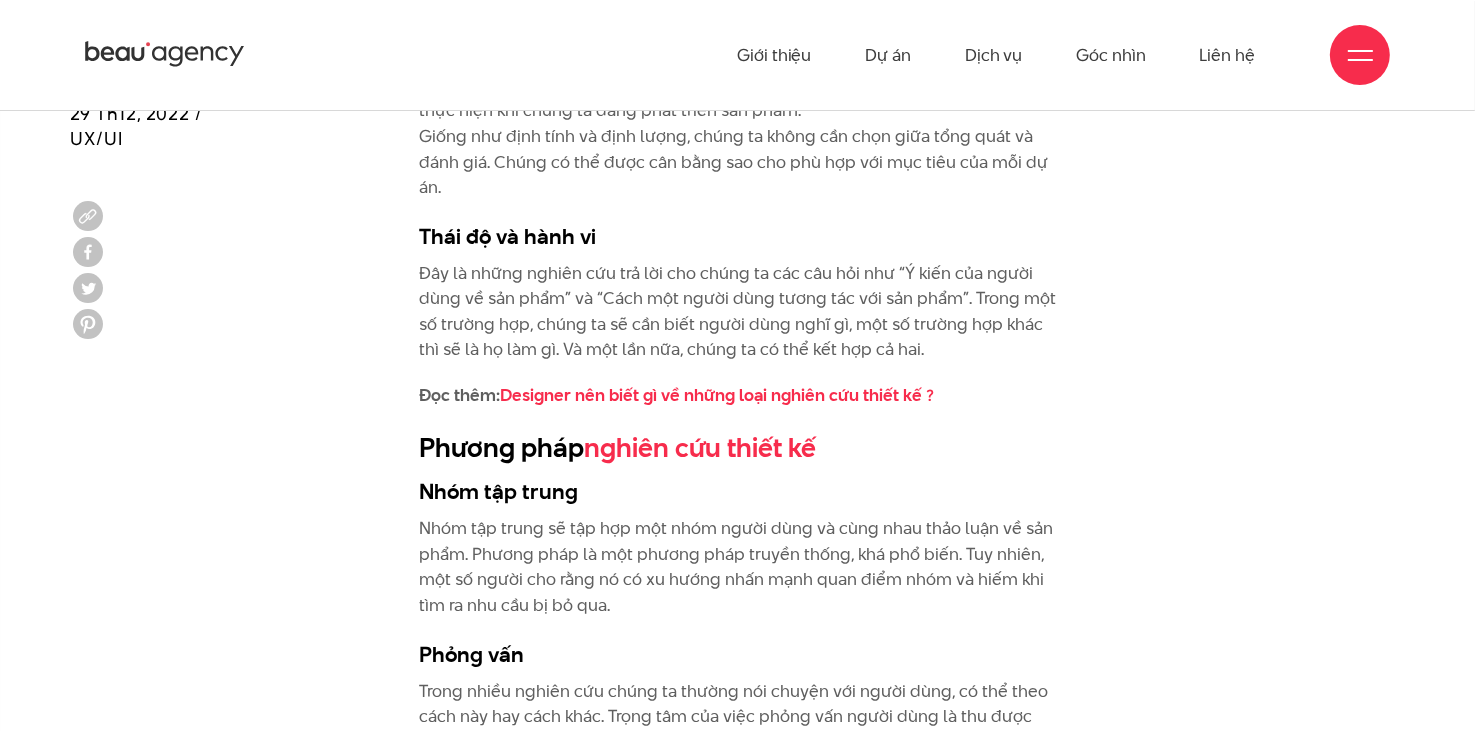 click on "Nhóm tập trung sẽ tập hợp một nhóm người dùng và cùng nhau thảo luận về sản phẩm. Phương pháp là một phương pháp truyền thống, khá phổ biến. Tuy nhiên, một số người cho rằng nó có xu hướng nhấn mạnh quan điểm nhóm và hiếm khi tìm ra nhu cầu bị bỏ qua." at bounding box center (738, 567) 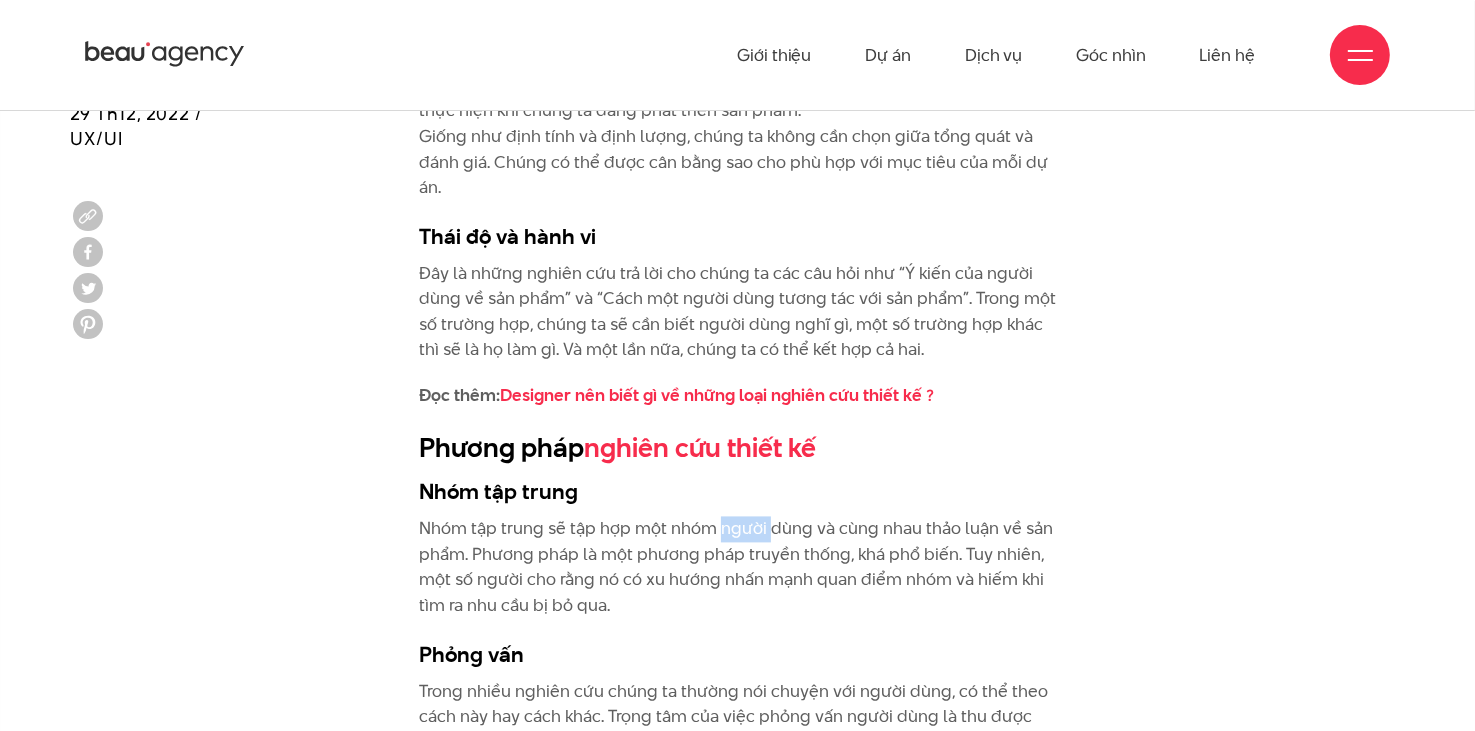 click on "Nhóm tập trung sẽ tập hợp một nhóm người dùng và cùng nhau thảo luận về sản phẩm. Phương pháp là một phương pháp truyền thống, khá phổ biến. Tuy nhiên, một số người cho rằng nó có xu hướng nhấn mạnh quan điểm nhóm và hiếm khi tìm ra nhu cầu bị bỏ qua." at bounding box center [738, 567] 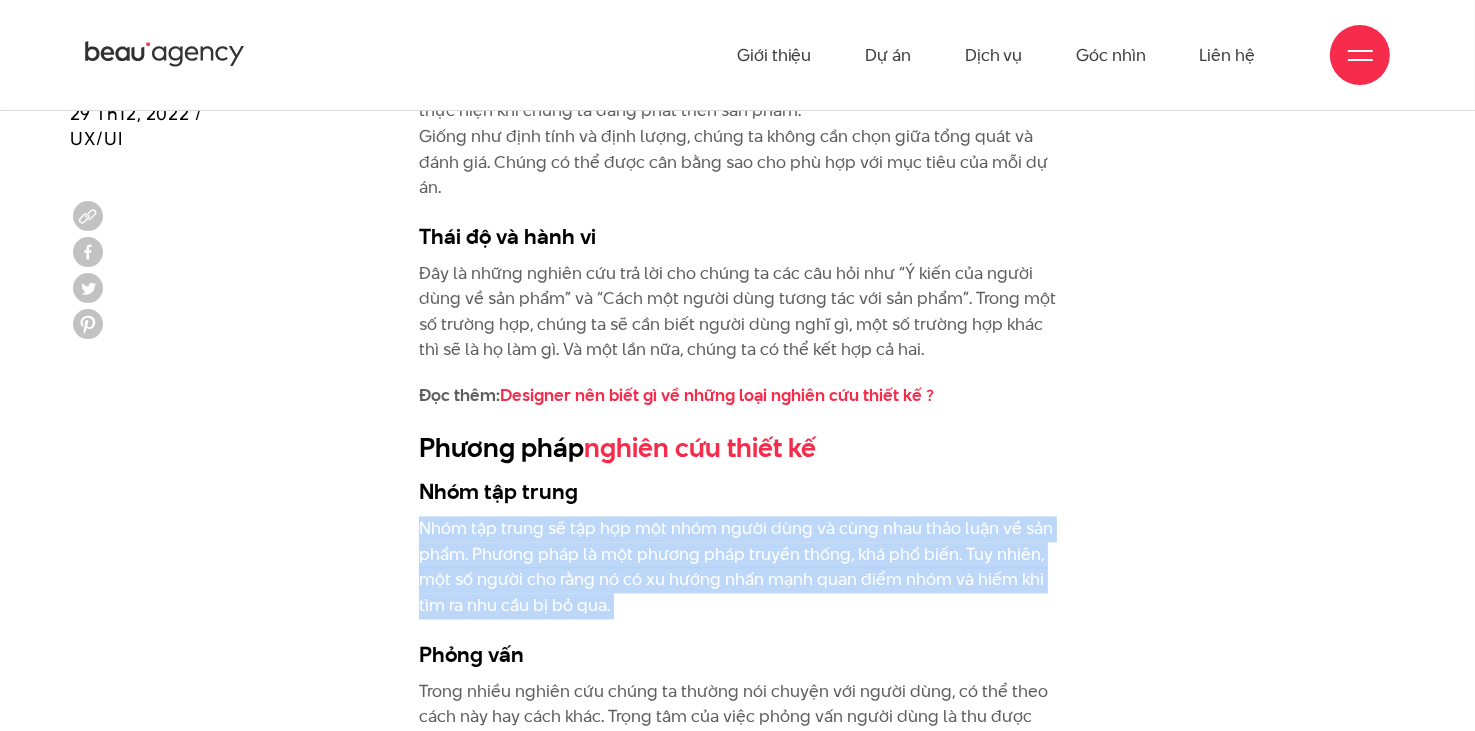 click on "Nhóm tập trung sẽ tập hợp một nhóm người dùng và cùng nhau thảo luận về sản phẩm. Phương pháp là một phương pháp truyền thống, khá phổ biến. Tuy nhiên, một số người cho rằng nó có xu hướng nhấn mạnh quan điểm nhóm và hiếm khi tìm ra nhu cầu bị bỏ qua." at bounding box center (738, 567) 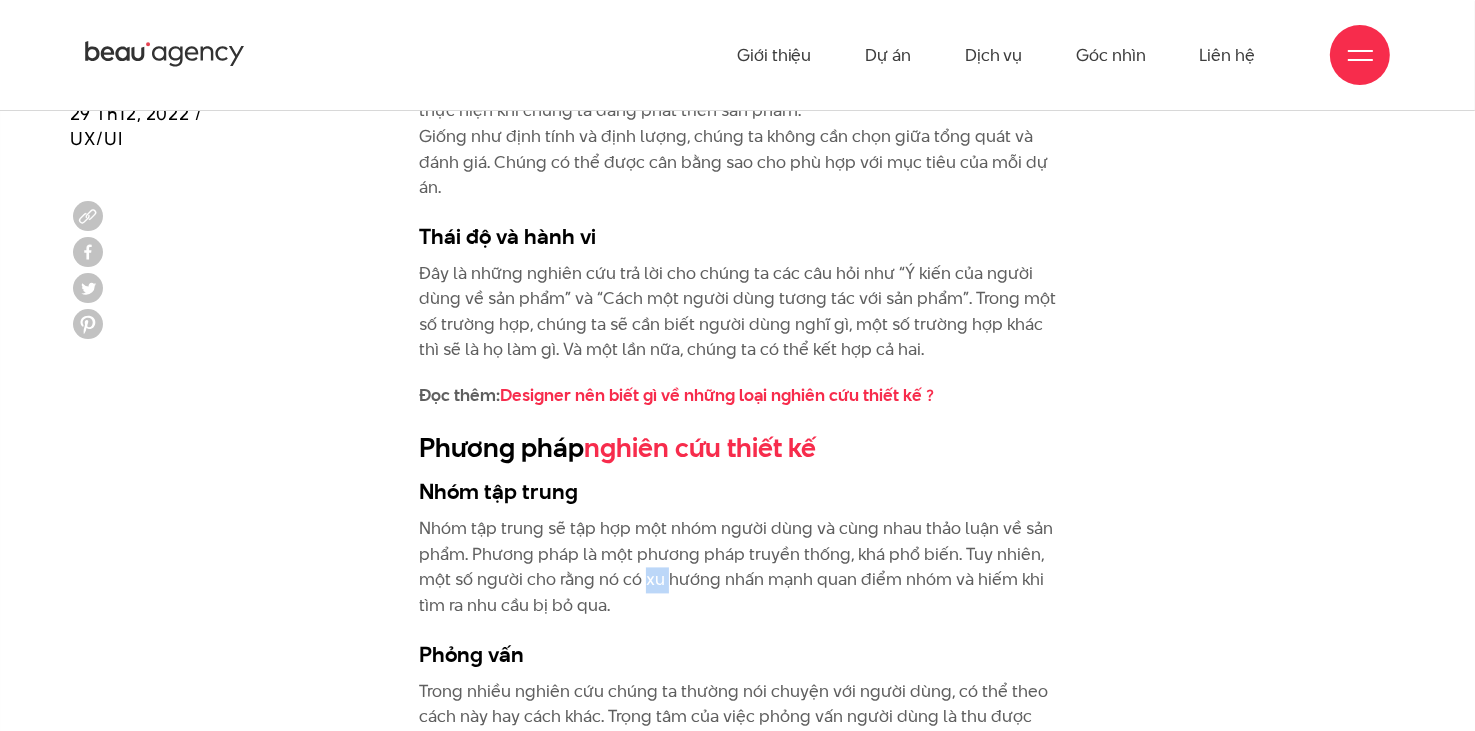 click on "Nhóm tập trung sẽ tập hợp một nhóm người dùng và cùng nhau thảo luận về sản phẩm. Phương pháp là một phương pháp truyền thống, khá phổ biến. Tuy nhiên, một số người cho rằng nó có xu hướng nhấn mạnh quan điểm nhóm và hiếm khi tìm ra nhu cầu bị bỏ qua." at bounding box center [738, 567] 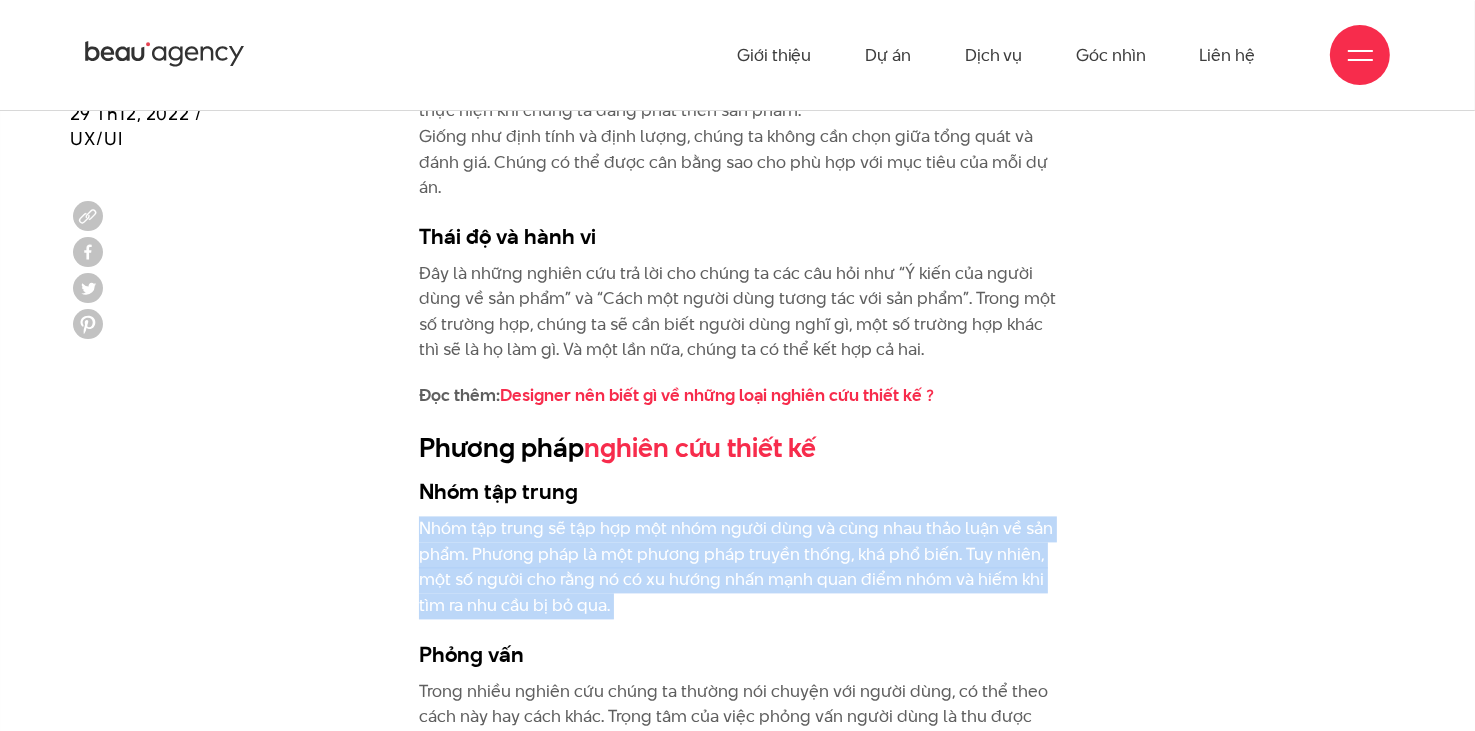 click on "Nhóm tập trung sẽ tập hợp một nhóm người dùng và cùng nhau thảo luận về sản phẩm. Phương pháp là một phương pháp truyền thống, khá phổ biến. Tuy nhiên, một số người cho rằng nó có xu hướng nhấn mạnh quan điểm nhóm và hiếm khi tìm ra nhu cầu bị bỏ qua." at bounding box center [738, 567] 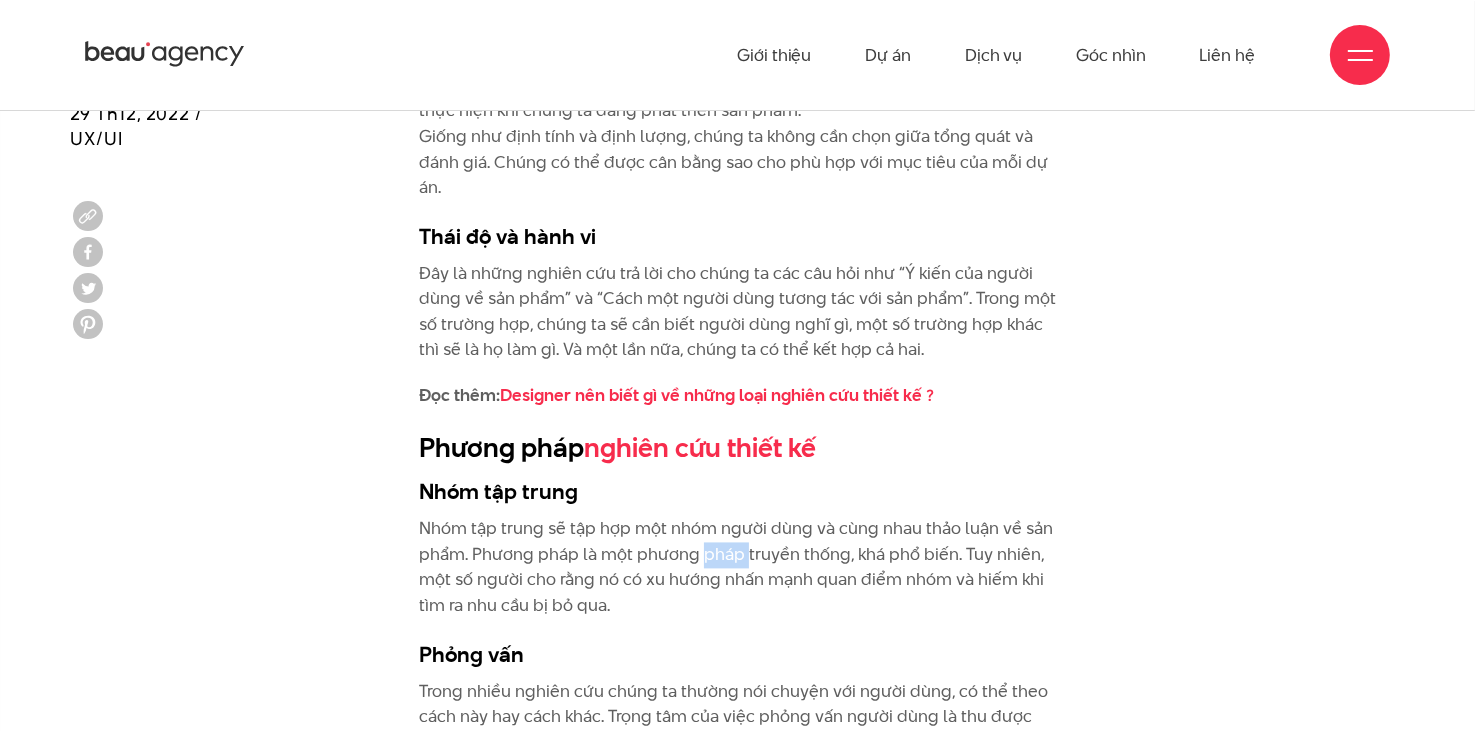 click on "Nhóm tập trung sẽ tập hợp một nhóm người dùng và cùng nhau thảo luận về sản phẩm. Phương pháp là một phương pháp truyền thống, khá phổ biến. Tuy nhiên, một số người cho rằng nó có xu hướng nhấn mạnh quan điểm nhóm và hiếm khi tìm ra nhu cầu bị bỏ qua." at bounding box center [738, 567] 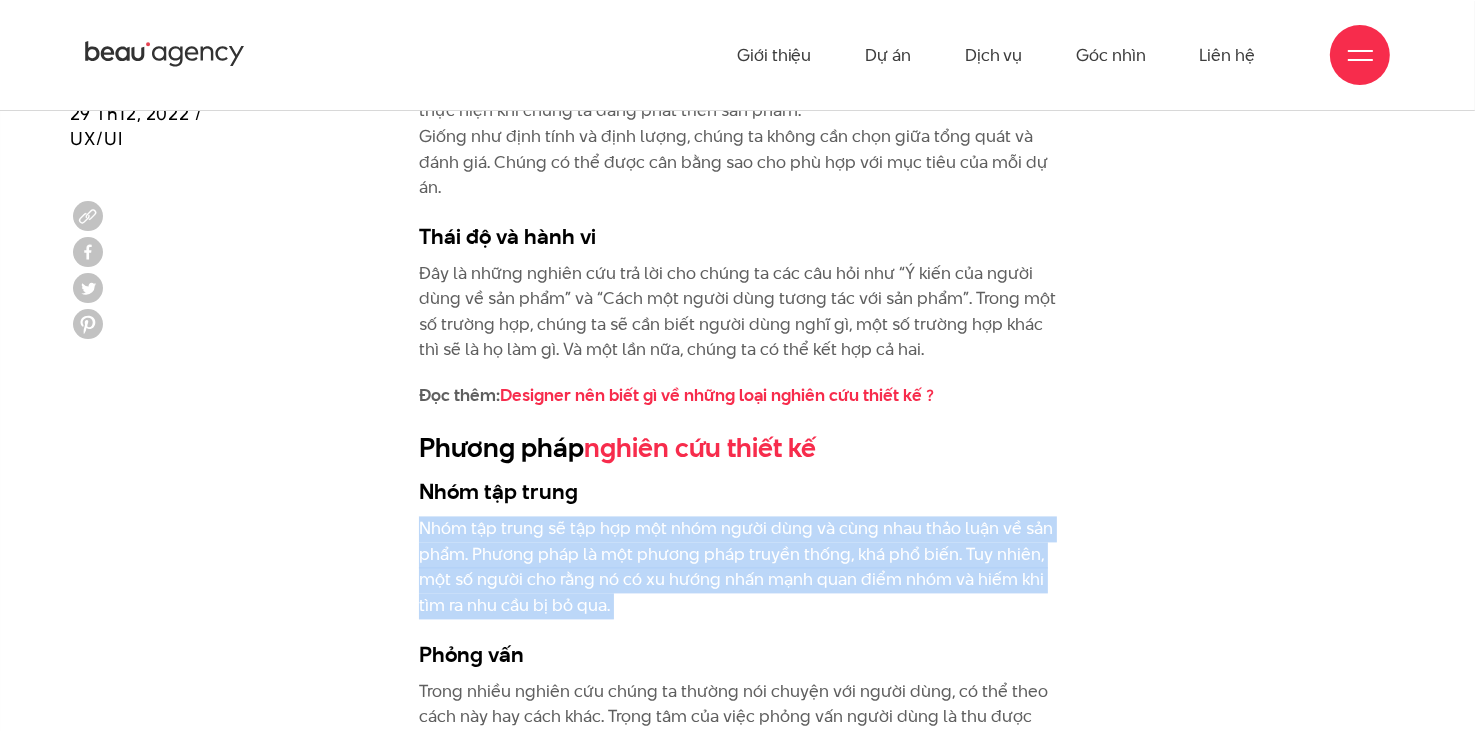 click on "Nhóm tập trung sẽ tập hợp một nhóm người dùng và cùng nhau thảo luận về sản phẩm. Phương pháp là một phương pháp truyền thống, khá phổ biến. Tuy nhiên, một số người cho rằng nó có xu hướng nhấn mạnh quan điểm nhóm và hiếm khi tìm ra nhu cầu bị bỏ qua." at bounding box center (738, 567) 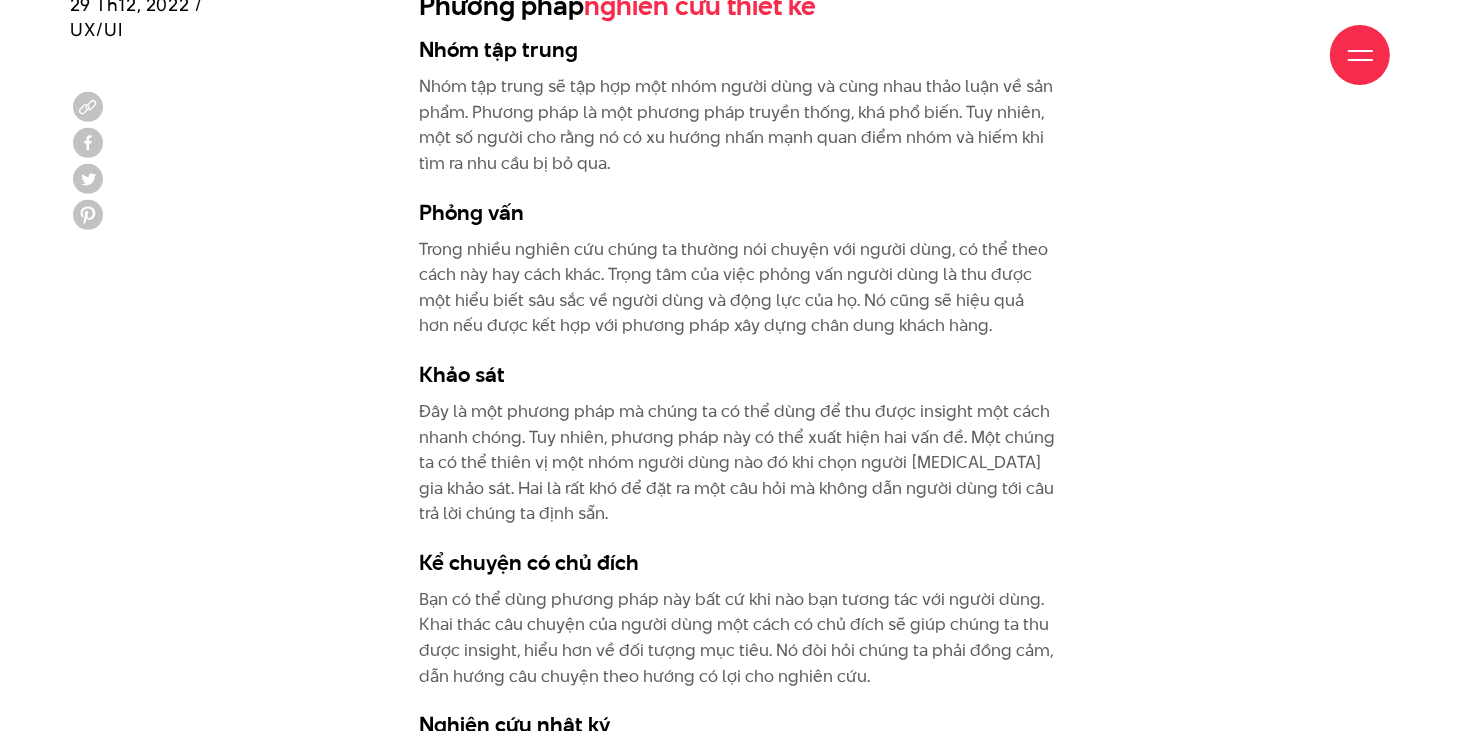 scroll, scrollTop: 4333, scrollLeft: 0, axis: vertical 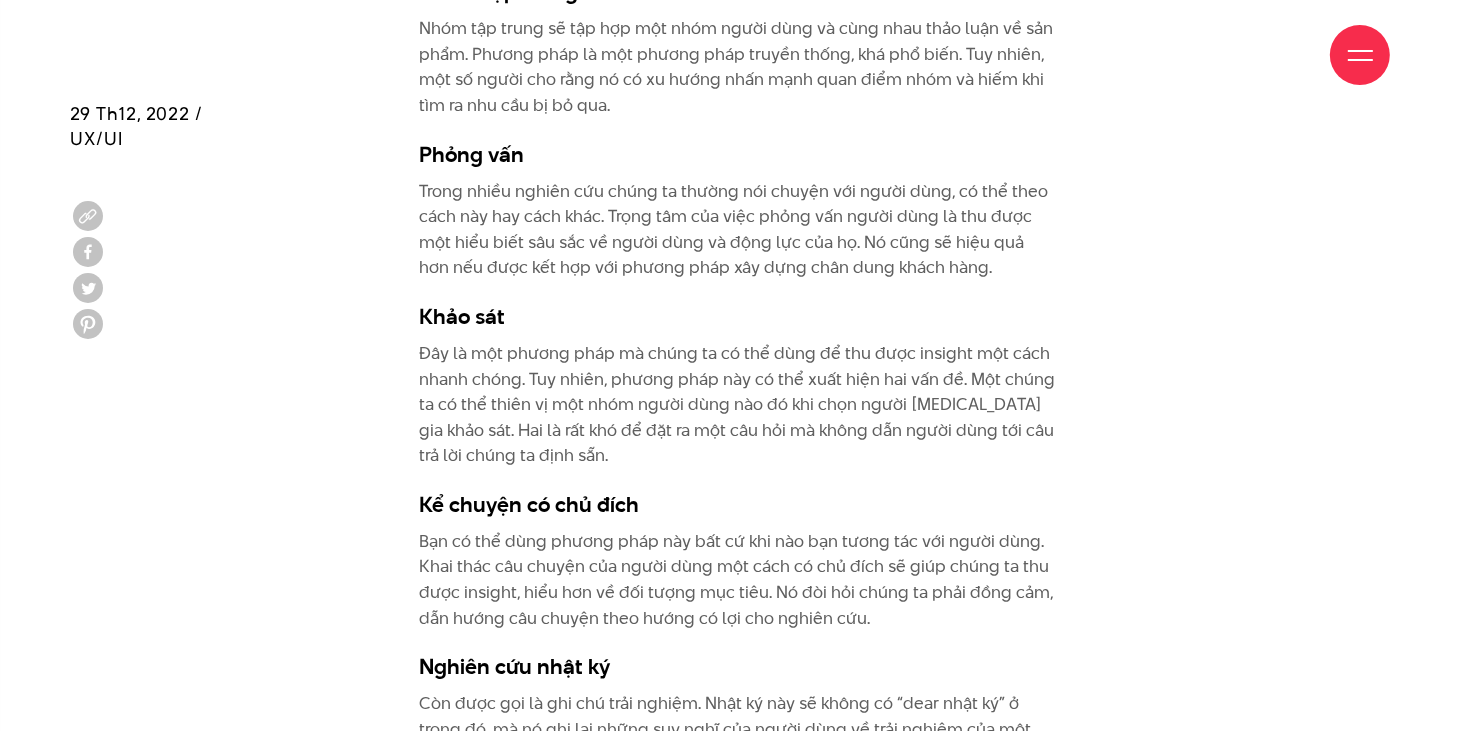 click on "Bạn có thể dùng phương pháp này bất cứ khi nào bạn tương tác với người dùng. Khai thác câu chuyện của người dùng một cách có chủ đích sẽ giúp chúng ta thu được insight, hiểu hơn về đối tượng mục tiêu. Nó đòi hỏi chúng ta phải đồng cảm, dẫn hướng câu chuyện theo hướng có lợi cho nghiên cứu." at bounding box center (738, 580) 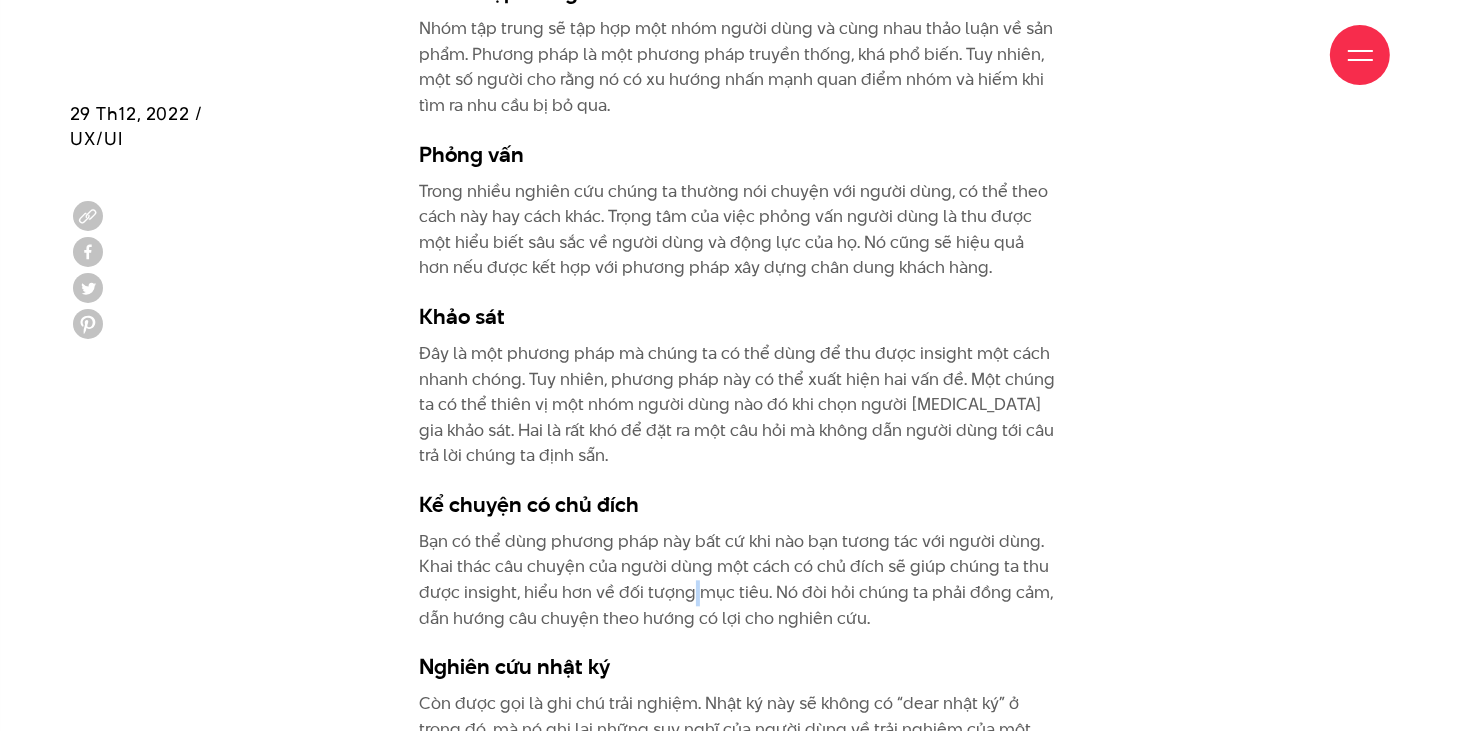 click on "Bạn có thể dùng phương pháp này bất cứ khi nào bạn tương tác với người dùng. Khai thác câu chuyện của người dùng một cách có chủ đích sẽ giúp chúng ta thu được insight, hiểu hơn về đối tượng mục tiêu. Nó đòi hỏi chúng ta phải đồng cảm, dẫn hướng câu chuyện theo hướng có lợi cho nghiên cứu." at bounding box center [738, 580] 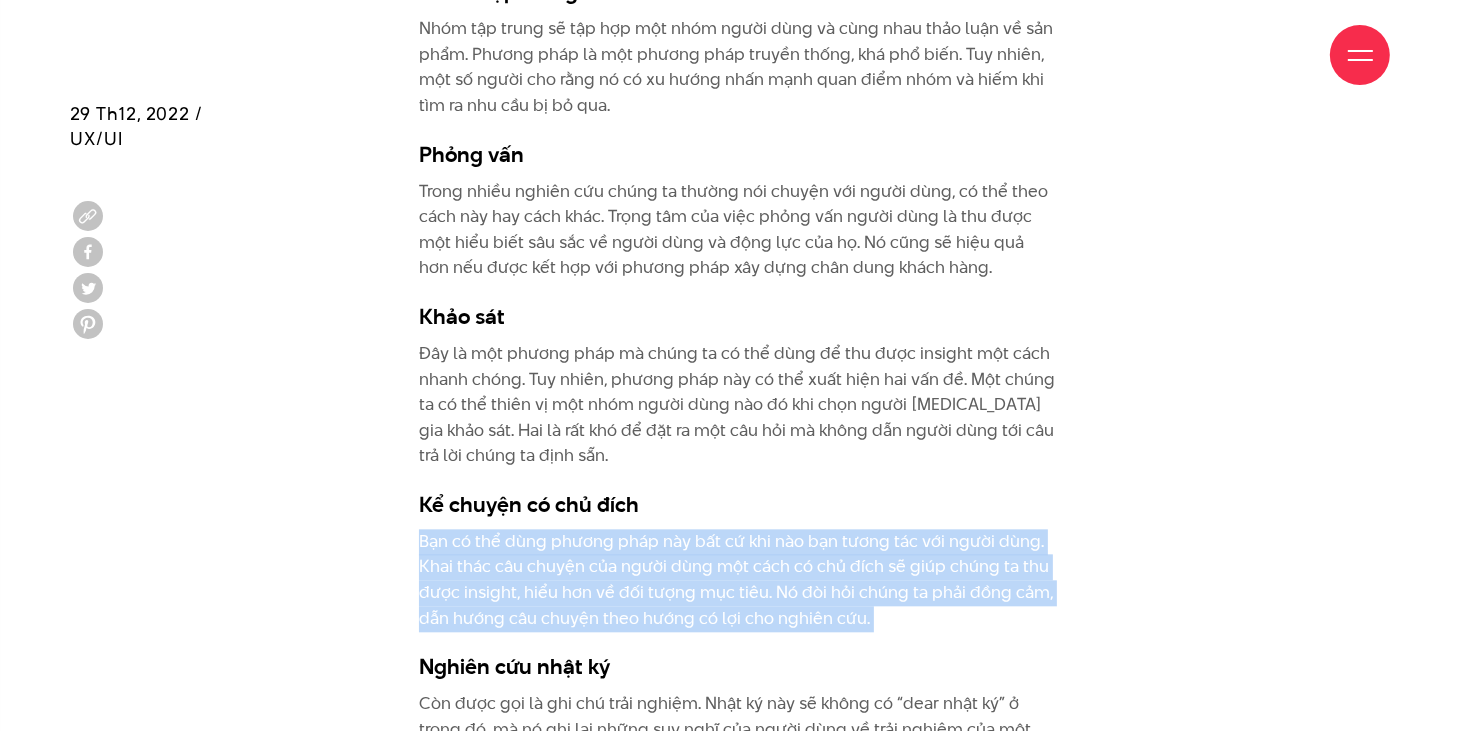 click on "Bạn có thể dùng phương pháp này bất cứ khi nào bạn tương tác với người dùng. Khai thác câu chuyện của người dùng một cách có chủ đích sẽ giúp chúng ta thu được insight, hiểu hơn về đối tượng mục tiêu. Nó đòi hỏi chúng ta phải đồng cảm, dẫn hướng câu chuyện theo hướng có lợi cho nghiên cứu." at bounding box center [738, 580] 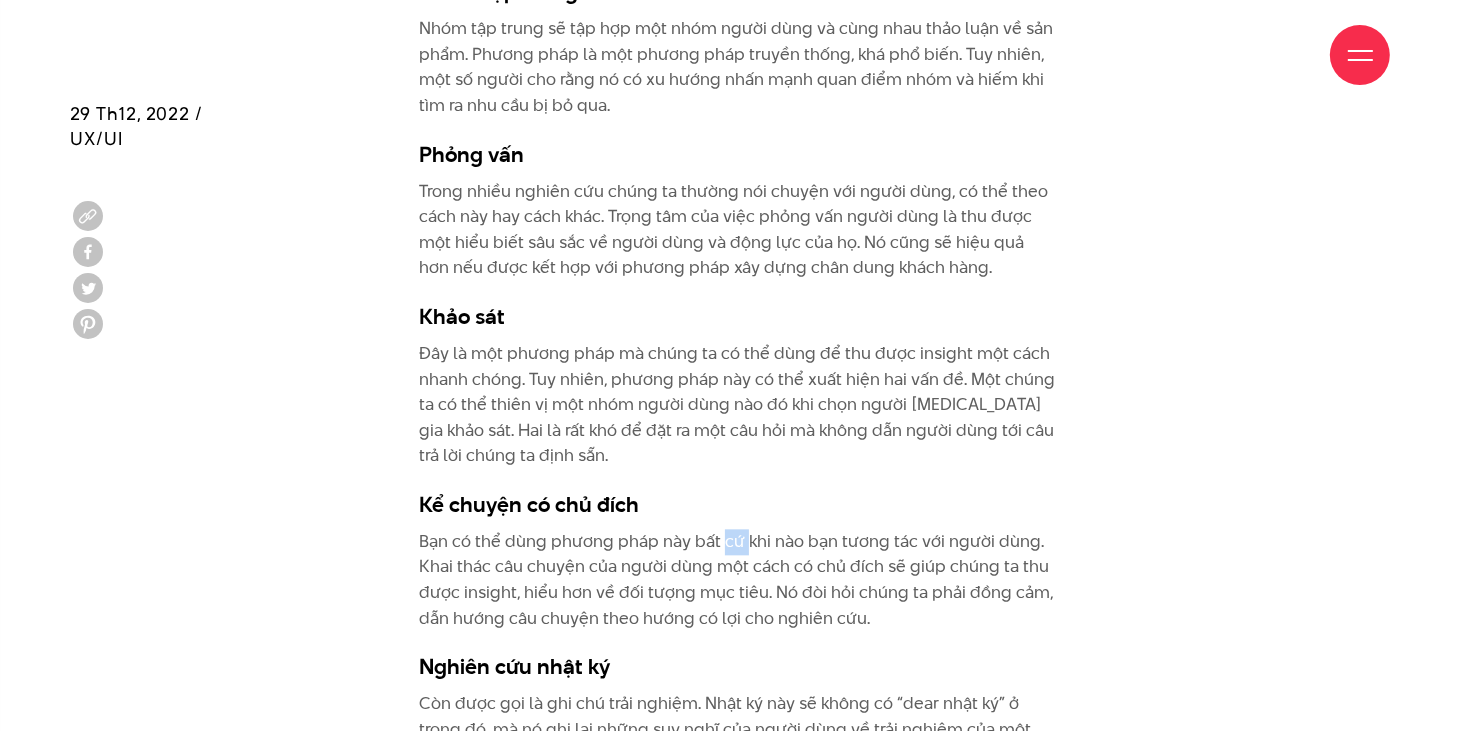click on "Bạn có thể dùng phương pháp này bất cứ khi nào bạn tương tác với người dùng. Khai thác câu chuyện của người dùng một cách có chủ đích sẽ giúp chúng ta thu được insight, hiểu hơn về đối tượng mục tiêu. Nó đòi hỏi chúng ta phải đồng cảm, dẫn hướng câu chuyện theo hướng có lợi cho nghiên cứu." at bounding box center (738, 580) 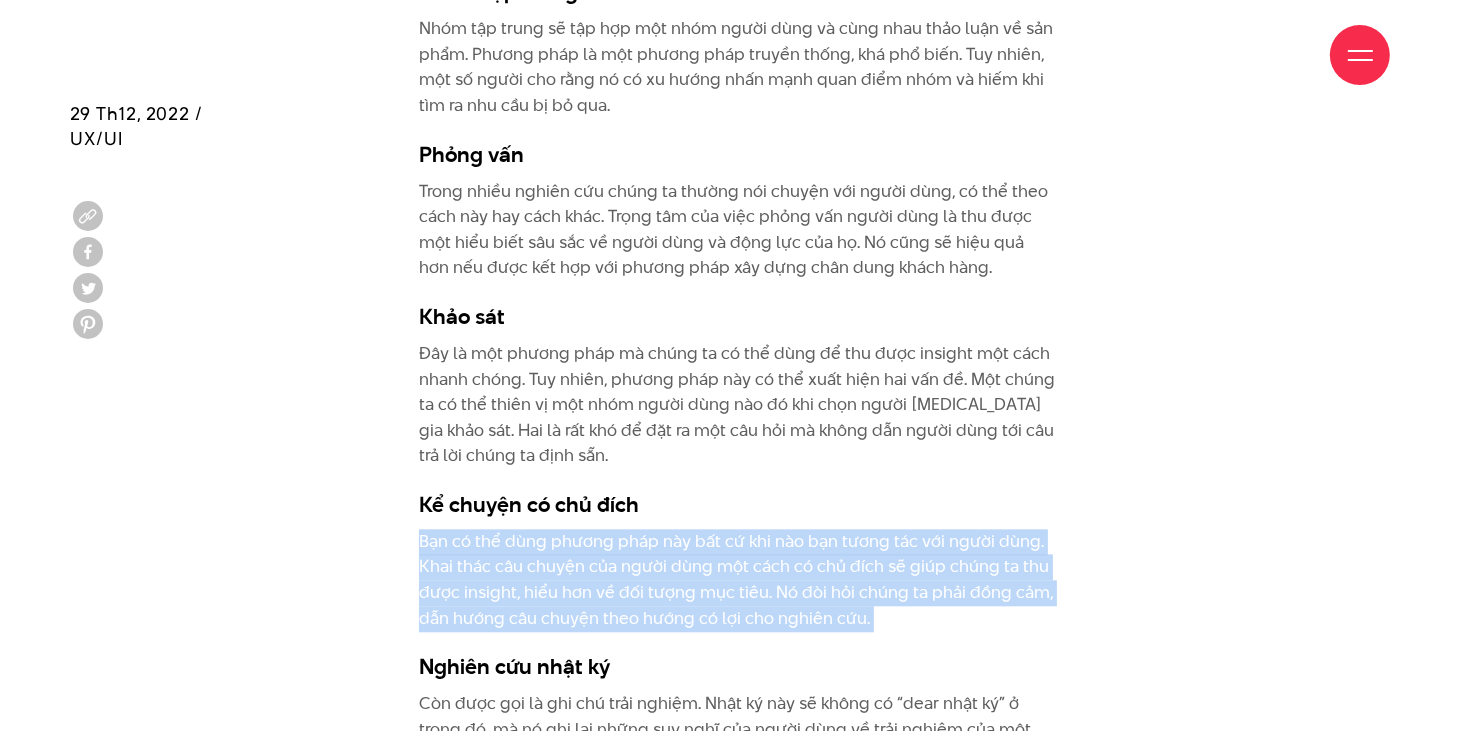 click on "Bạn có thể dùng phương pháp này bất cứ khi nào bạn tương tác với người dùng. Khai thác câu chuyện của người dùng một cách có chủ đích sẽ giúp chúng ta thu được insight, hiểu hơn về đối tượng mục tiêu. Nó đòi hỏi chúng ta phải đồng cảm, dẫn hướng câu chuyện theo hướng có lợi cho nghiên cứu." at bounding box center (738, 580) 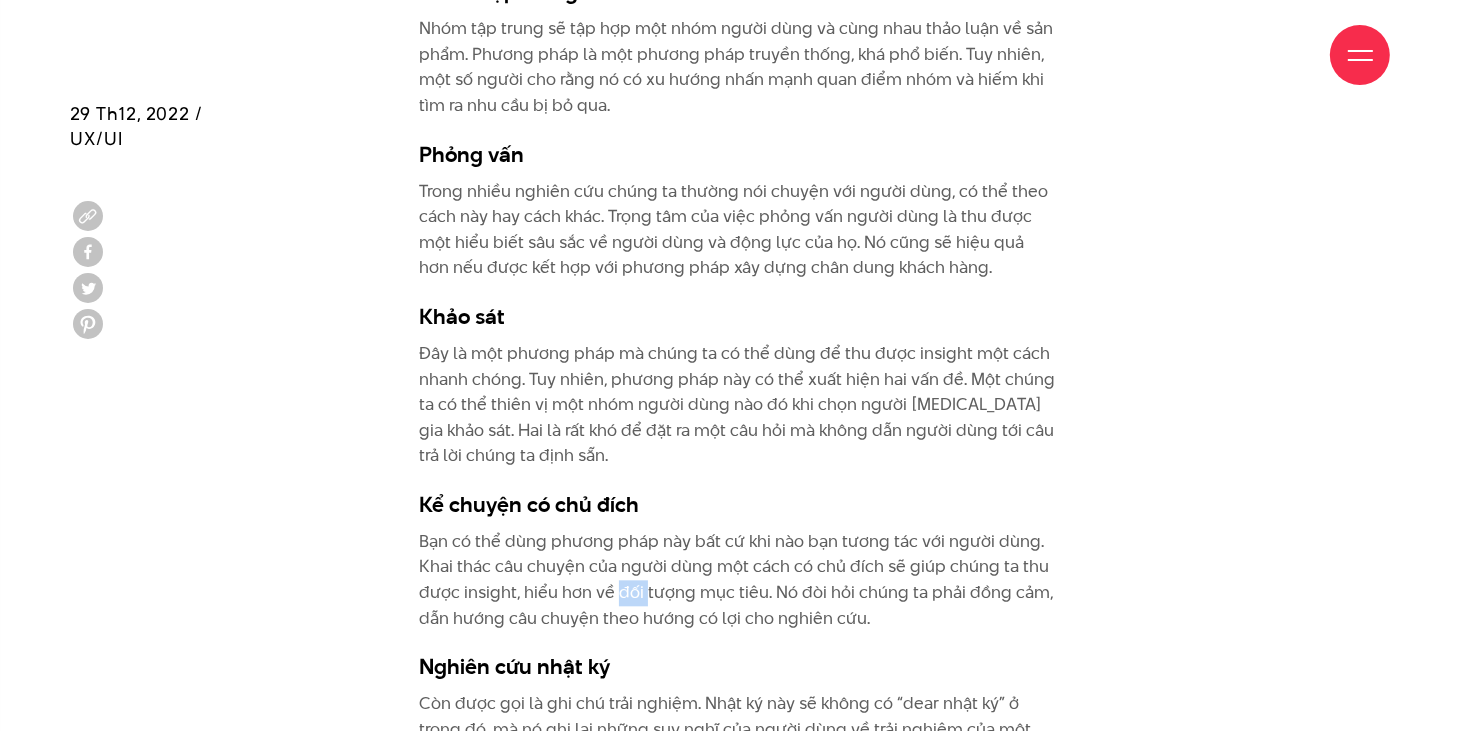 click on "Bạn có thể dùng phương pháp này bất cứ khi nào bạn tương tác với người dùng. Khai thác câu chuyện của người dùng một cách có chủ đích sẽ giúp chúng ta thu được insight, hiểu hơn về đối tượng mục tiêu. Nó đòi hỏi chúng ta phải đồng cảm, dẫn hướng câu chuyện theo hướng có lợi cho nghiên cứu." at bounding box center [738, 580] 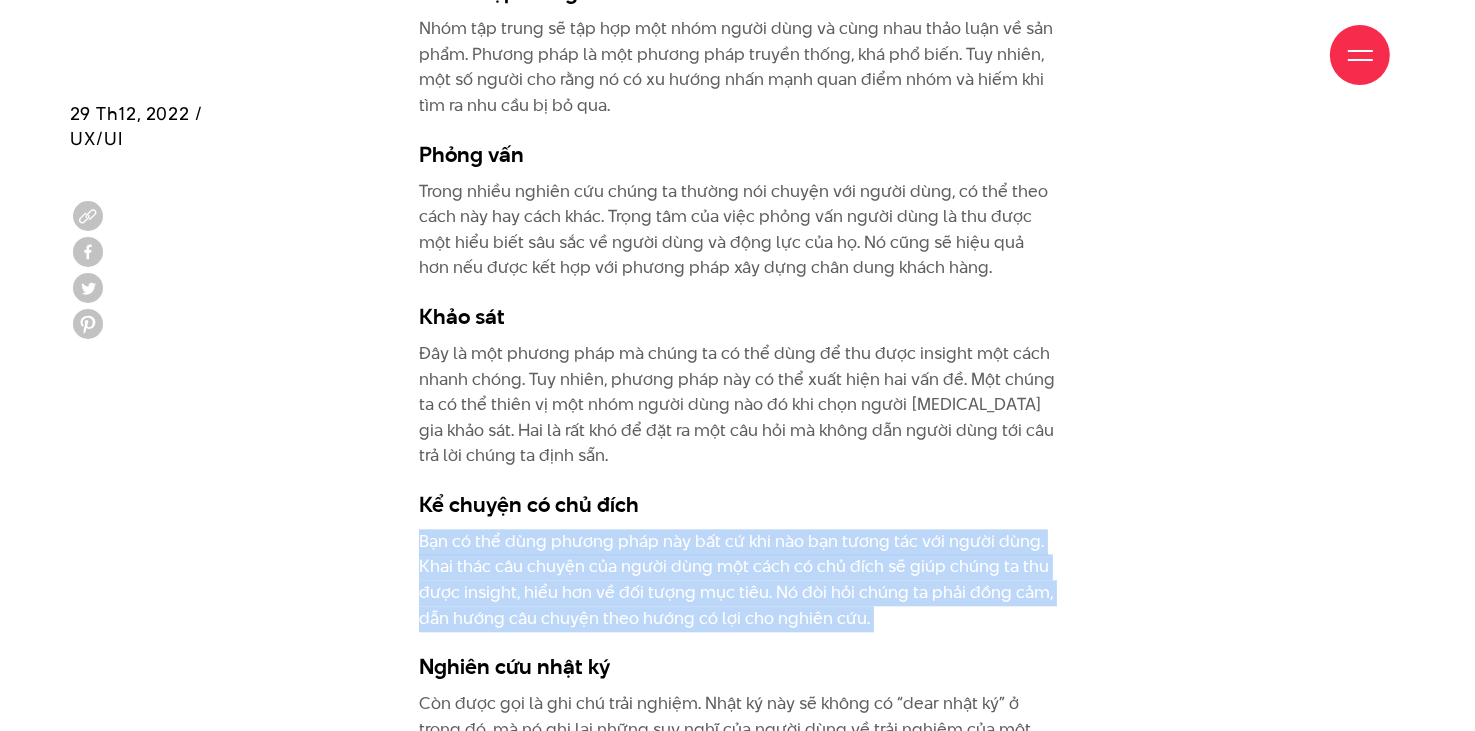 click on "Bạn có thể dùng phương pháp này bất cứ khi nào bạn tương tác với người dùng. Khai thác câu chuyện của người dùng một cách có chủ đích sẽ giúp chúng ta thu được insight, hiểu hơn về đối tượng mục tiêu. Nó đòi hỏi chúng ta phải đồng cảm, dẫn hướng câu chuyện theo hướng có lợi cho nghiên cứu." at bounding box center (738, 580) 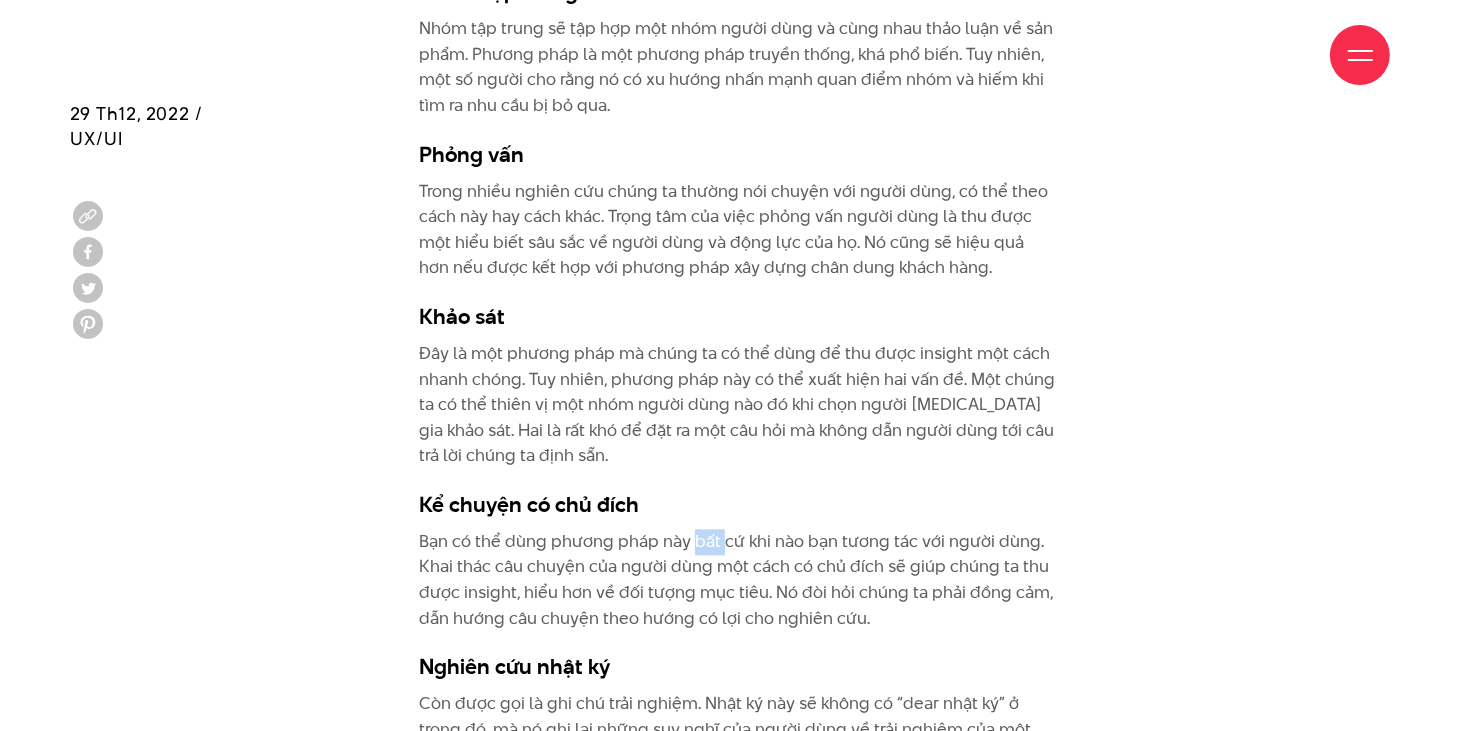 click on "Bạn có thể dùng phương pháp này bất cứ khi nào bạn tương tác với người dùng. Khai thác câu chuyện của người dùng một cách có chủ đích sẽ giúp chúng ta thu được insight, hiểu hơn về đối tượng mục tiêu. Nó đòi hỏi chúng ta phải đồng cảm, dẫn hướng câu chuyện theo hướng có lợi cho nghiên cứu." at bounding box center (738, 580) 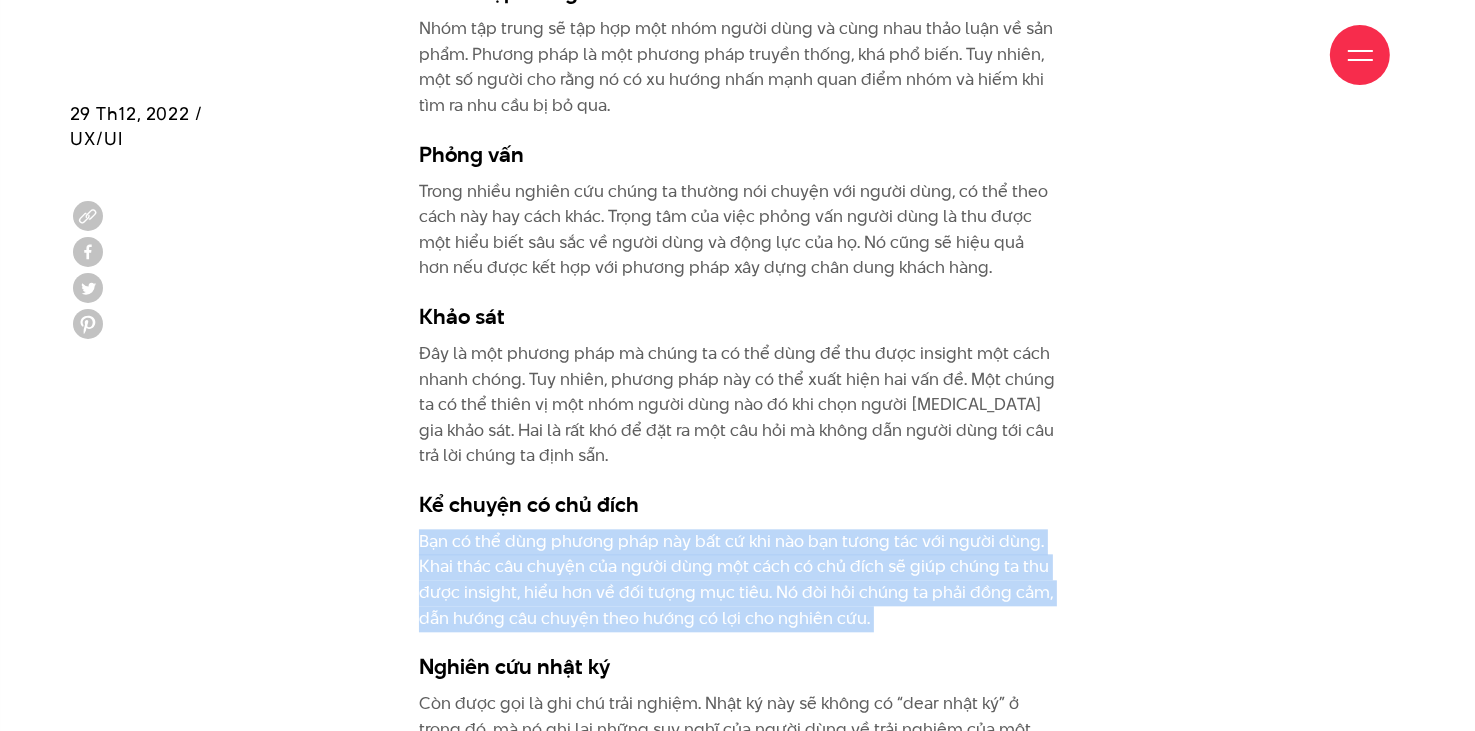 click on "Bạn có thể dùng phương pháp này bất cứ khi nào bạn tương tác với người dùng. Khai thác câu chuyện của người dùng một cách có chủ đích sẽ giúp chúng ta thu được insight, hiểu hơn về đối tượng mục tiêu. Nó đòi hỏi chúng ta phải đồng cảm, dẫn hướng câu chuyện theo hướng có lợi cho nghiên cứu." at bounding box center [738, 580] 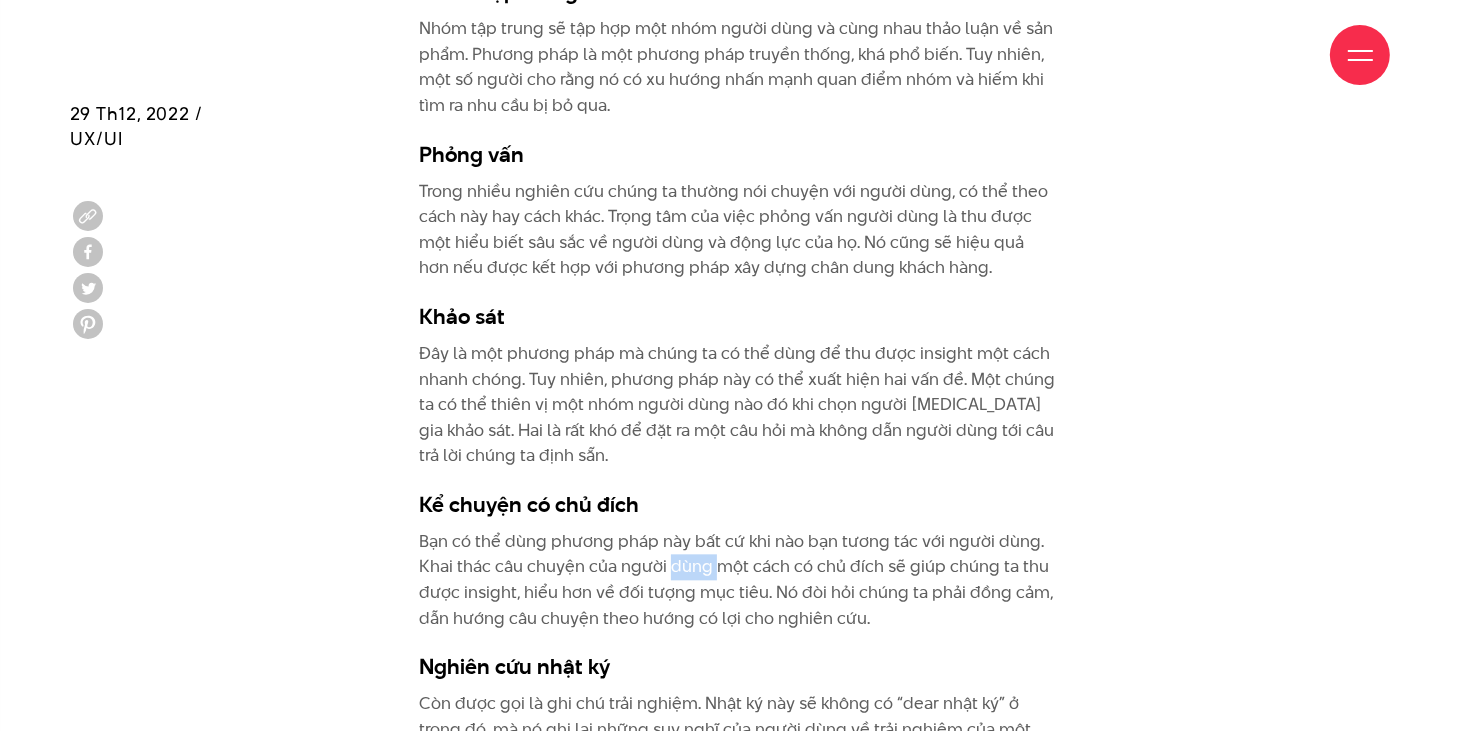 click on "Bạn có thể dùng phương pháp này bất cứ khi nào bạn tương tác với người dùng. Khai thác câu chuyện của người dùng một cách có chủ đích sẽ giúp chúng ta thu được insight, hiểu hơn về đối tượng mục tiêu. Nó đòi hỏi chúng ta phải đồng cảm, dẫn hướng câu chuyện theo hướng có lợi cho nghiên cứu." at bounding box center (738, 580) 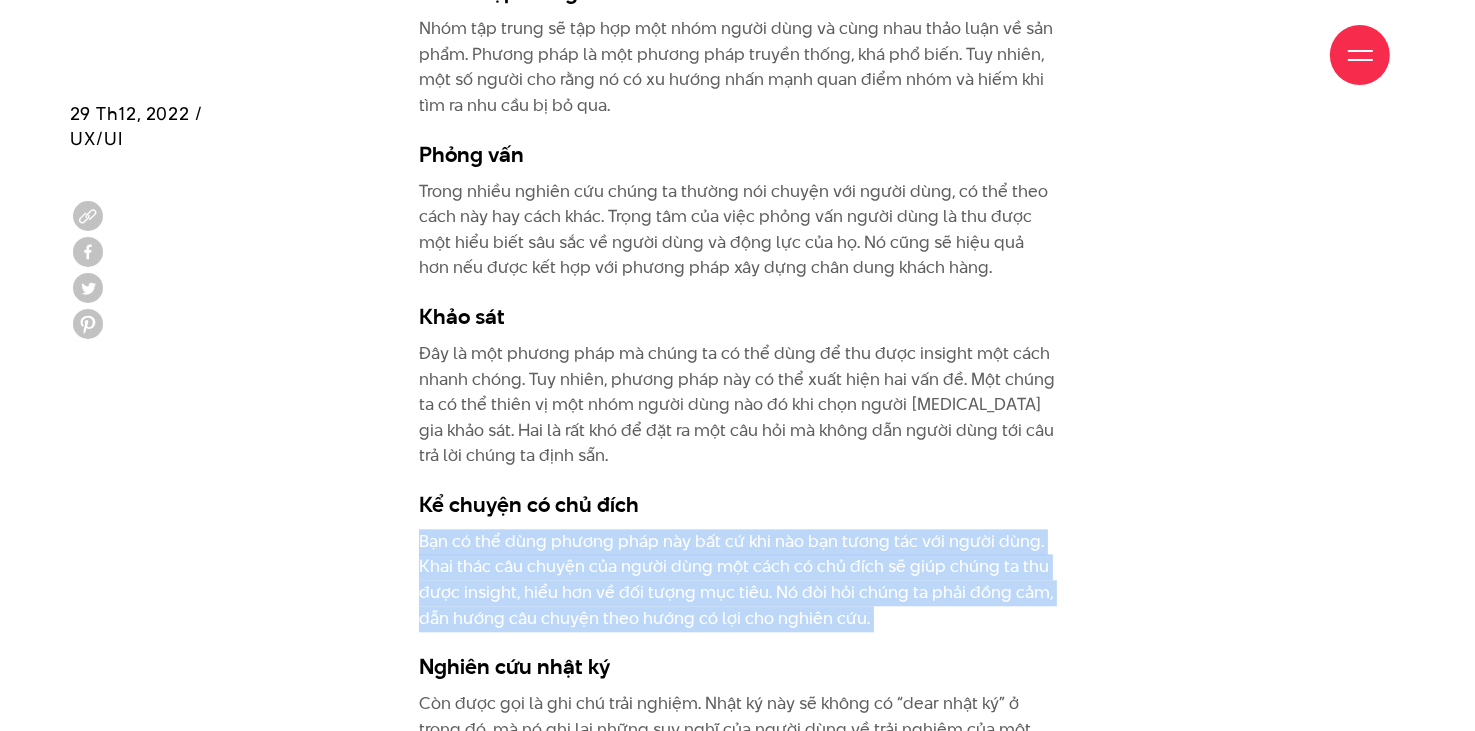 click on "Bạn có thể dùng phương pháp này bất cứ khi nào bạn tương tác với người dùng. Khai thác câu chuyện của người dùng một cách có chủ đích sẽ giúp chúng ta thu được insight, hiểu hơn về đối tượng mục tiêu. Nó đòi hỏi chúng ta phải đồng cảm, dẫn hướng câu chuyện theo hướng có lợi cho nghiên cứu." at bounding box center (738, 580) 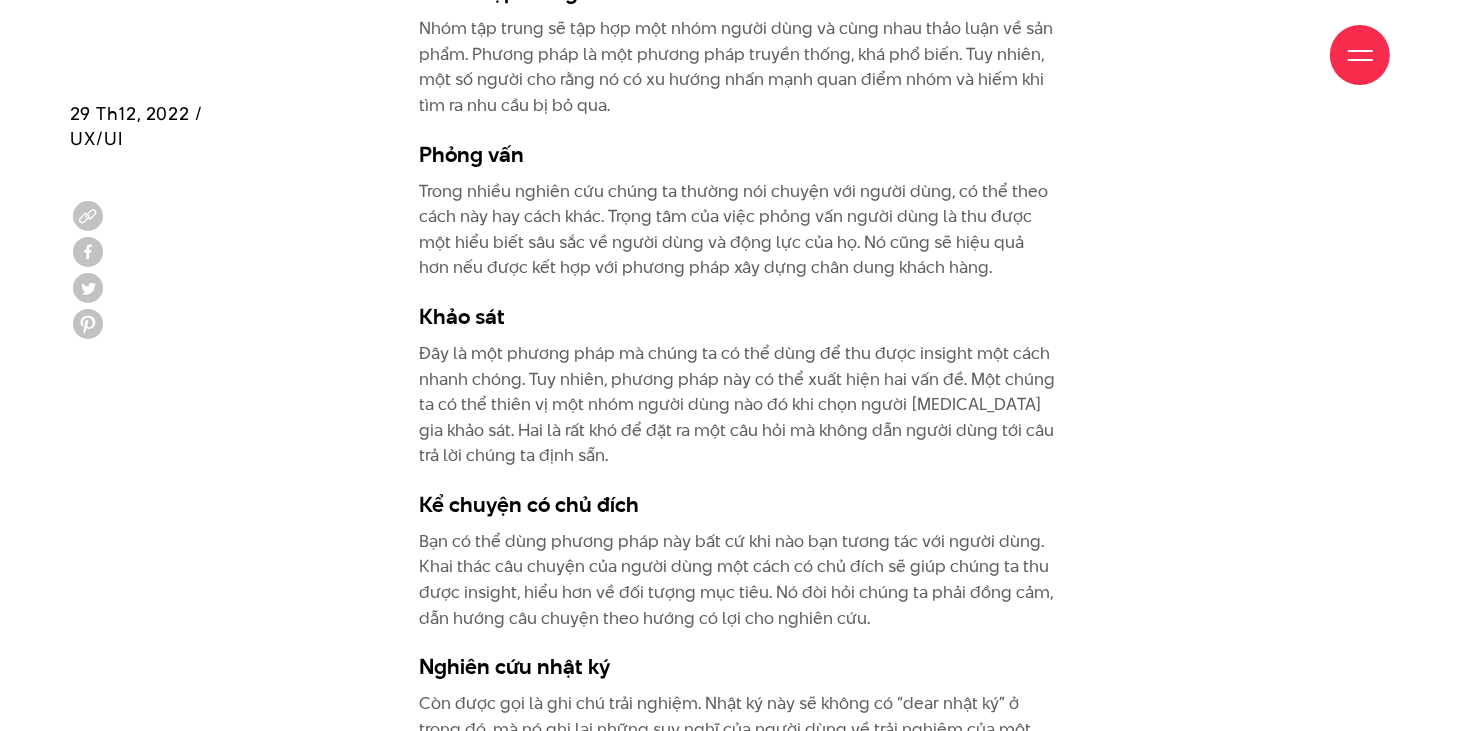 click on "Nghiên cứu nhật ký" at bounding box center [738, 666] 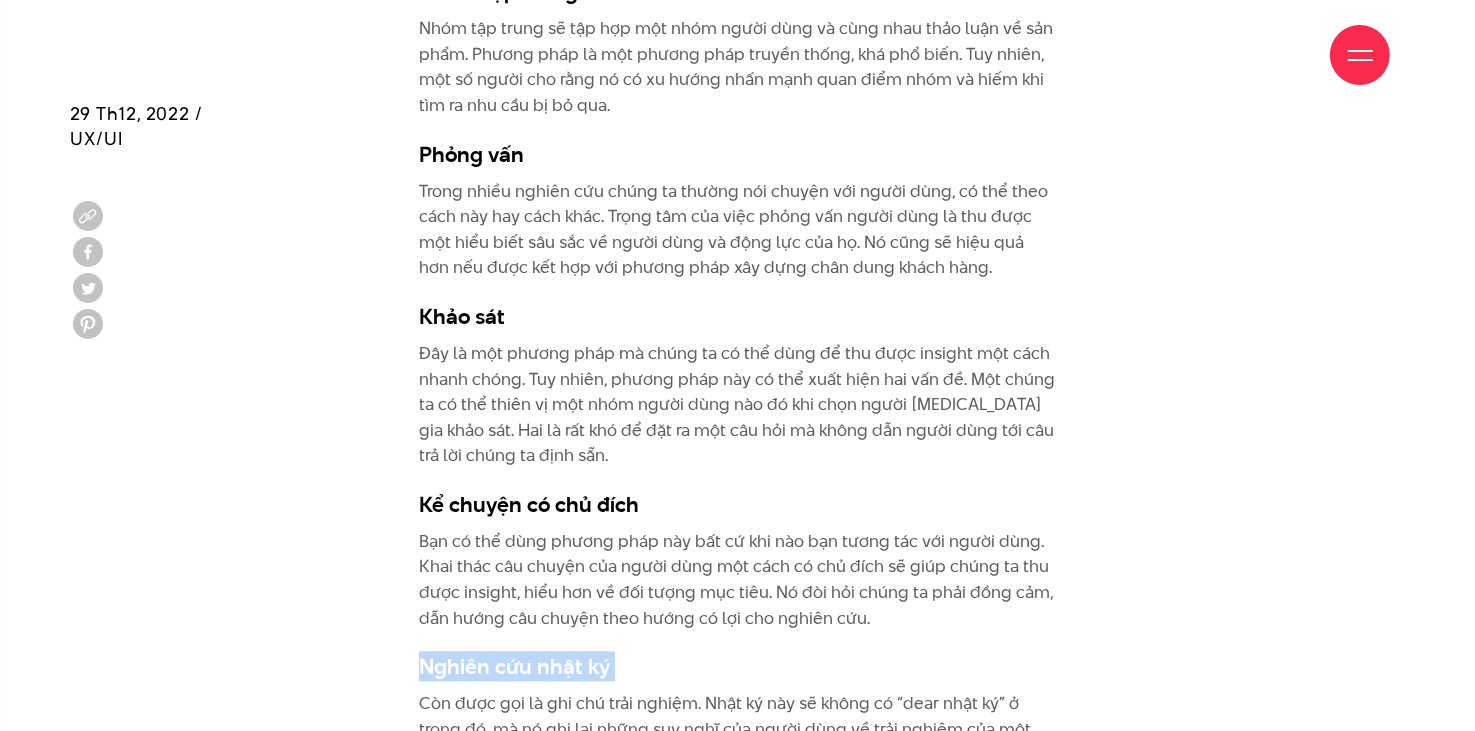 click on "Nghiên cứu nhật ký" at bounding box center (738, 666) 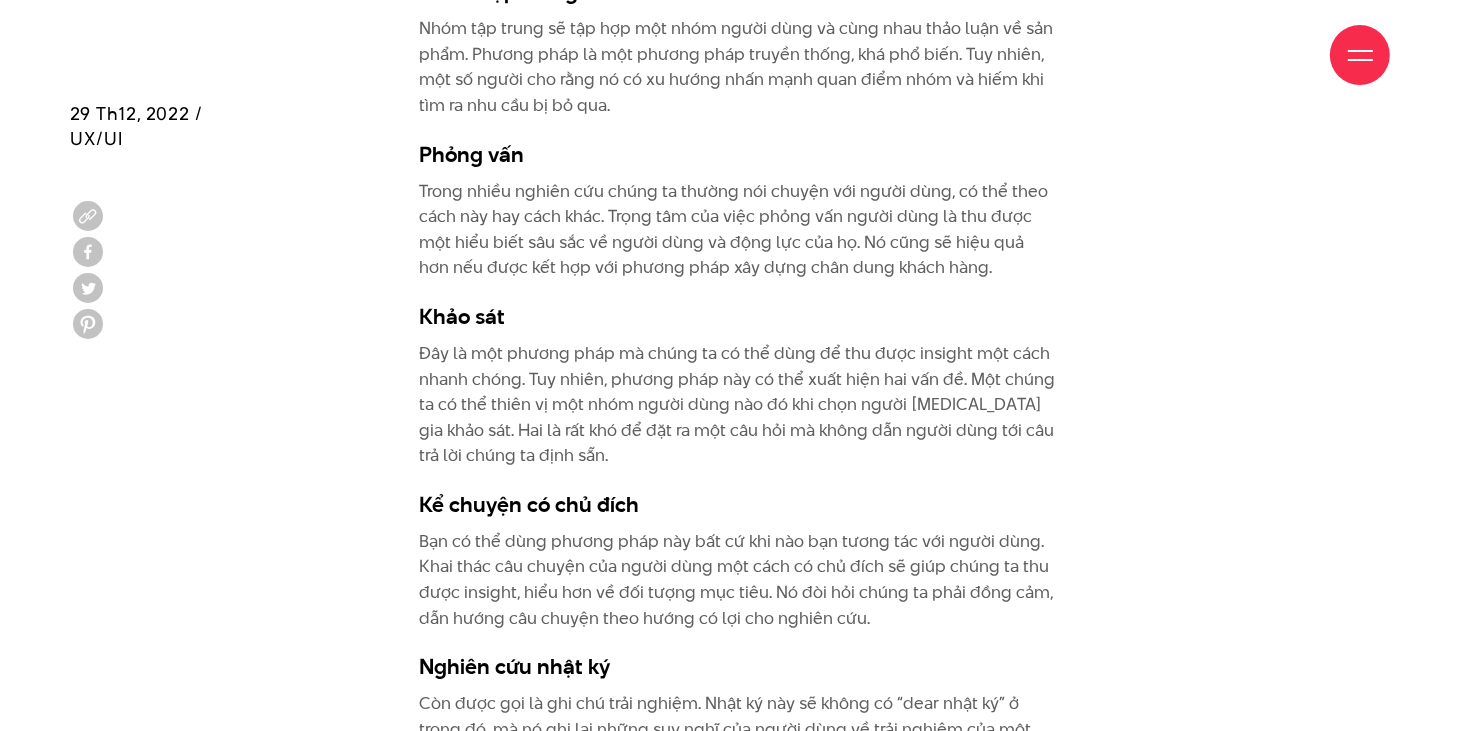 click on "Nhiều trong số chúng ta có nhiều suy nghĩ về người dùng và khách hàng. Chúng ta có những kiến thức và kinh nghiệm sau nhiều năm [MEDICAL_DATA] gia ngành công nghiệp này. Nhưng thứ chúng ta thực sự biết là gì?
Chúng ta thường bắt đầu với giả định. Giả định là cần thiết, nhưng nó sẽ trở nên nguy hiểm khi chúng ta coi nó như sự thật. Nghiên cứu thiết kế cung cấp một hướng tiếp cận có cấu trúc, phương pháp để hiểu người dùng của chúng ta. Với nó, chúng ta có thể:
Định hình thiết kế của sản phẩm và dịch vụ
Xác thực giả định
Giảm chi phí
Khi thực hiện nghiên cứu thiết kế, chúng ta cần đặt được 3 điều sau:
Tìm ra pattern và insight
Xác định mục tiêu, tạo giả thuyết và đưa ra kết luận
Có hình dung về tương lai" at bounding box center [738, 10] 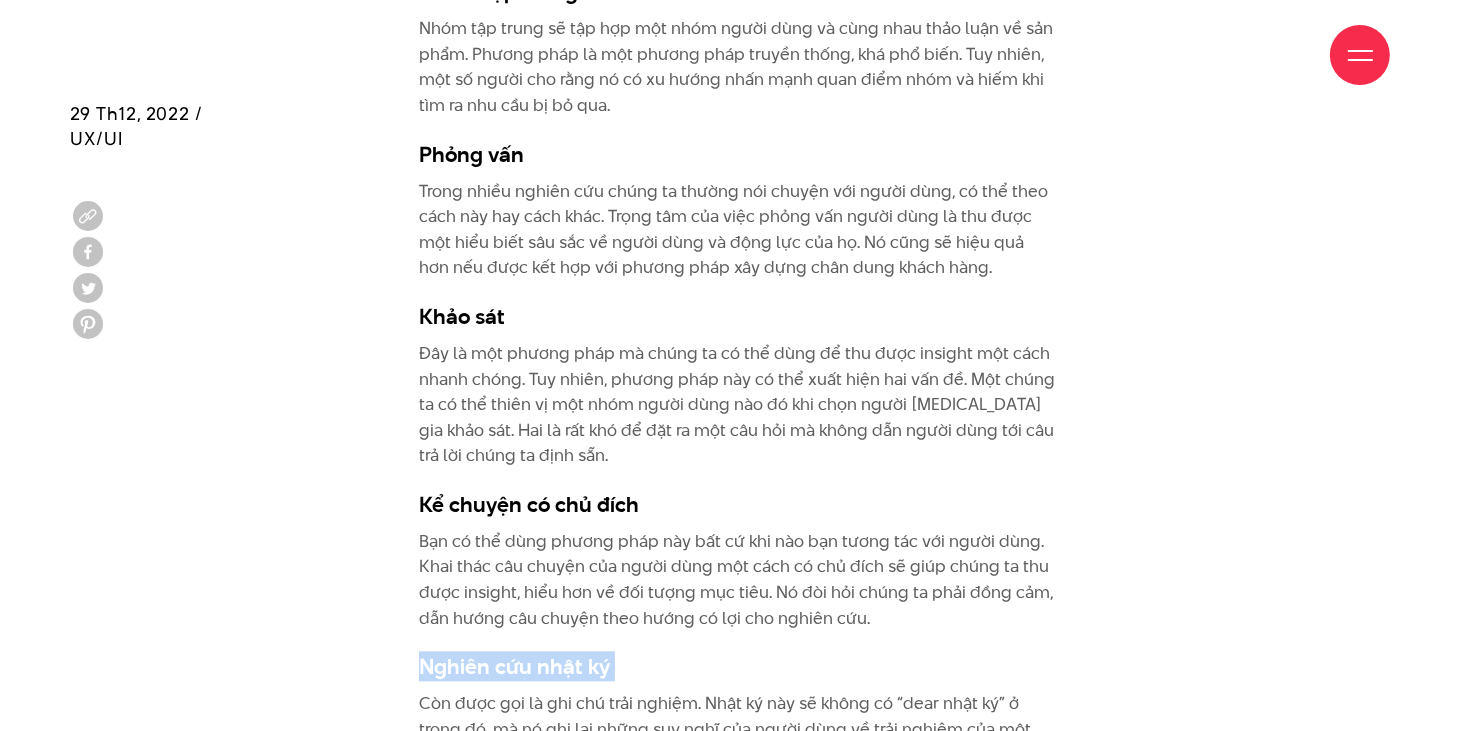 click on "Nhiều trong số chúng ta có nhiều suy nghĩ về người dùng và khách hàng. Chúng ta có những kiến thức và kinh nghiệm sau nhiều năm [MEDICAL_DATA] gia ngành công nghiệp này. Nhưng thứ chúng ta thực sự biết là gì?
Chúng ta thường bắt đầu với giả định. Giả định là cần thiết, nhưng nó sẽ trở nên nguy hiểm khi chúng ta coi nó như sự thật. Nghiên cứu thiết kế cung cấp một hướng tiếp cận có cấu trúc, phương pháp để hiểu người dùng của chúng ta. Với nó, chúng ta có thể:
Định hình thiết kế của sản phẩm và dịch vụ
Xác thực giả định
Giảm chi phí
Khi thực hiện nghiên cứu thiết kế, chúng ta cần đặt được 3 điều sau:
Tìm ra pattern và insight
Xác định mục tiêu, tạo giả thuyết và đưa ra kết luận
Có hình dung về tương lai" at bounding box center (738, 10) 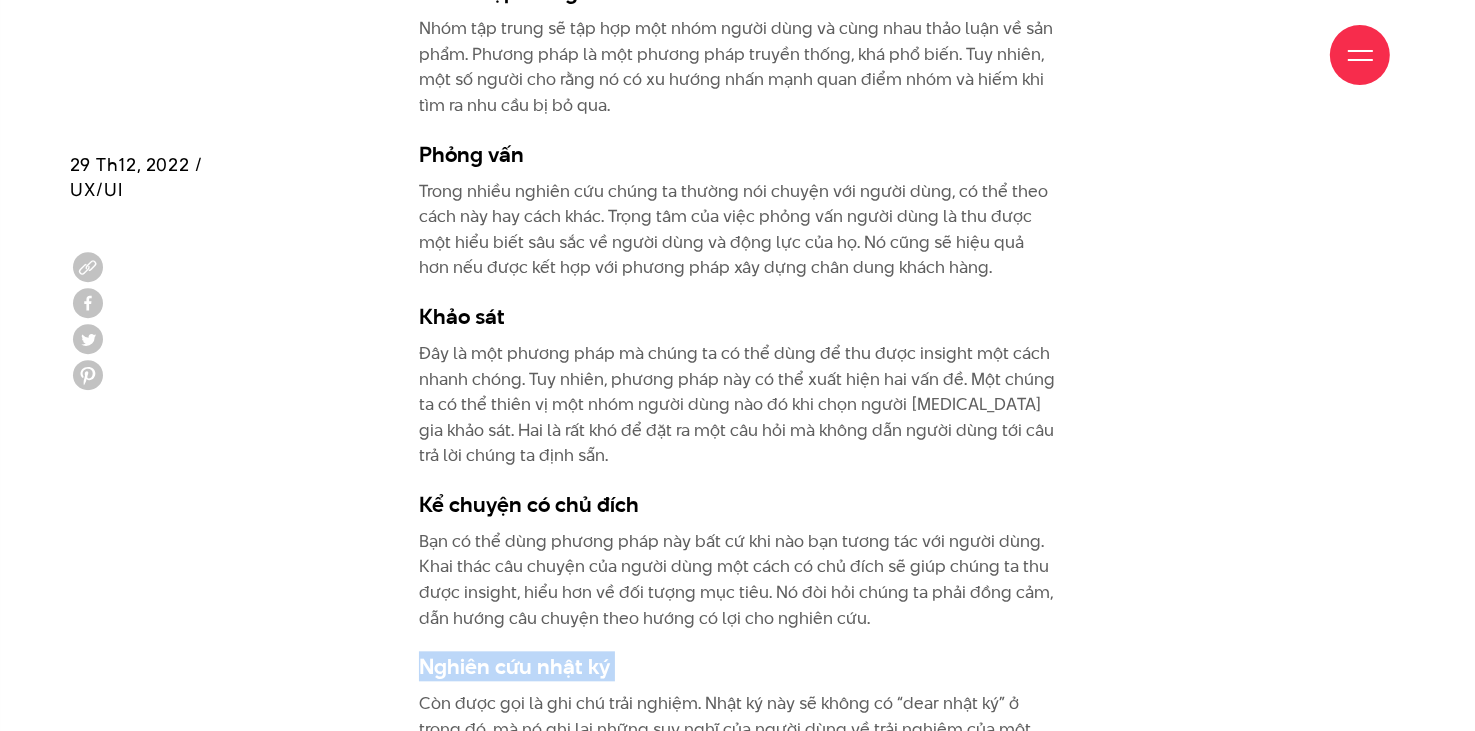 scroll, scrollTop: 4500, scrollLeft: 0, axis: vertical 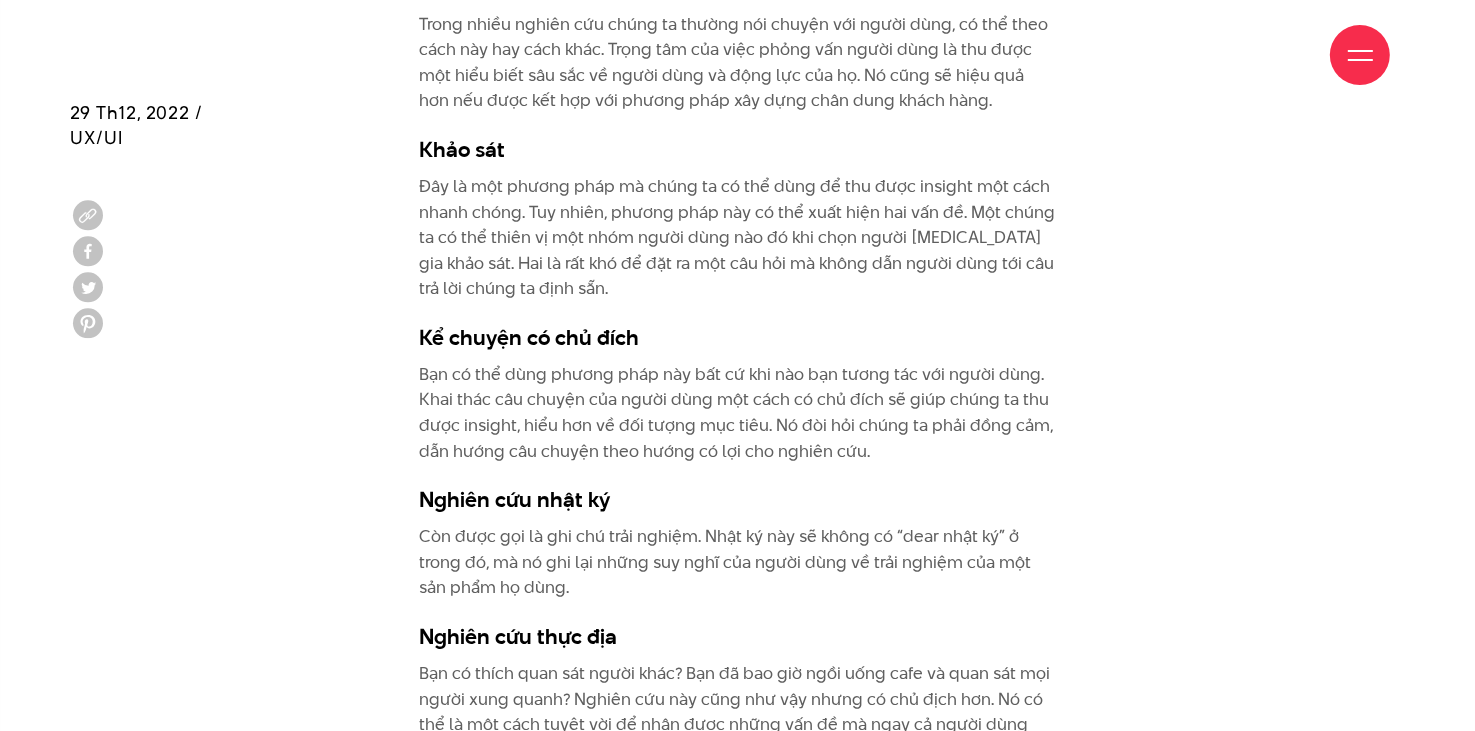 click on "Nhiều trong số chúng ta có nhiều suy nghĩ về người dùng và khách hàng. Chúng ta có những kiến thức và kinh nghiệm sau nhiều năm [MEDICAL_DATA] gia ngành công nghiệp này. Nhưng thứ chúng ta thực sự biết là gì?
Chúng ta thường bắt đầu với giả định. Giả định là cần thiết, nhưng nó sẽ trở nên nguy hiểm khi chúng ta coi nó như sự thật. Nghiên cứu thiết kế cung cấp một hướng tiếp cận có cấu trúc, phương pháp để hiểu người dùng của chúng ta. Với nó, chúng ta có thể:
Định hình thiết kế của sản phẩm và dịch vụ
Xác thực giả định
Giảm chi phí
Khi thực hiện nghiên cứu thiết kế, chúng ta cần đặt được 3 điều sau:
Tìm ra pattern và insight
Xác định mục tiêu, tạo giả thuyết và đưa ra kết luận
Có hình dung về tương lai" at bounding box center (738, -157) 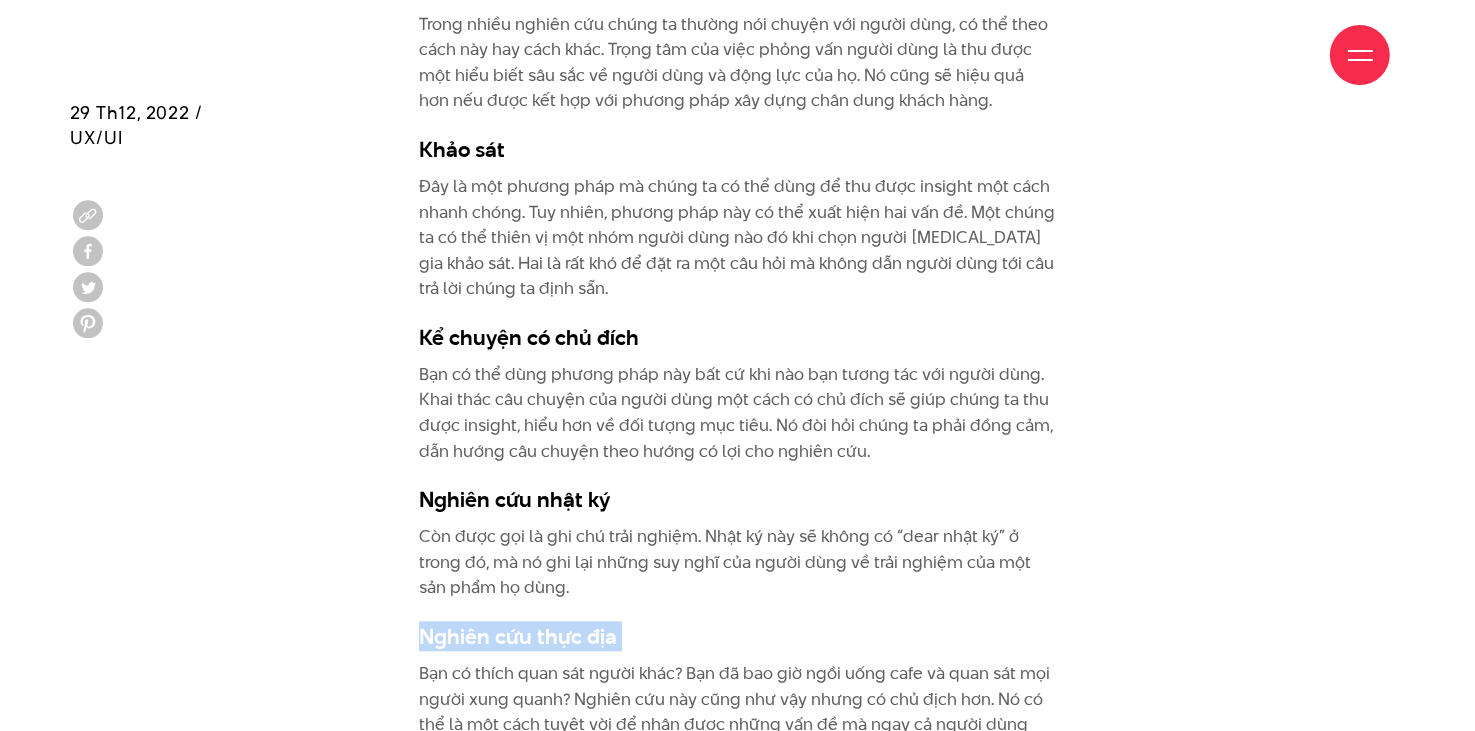 click on "Nhiều trong số chúng ta có nhiều suy nghĩ về người dùng và khách hàng. Chúng ta có những kiến thức và kinh nghiệm sau nhiều năm [MEDICAL_DATA] gia ngành công nghiệp này. Nhưng thứ chúng ta thực sự biết là gì?
Chúng ta thường bắt đầu với giả định. Giả định là cần thiết, nhưng nó sẽ trở nên nguy hiểm khi chúng ta coi nó như sự thật. Nghiên cứu thiết kế cung cấp một hướng tiếp cận có cấu trúc, phương pháp để hiểu người dùng của chúng ta. Với nó, chúng ta có thể:
Định hình thiết kế của sản phẩm và dịch vụ
Xác thực giả định
Giảm chi phí
Khi thực hiện nghiên cứu thiết kế, chúng ta cần đặt được 3 điều sau:
Tìm ra pattern và insight
Xác định mục tiêu, tạo giả thuyết và đưa ra kết luận
Có hình dung về tương lai" at bounding box center [738, -157] 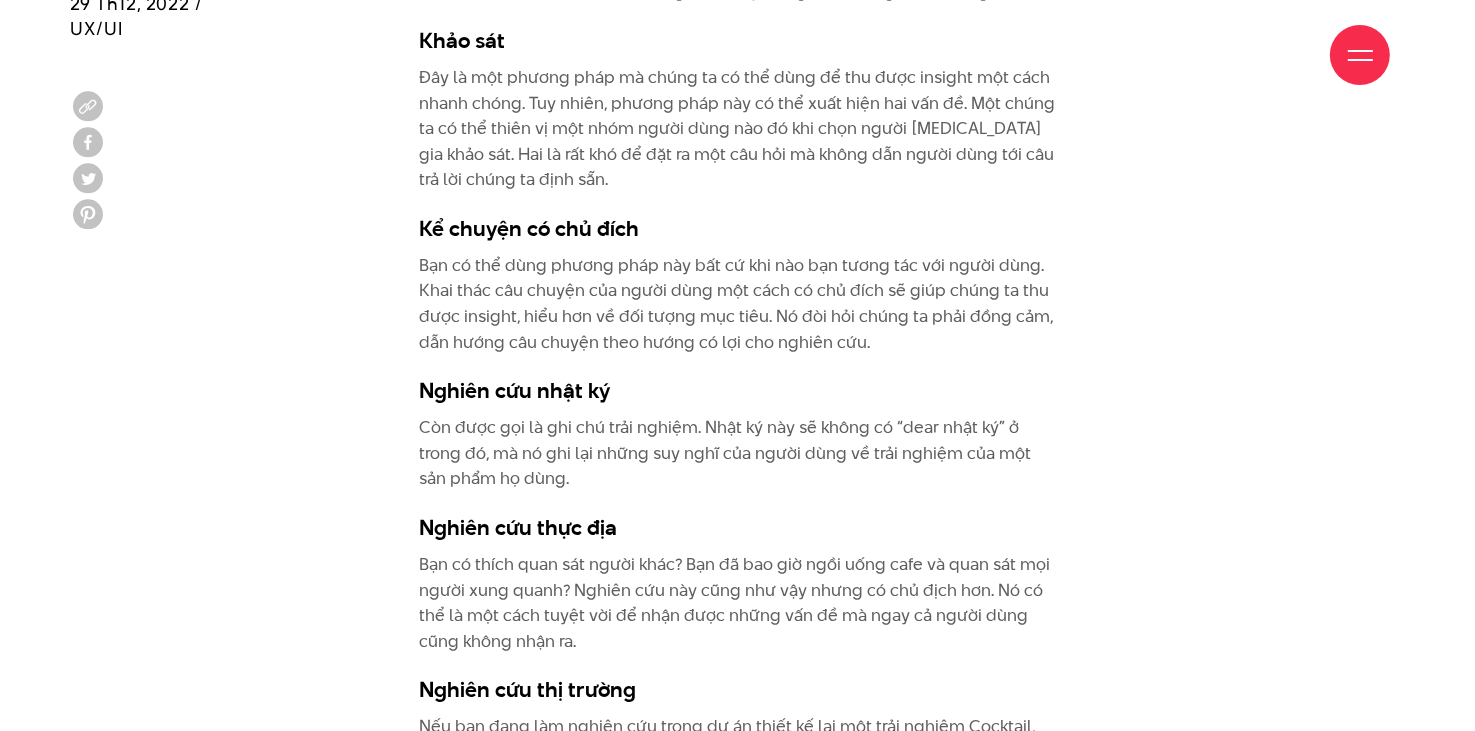 scroll, scrollTop: 4666, scrollLeft: 0, axis: vertical 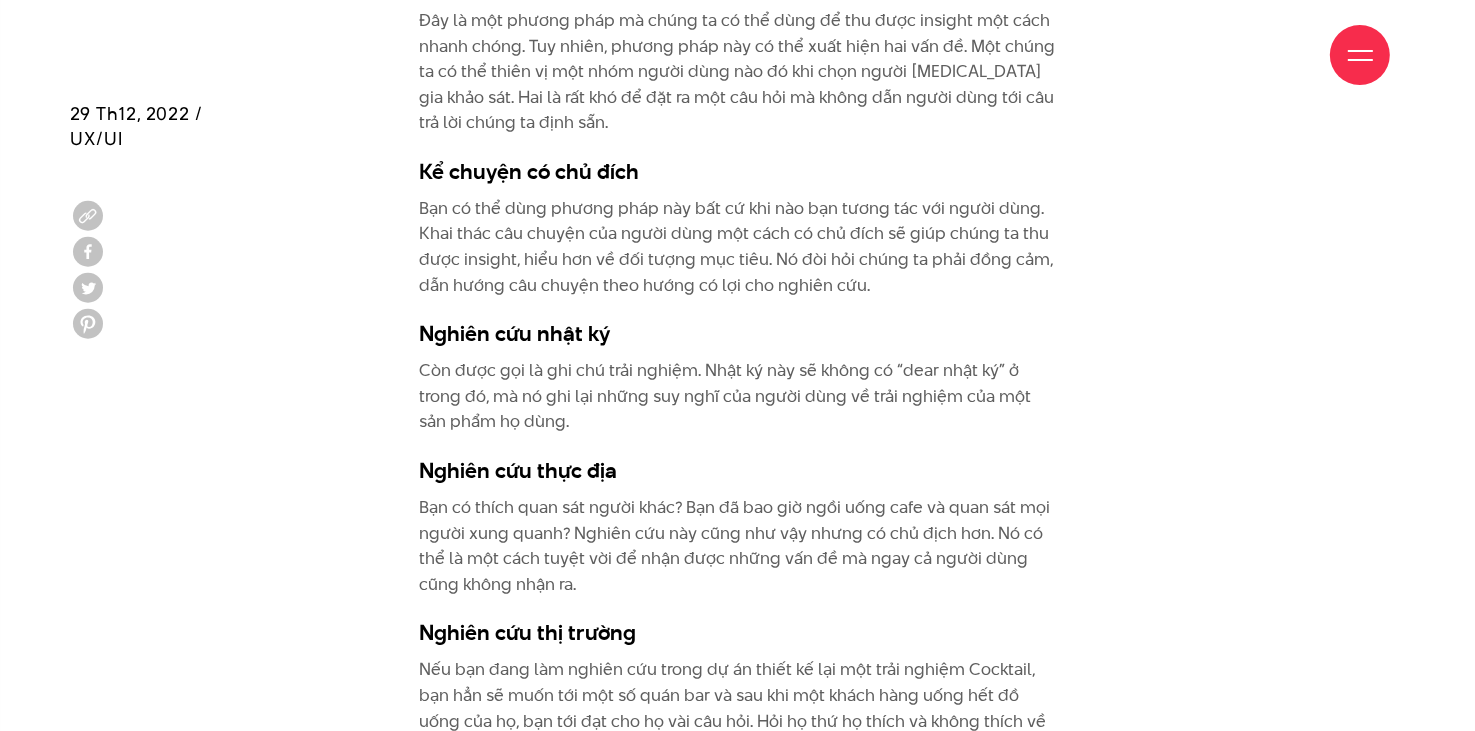 click on "Bạn có thích quan sát người khác? Bạn đã bao giờ ngồi uống cafe và quan sát mọi người xung quanh? Nghiên cứu này cũng như vậy nhưng có chủ địch hơn. Nó có thể là một cách tuyệt vời để nhận được những vấn đề mà ngay cả người dùng cũng không nhận ra." at bounding box center (738, 546) 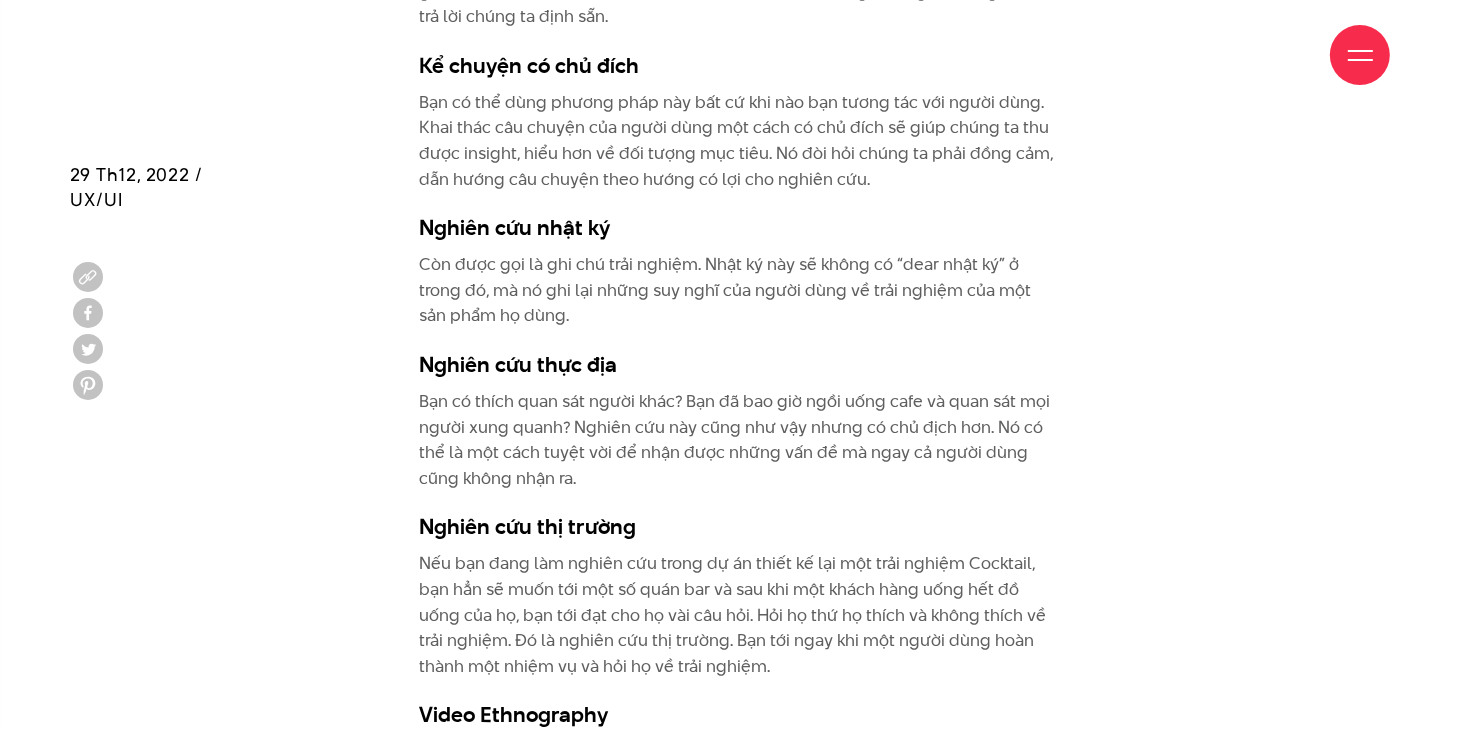scroll, scrollTop: 4833, scrollLeft: 0, axis: vertical 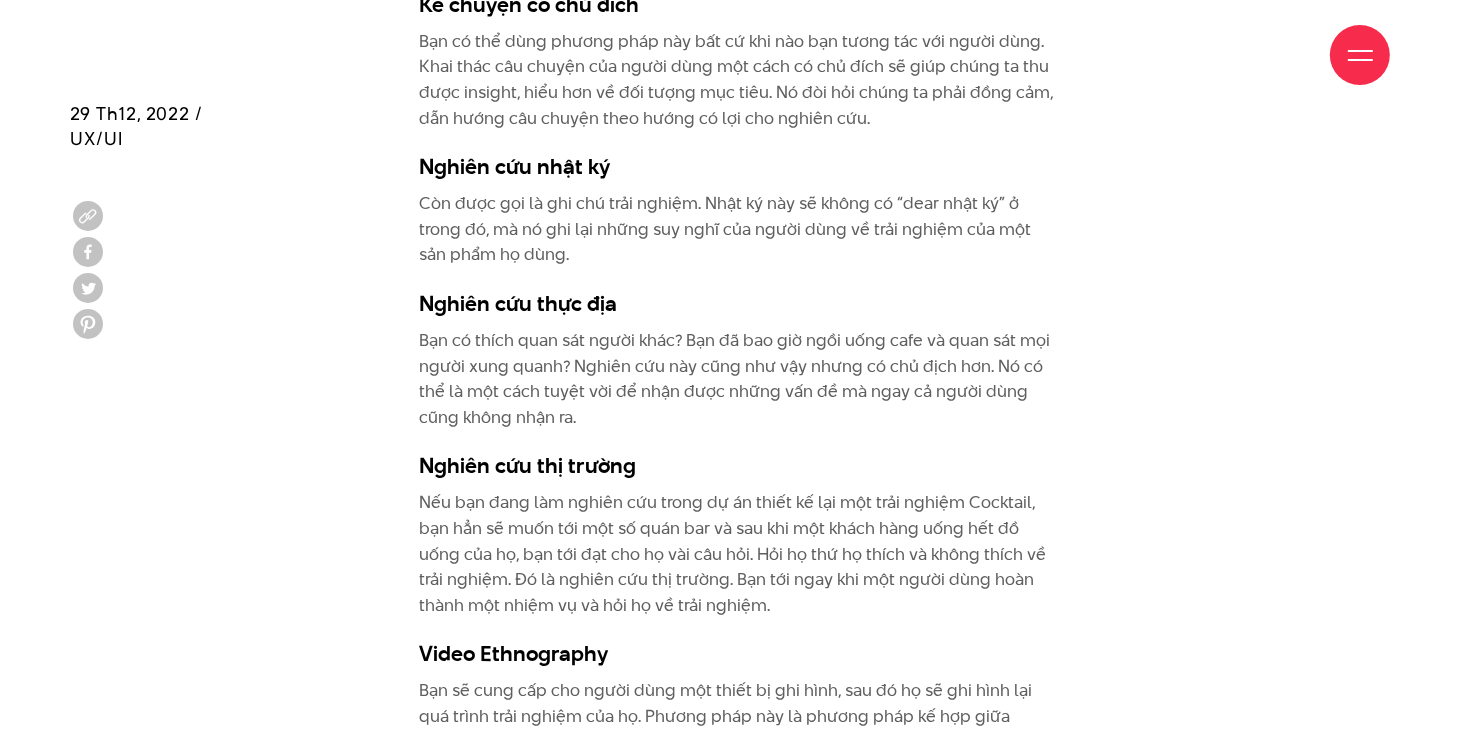 click on "Nếu bạn đang làm nghiên cứu trong dự án thiết kế lại một trải nghiệm Cocktail, bạn hẳn sẽ muốn tới một số quán bar và sau khi một khách hàng uống hết đồ uống của họ, bạn tới đạt cho họ vài câu hỏi. Hỏi họ thứ họ thích và không thích về trải nghiệm. Đó là nghiên cứu thị trường. Bạn tới ngay khi một người dùng hoàn thành một nhiệm vụ và hỏi họ về trải nghiệm." at bounding box center (738, 554) 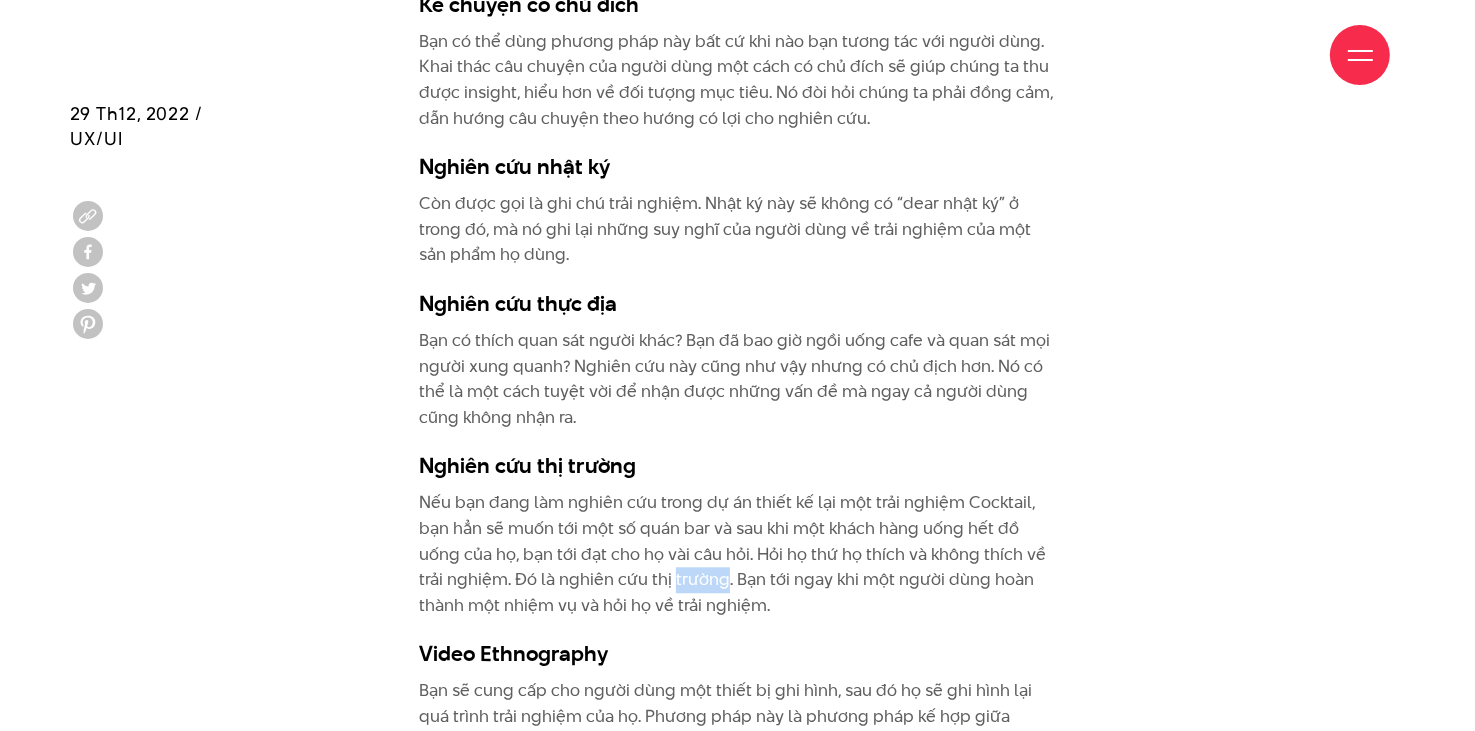 click on "Nếu bạn đang làm nghiên cứu trong dự án thiết kế lại một trải nghiệm Cocktail, bạn hẳn sẽ muốn tới một số quán bar và sau khi một khách hàng uống hết đồ uống của họ, bạn tới đạt cho họ vài câu hỏi. Hỏi họ thứ họ thích và không thích về trải nghiệm. Đó là nghiên cứu thị trường. Bạn tới ngay khi một người dùng hoàn thành một nhiệm vụ và hỏi họ về trải nghiệm." at bounding box center (738, 554) 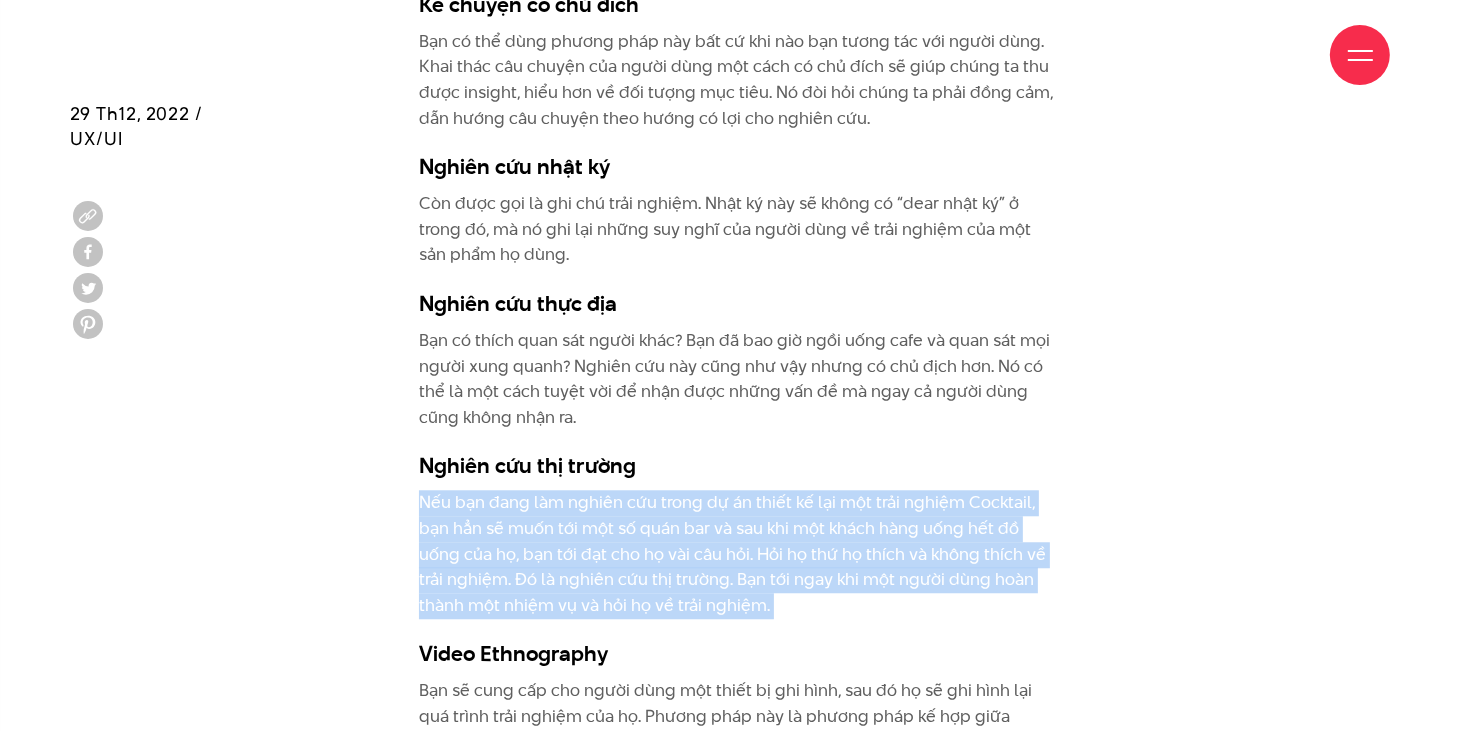 click on "Nếu bạn đang làm nghiên cứu trong dự án thiết kế lại một trải nghiệm Cocktail, bạn hẳn sẽ muốn tới một số quán bar và sau khi một khách hàng uống hết đồ uống của họ, bạn tới đạt cho họ vài câu hỏi. Hỏi họ thứ họ thích và không thích về trải nghiệm. Đó là nghiên cứu thị trường. Bạn tới ngay khi một người dùng hoàn thành một nhiệm vụ và hỏi họ về trải nghiệm." at bounding box center (738, 554) 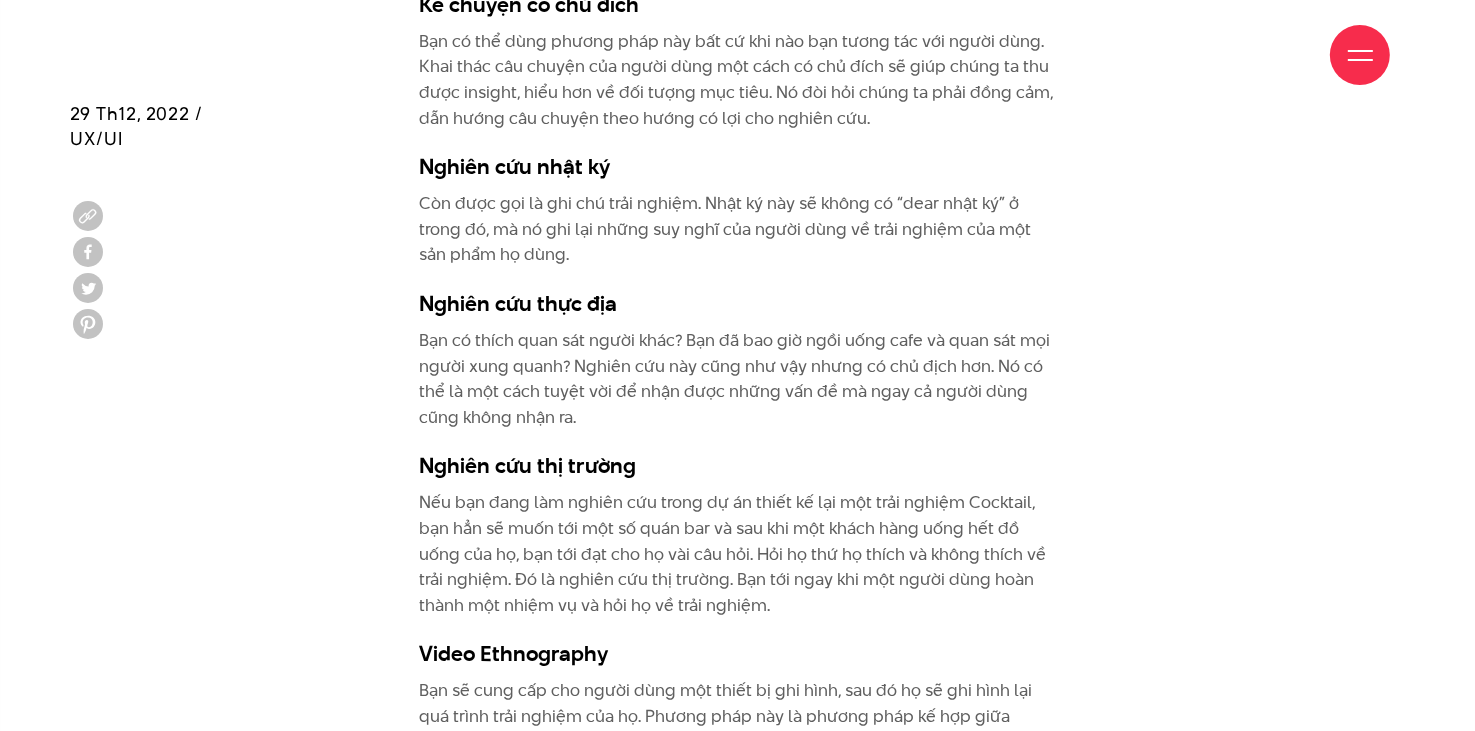 click on "Nhiều trong số chúng ta có nhiều suy nghĩ về người dùng và khách hàng. Chúng ta có những kiến thức và kinh nghiệm sau nhiều năm [MEDICAL_DATA] gia ngành công nghiệp này. Nhưng thứ chúng ta thực sự biết là gì?
Chúng ta thường bắt đầu với giả định. Giả định là cần thiết, nhưng nó sẽ trở nên nguy hiểm khi chúng ta coi nó như sự thật. Nghiên cứu thiết kế cung cấp một hướng tiếp cận có cấu trúc, phương pháp để hiểu người dùng của chúng ta. Với nó, chúng ta có thể:
Định hình thiết kế của sản phẩm và dịch vụ
Xác thực giả định
Giảm chi phí
Khi thực hiện nghiên cứu thiết kế, chúng ta cần đặt được 3 điều sau:
Tìm ra pattern và insight
Xác định mục tiêu, tạo giả thuyết và đưa ra kết luận
Có hình dung về tương lai" at bounding box center [738, -490] 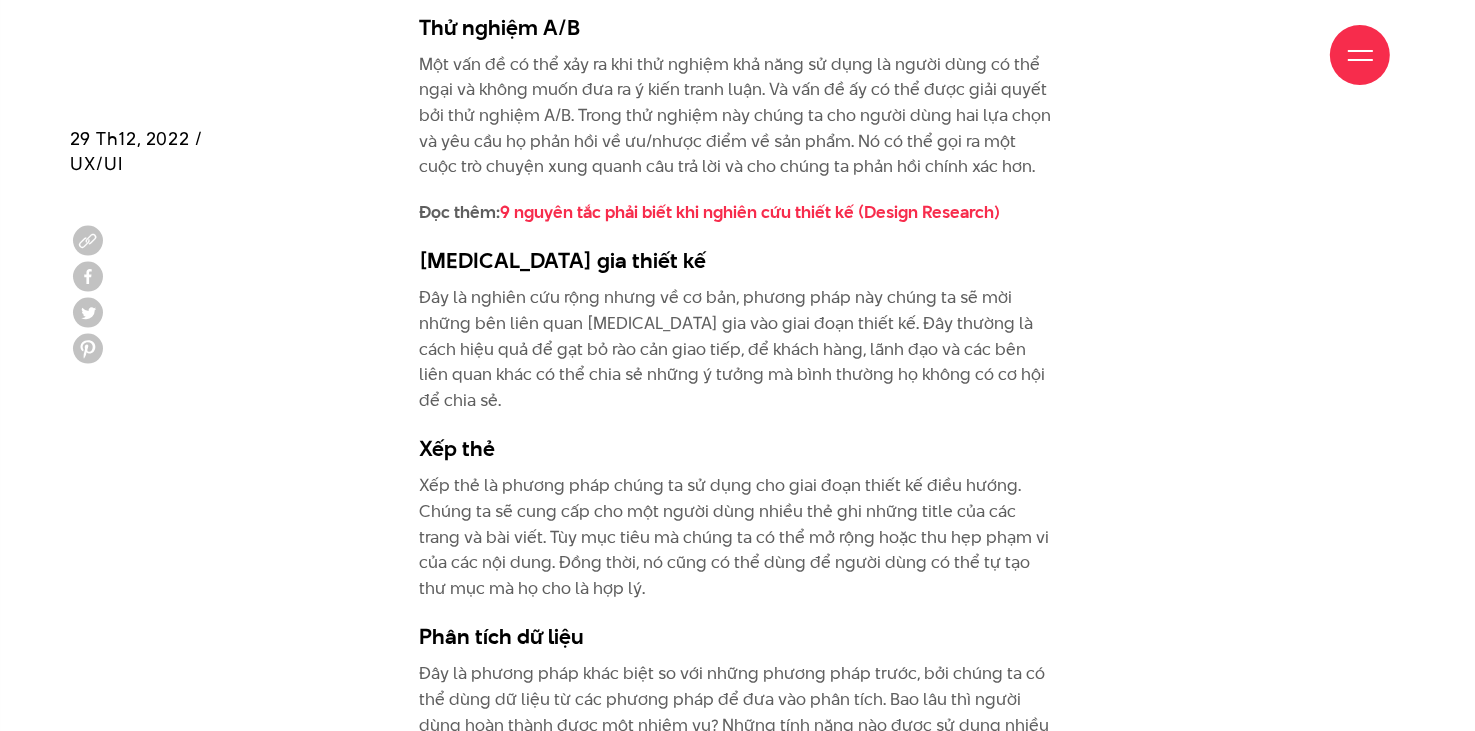 scroll, scrollTop: 6166, scrollLeft: 0, axis: vertical 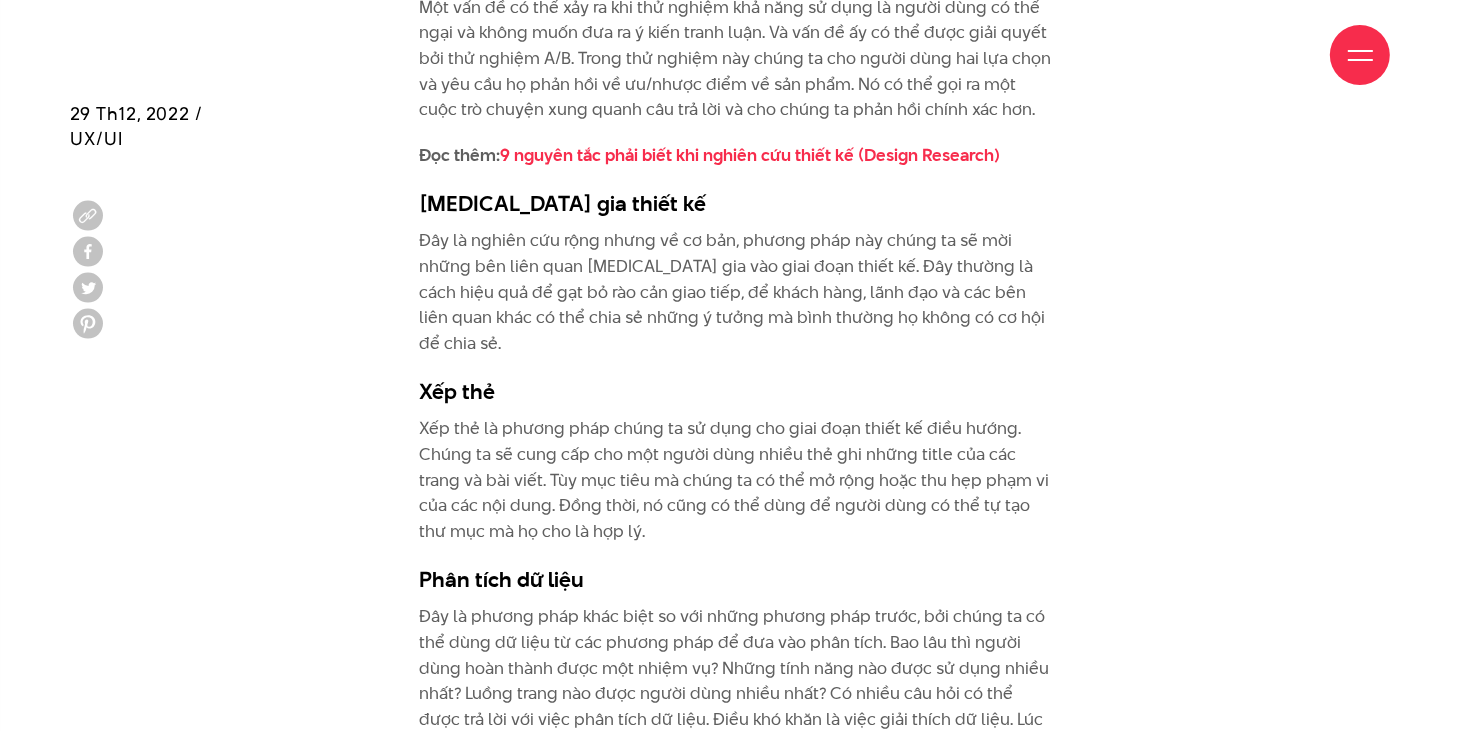 click on "Đây là phương pháp khác biệt so với những phương pháp trước, bởi chúng ta có thể dùng dữ liệu từ các phương pháp để đưa vào phân tích. Bao lâu thì người dùng hoàn thành được một nhiệm vụ? Những tính năng nào được sử dụng nhiều nhất? Luồng trang nào được người dùng nhiều nhất? Có nhiều câu hỏi có thể được trả lời với việc phân tích dữ liệu. Điều khó khăn là việc giải thích dữ liệu. Lúc này bạn cần phân loại đâu là dữ liệu định tính, đâu là dữ liệu định lượng để có thể tìm ra câu trả lời chính xác." at bounding box center (738, 706) 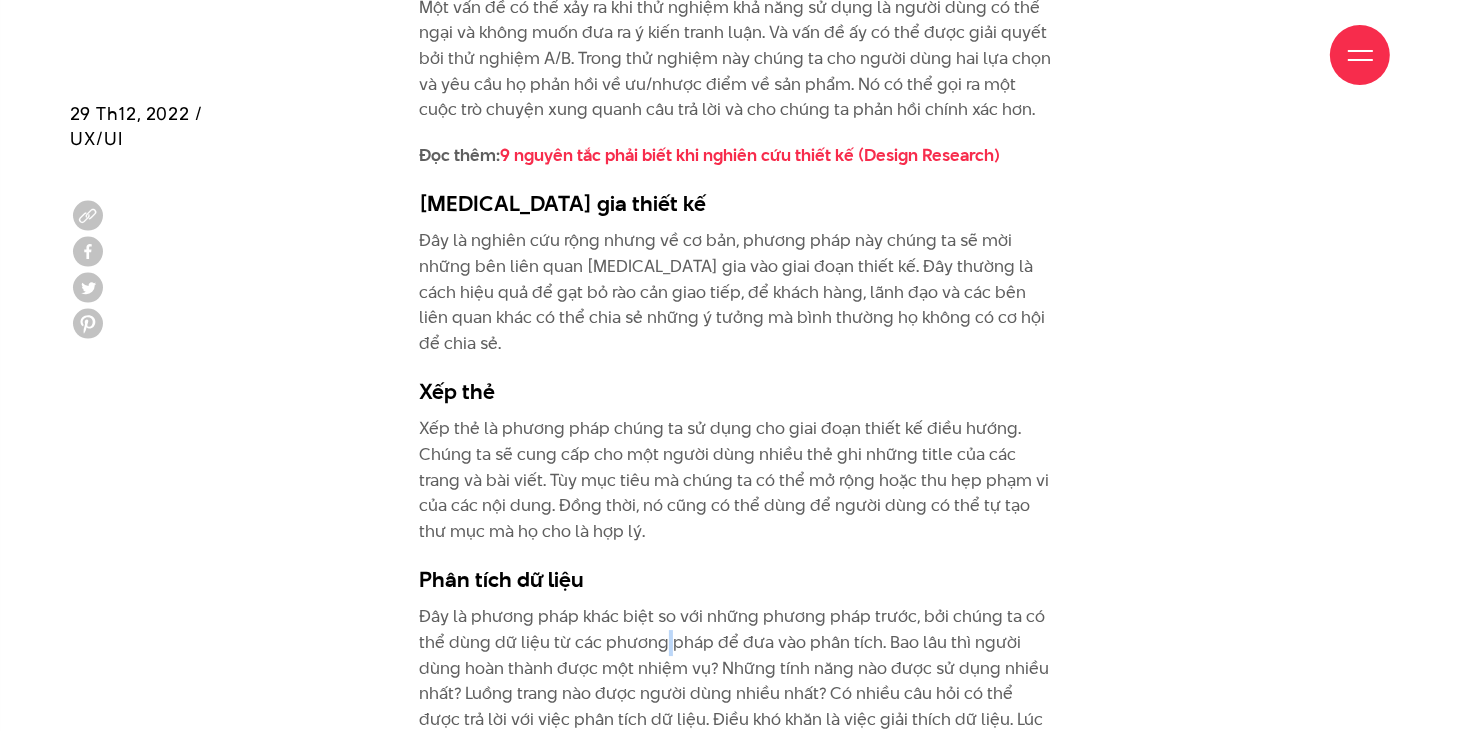 click on "Đây là phương pháp khác biệt so với những phương pháp trước, bởi chúng ta có thể dùng dữ liệu từ các phương pháp để đưa vào phân tích. Bao lâu thì người dùng hoàn thành được một nhiệm vụ? Những tính năng nào được sử dụng nhiều nhất? Luồng trang nào được người dùng nhiều nhất? Có nhiều câu hỏi có thể được trả lời với việc phân tích dữ liệu. Điều khó khăn là việc giải thích dữ liệu. Lúc này bạn cần phân loại đâu là dữ liệu định tính, đâu là dữ liệu định lượng để có thể tìm ra câu trả lời chính xác." at bounding box center [738, 706] 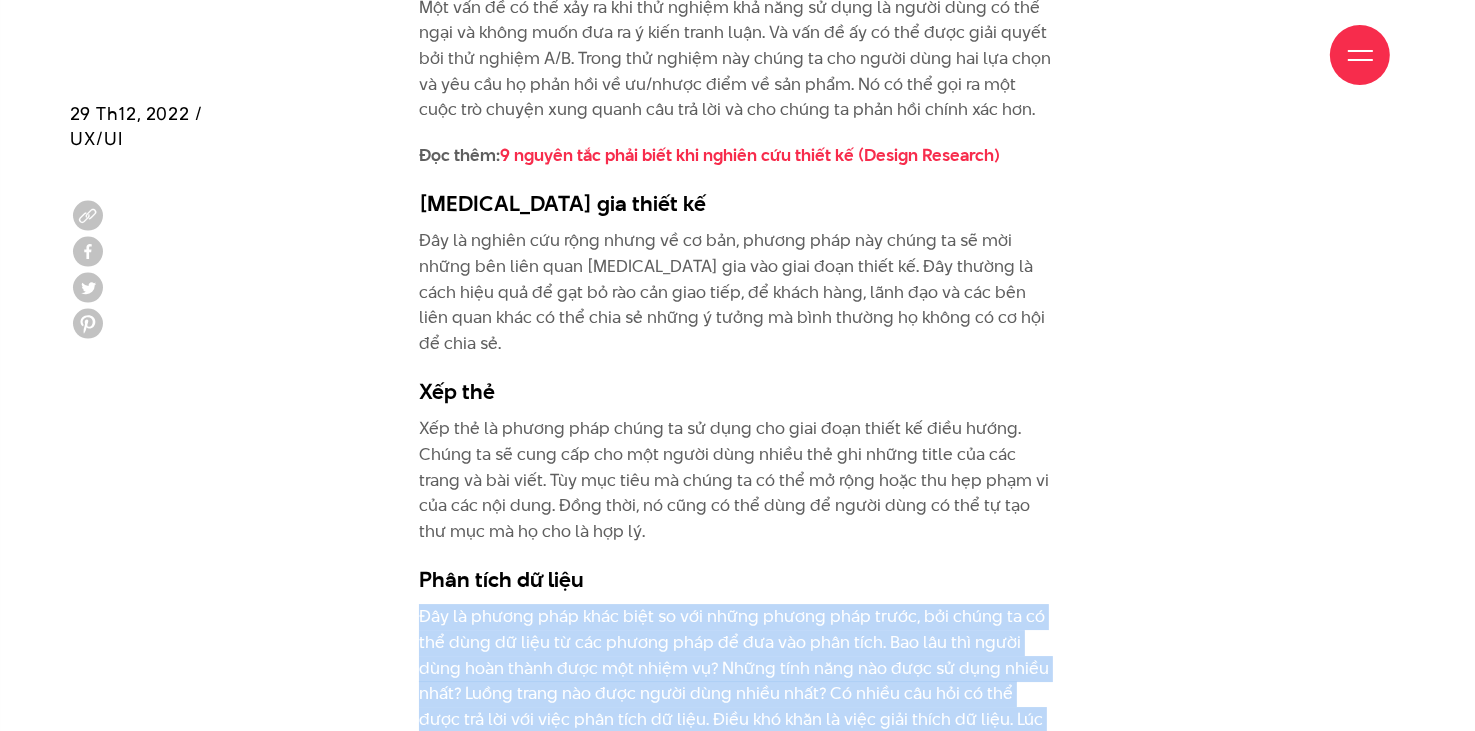 click on "Đây là phương pháp khác biệt so với những phương pháp trước, bởi chúng ta có thể dùng dữ liệu từ các phương pháp để đưa vào phân tích. Bao lâu thì người dùng hoàn thành được một nhiệm vụ? Những tính năng nào được sử dụng nhiều nhất? Luồng trang nào được người dùng nhiều nhất? Có nhiều câu hỏi có thể được trả lời với việc phân tích dữ liệu. Điều khó khăn là việc giải thích dữ liệu. Lúc này bạn cần phân loại đâu là dữ liệu định tính, đâu là dữ liệu định lượng để có thể tìm ra câu trả lời chính xác." at bounding box center (738, 706) 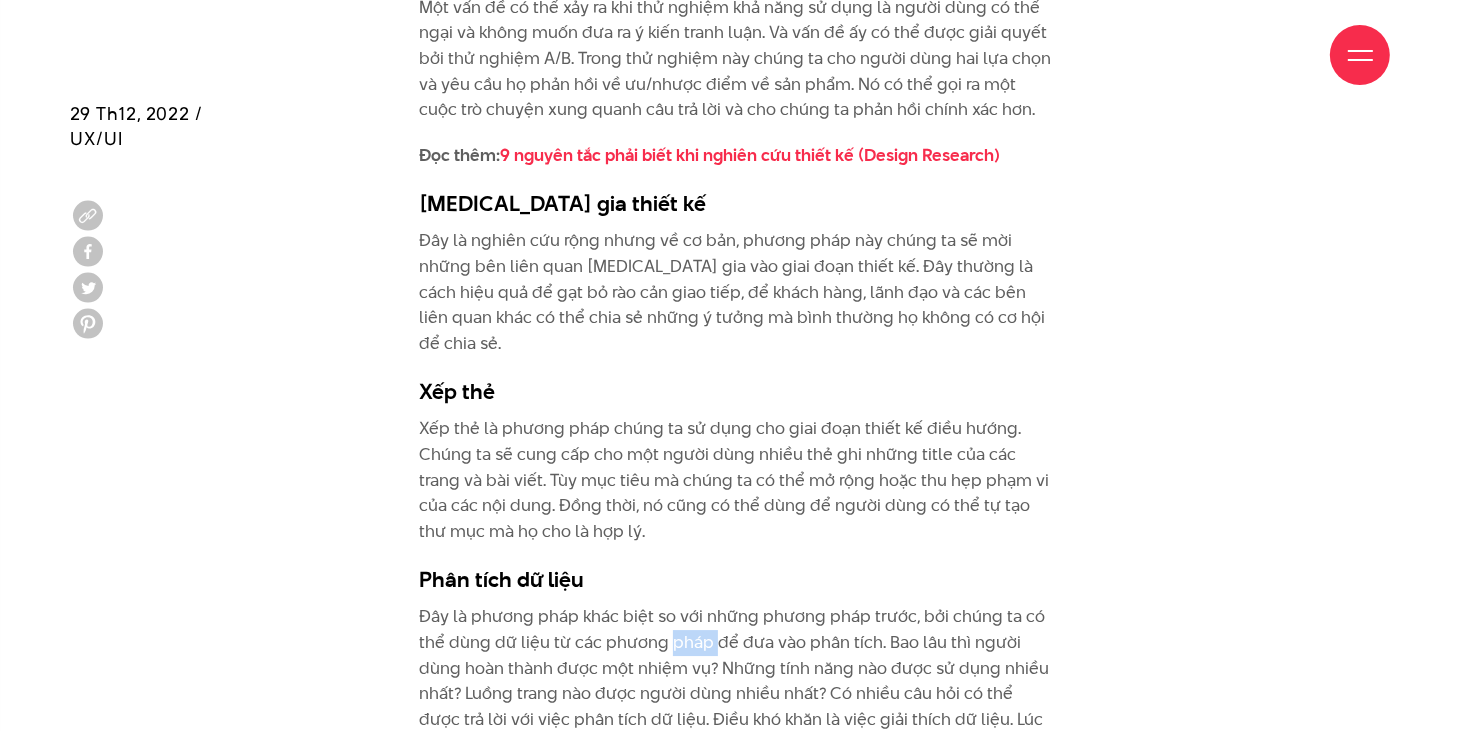 click on "Đây là phương pháp khác biệt so với những phương pháp trước, bởi chúng ta có thể dùng dữ liệu từ các phương pháp để đưa vào phân tích. Bao lâu thì người dùng hoàn thành được một nhiệm vụ? Những tính năng nào được sử dụng nhiều nhất? Luồng trang nào được người dùng nhiều nhất? Có nhiều câu hỏi có thể được trả lời với việc phân tích dữ liệu. Điều khó khăn là việc giải thích dữ liệu. Lúc này bạn cần phân loại đâu là dữ liệu định tính, đâu là dữ liệu định lượng để có thể tìm ra câu trả lời chính xác." at bounding box center (738, 706) 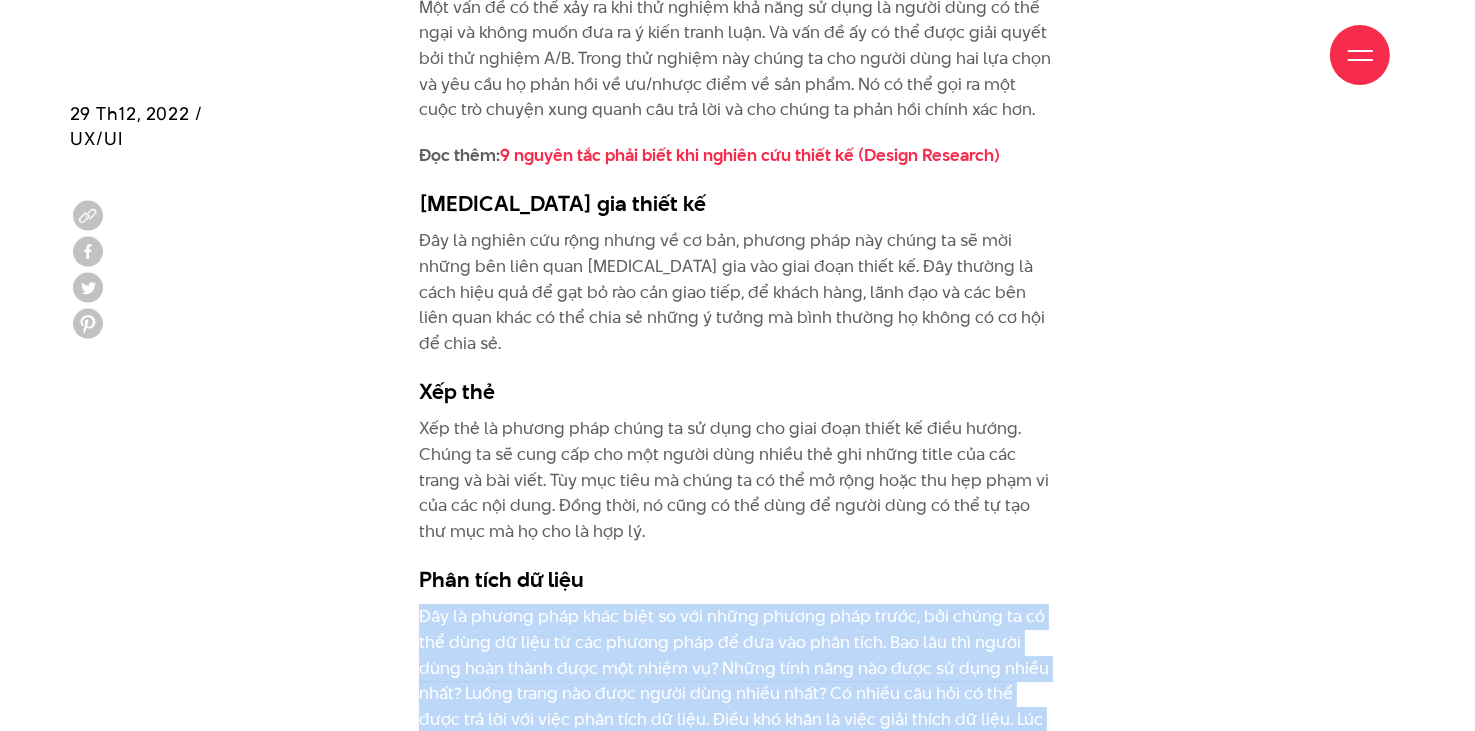 click on "Đây là phương pháp khác biệt so với những phương pháp trước, bởi chúng ta có thể dùng dữ liệu từ các phương pháp để đưa vào phân tích. Bao lâu thì người dùng hoàn thành được một nhiệm vụ? Những tính năng nào được sử dụng nhiều nhất? Luồng trang nào được người dùng nhiều nhất? Có nhiều câu hỏi có thể được trả lời với việc phân tích dữ liệu. Điều khó khăn là việc giải thích dữ liệu. Lúc này bạn cần phân loại đâu là dữ liệu định tính, đâu là dữ liệu định lượng để có thể tìm ra câu trả lời chính xác." at bounding box center (738, 706) 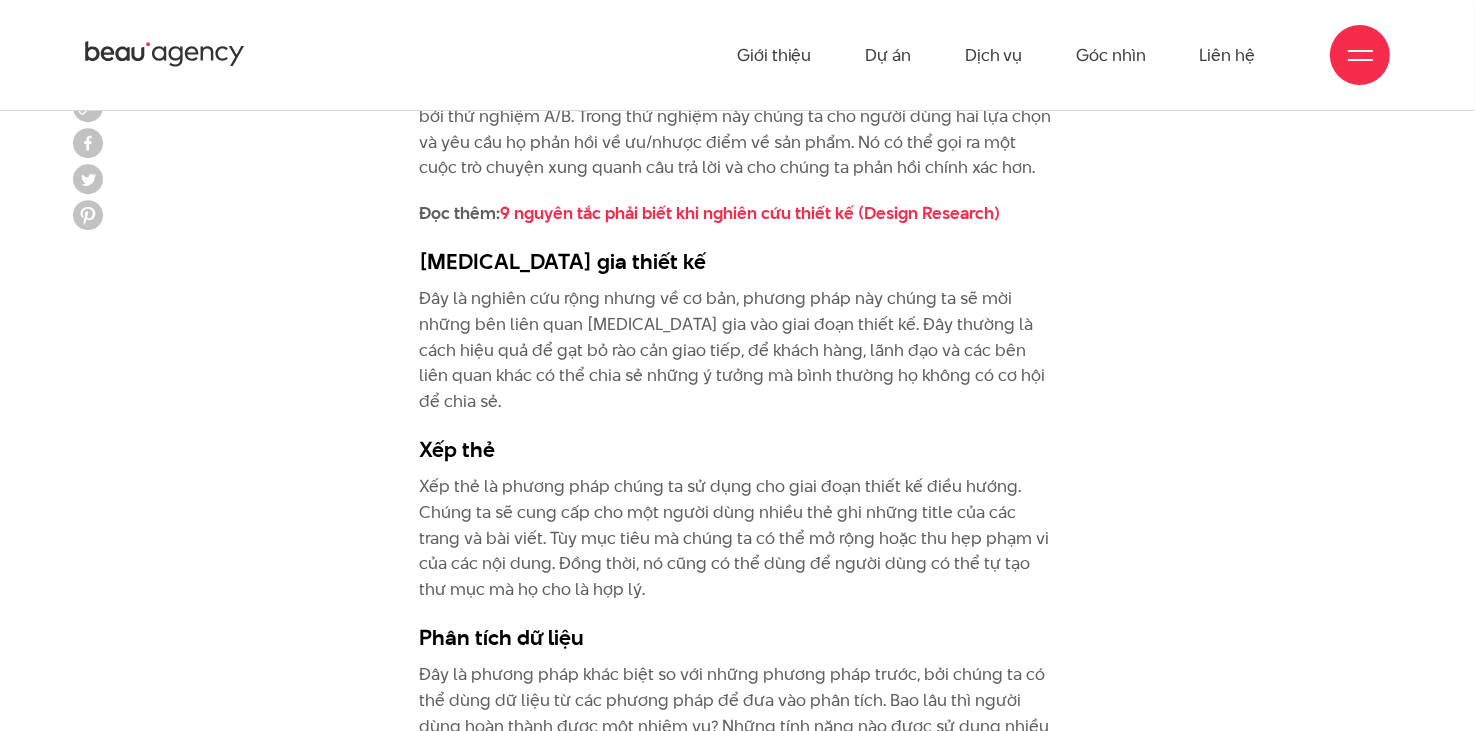 scroll, scrollTop: 6000, scrollLeft: 0, axis: vertical 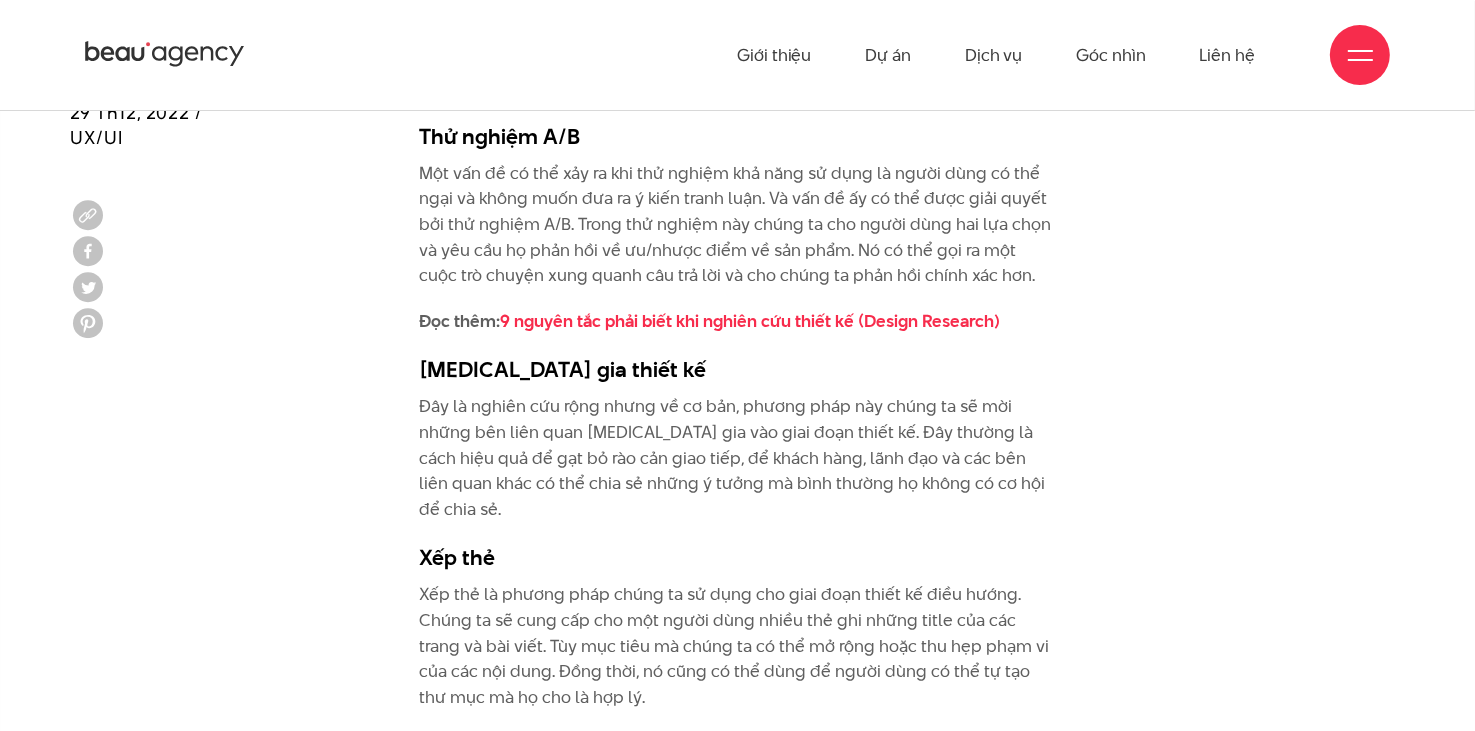 click on "Xếp thẻ là phương pháp chúng ta sử dụng cho giai đoạn thiết kế điều hướng. Chúng ta sẽ cung cấp cho một người dùng nhiều thẻ ghi những title của các trang và bài viết. Tùy mục tiêu mà chúng ta có thể mở rộng hoặc thu hẹp phạm vi của các nội dung. Đồng thời, nó cũng có thể dùng để người dùng có thể tự tạo thư mục mà họ cho là hợp lý." at bounding box center [738, 646] 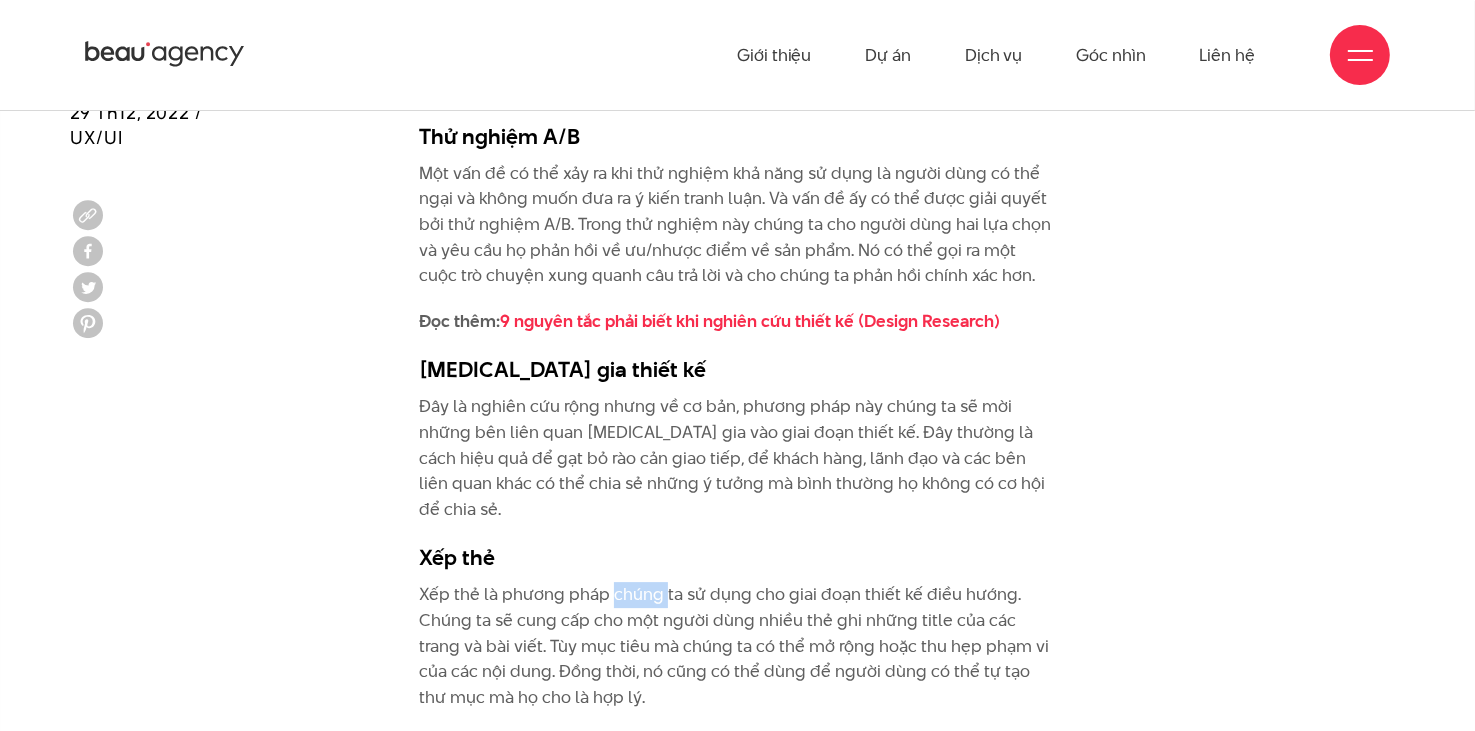 click on "Xếp thẻ là phương pháp chúng ta sử dụng cho giai đoạn thiết kế điều hướng. Chúng ta sẽ cung cấp cho một người dùng nhiều thẻ ghi những title của các trang và bài viết. Tùy mục tiêu mà chúng ta có thể mở rộng hoặc thu hẹp phạm vi của các nội dung. Đồng thời, nó cũng có thể dùng để người dùng có thể tự tạo thư mục mà họ cho là hợp lý." at bounding box center (738, 646) 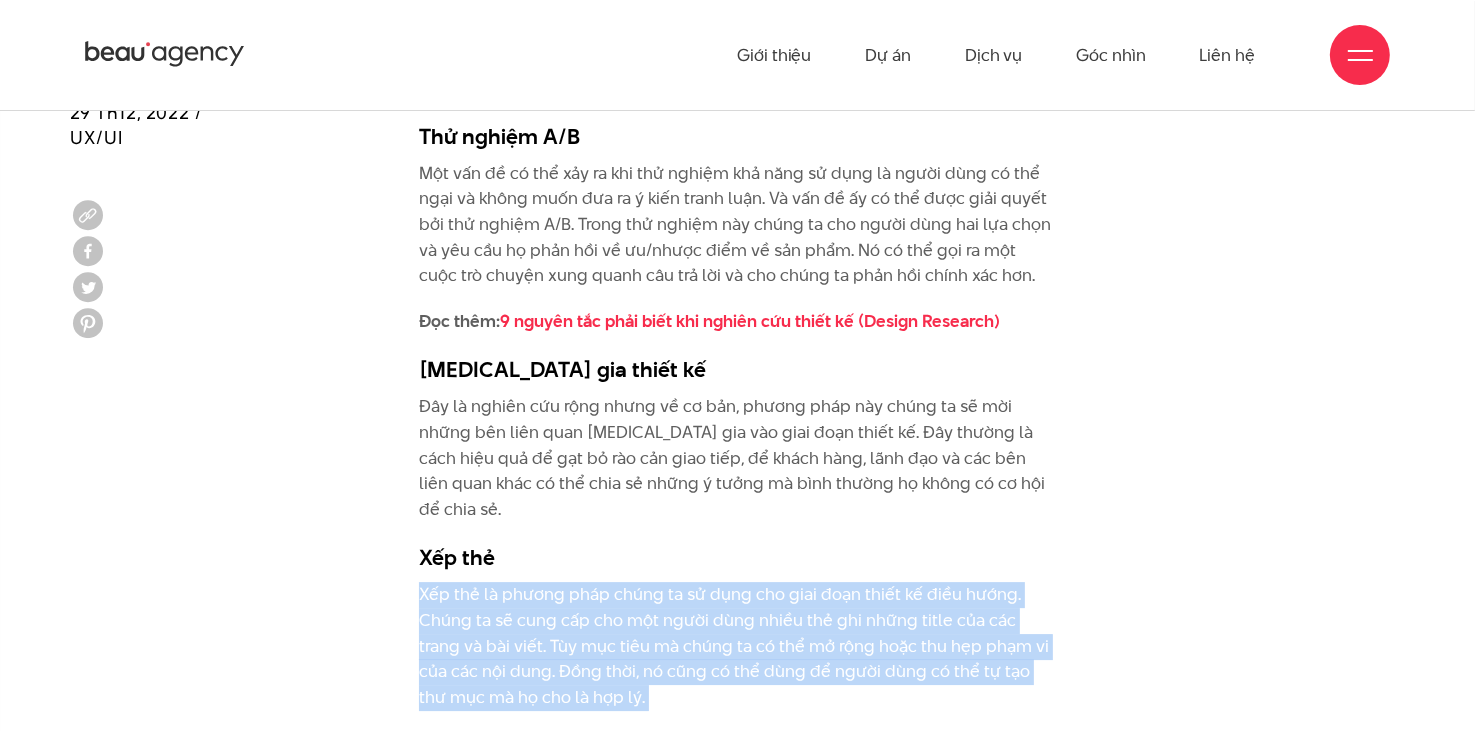 click on "Xếp thẻ là phương pháp chúng ta sử dụng cho giai đoạn thiết kế điều hướng. Chúng ta sẽ cung cấp cho một người dùng nhiều thẻ ghi những title của các trang và bài viết. Tùy mục tiêu mà chúng ta có thể mở rộng hoặc thu hẹp phạm vi của các nội dung. Đồng thời, nó cũng có thể dùng để người dùng có thể tự tạo thư mục mà họ cho là hợp lý." at bounding box center [738, 646] 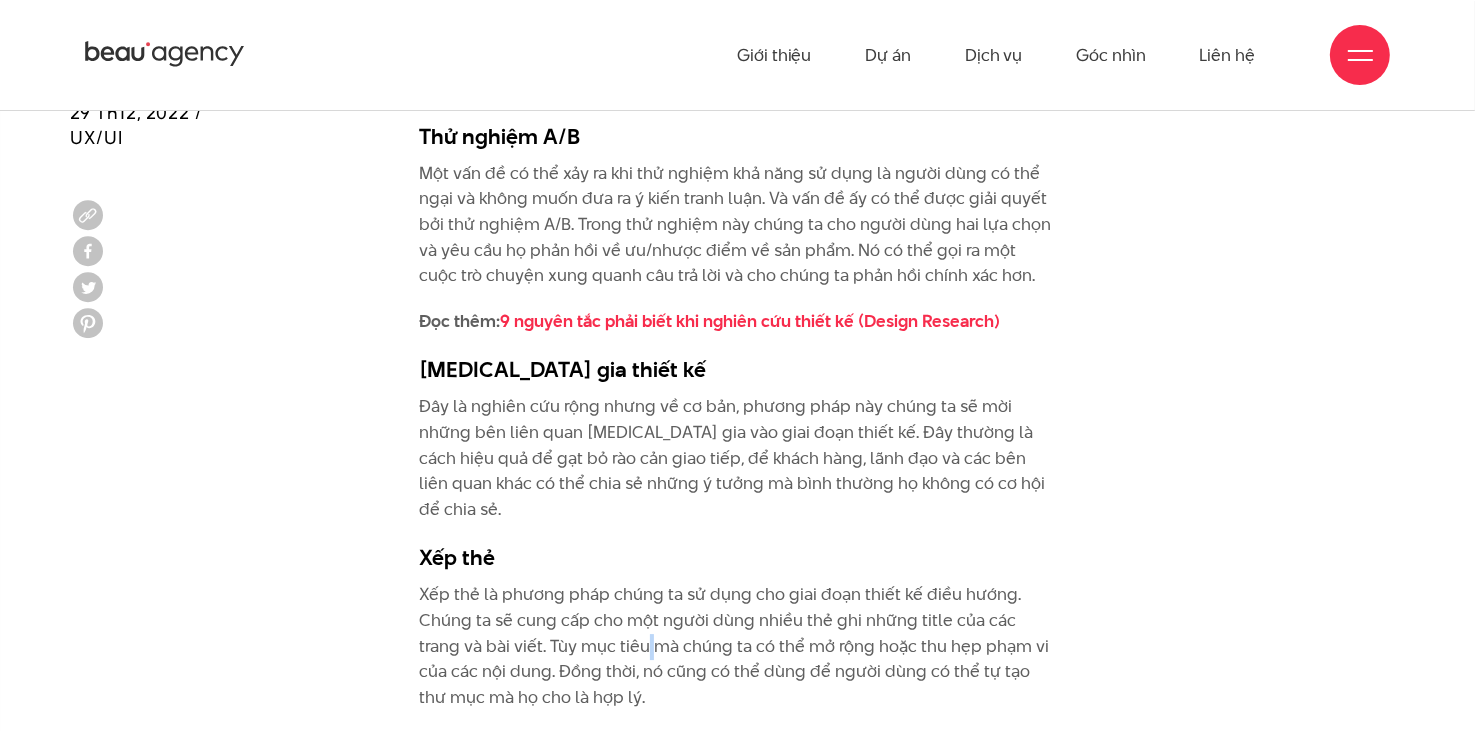 click on "Xếp thẻ là phương pháp chúng ta sử dụng cho giai đoạn thiết kế điều hướng. Chúng ta sẽ cung cấp cho một người dùng nhiều thẻ ghi những title của các trang và bài viết. Tùy mục tiêu mà chúng ta có thể mở rộng hoặc thu hẹp phạm vi của các nội dung. Đồng thời, nó cũng có thể dùng để người dùng có thể tự tạo thư mục mà họ cho là hợp lý." at bounding box center [738, 646] 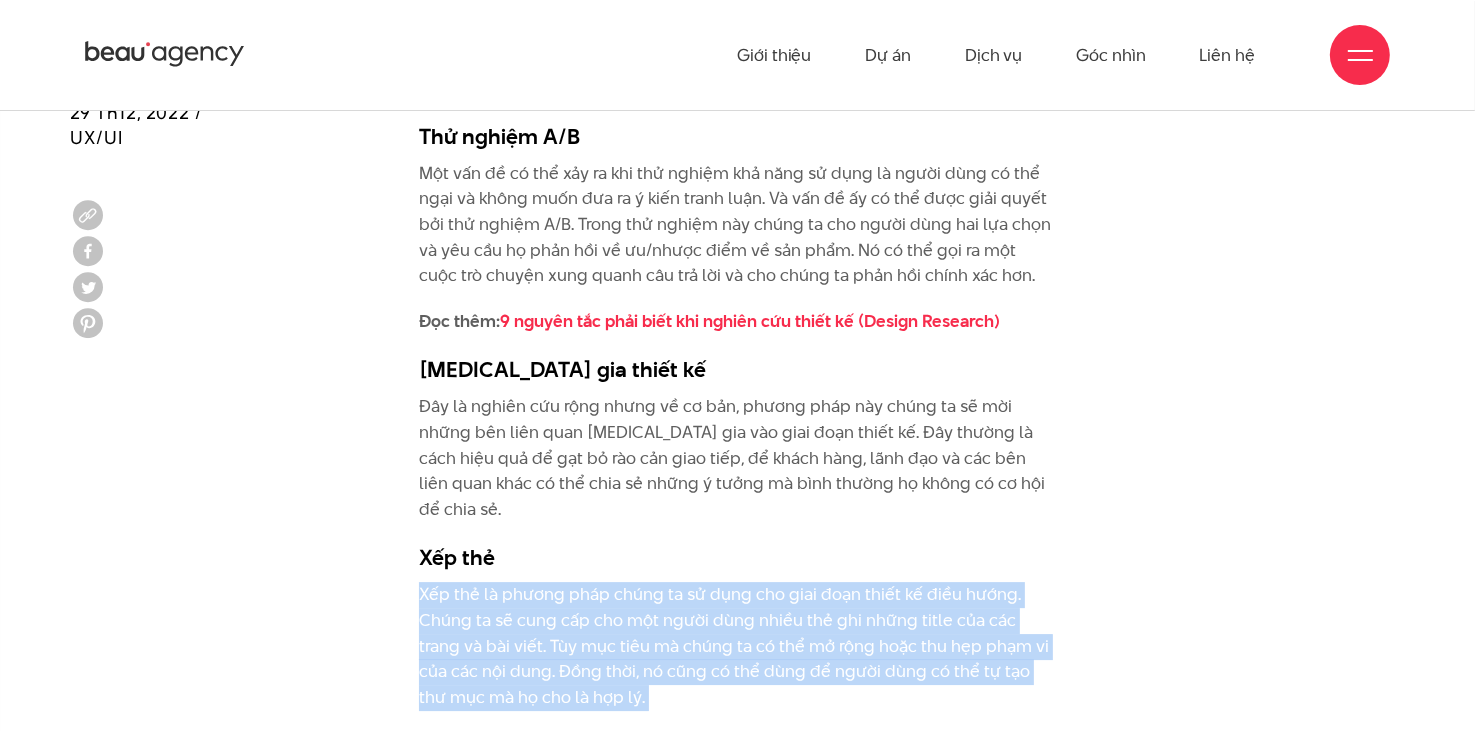click on "Xếp thẻ là phương pháp chúng ta sử dụng cho giai đoạn thiết kế điều hướng. Chúng ta sẽ cung cấp cho một người dùng nhiều thẻ ghi những title của các trang và bài viết. Tùy mục tiêu mà chúng ta có thể mở rộng hoặc thu hẹp phạm vi của các nội dung. Đồng thời, nó cũng có thể dùng để người dùng có thể tự tạo thư mục mà họ cho là hợp lý." at bounding box center (738, 646) 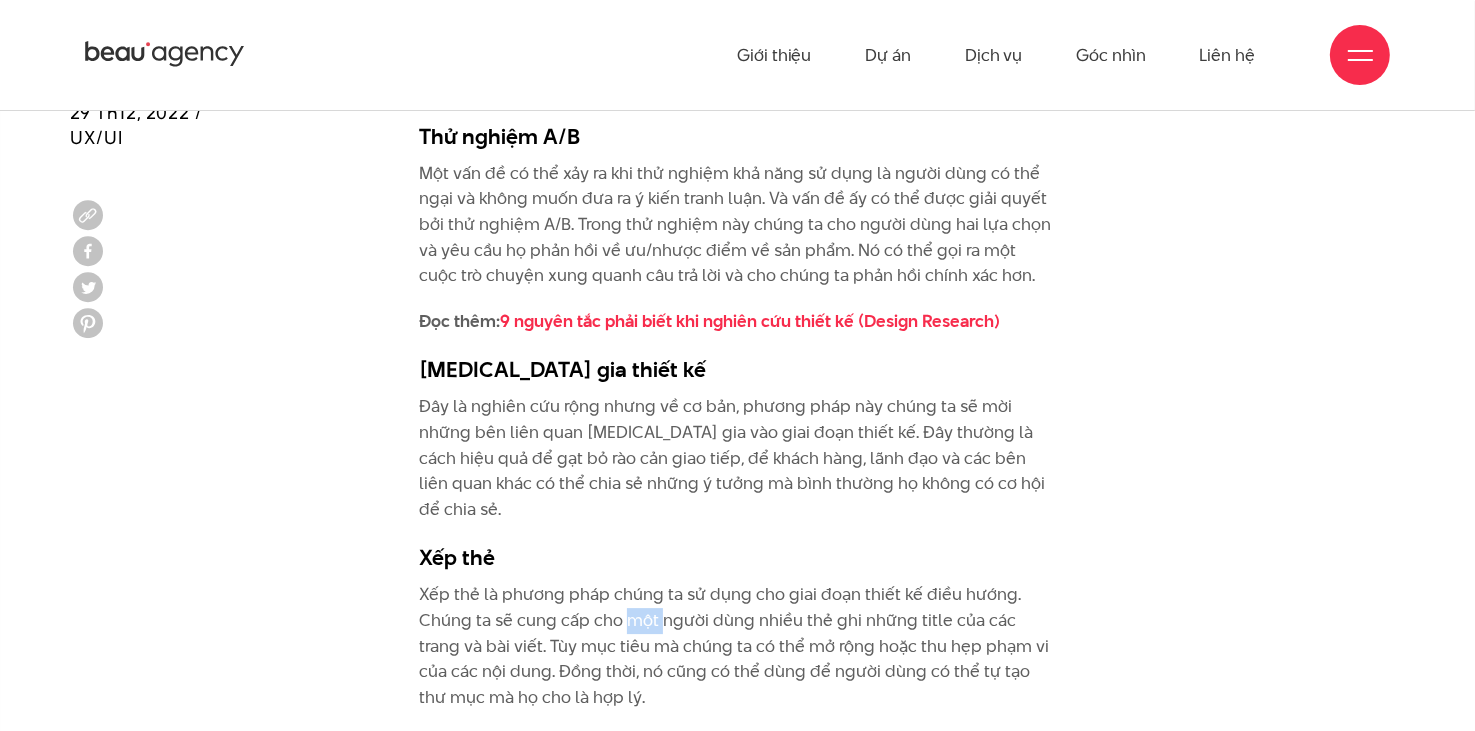 click on "Xếp thẻ là phương pháp chúng ta sử dụng cho giai đoạn thiết kế điều hướng. Chúng ta sẽ cung cấp cho một người dùng nhiều thẻ ghi những title của các trang và bài viết. Tùy mục tiêu mà chúng ta có thể mở rộng hoặc thu hẹp phạm vi của các nội dung. Đồng thời, nó cũng có thể dùng để người dùng có thể tự tạo thư mục mà họ cho là hợp lý." at bounding box center [738, 646] 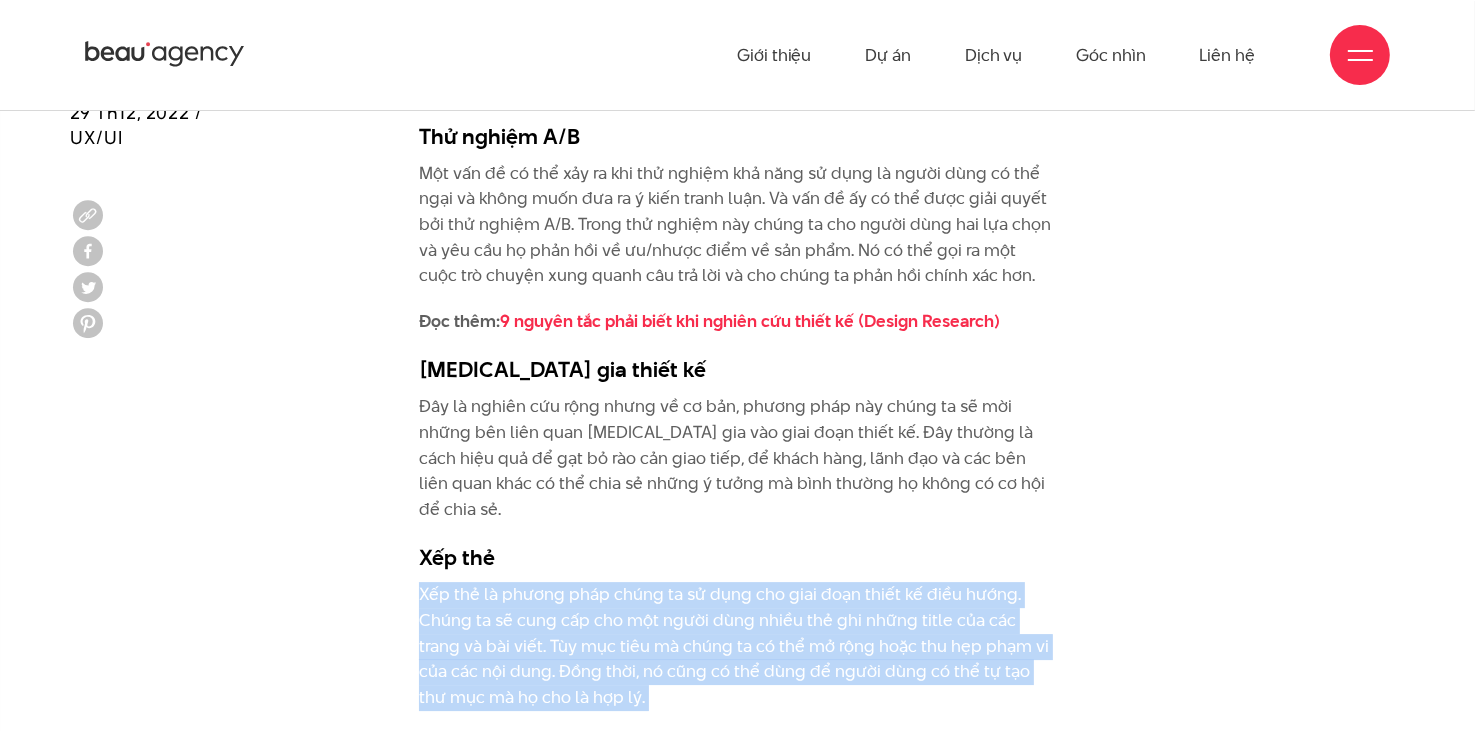 click on "Xếp thẻ là phương pháp chúng ta sử dụng cho giai đoạn thiết kế điều hướng. Chúng ta sẽ cung cấp cho một người dùng nhiều thẻ ghi những title của các trang và bài viết. Tùy mục tiêu mà chúng ta có thể mở rộng hoặc thu hẹp phạm vi của các nội dung. Đồng thời, nó cũng có thể dùng để người dùng có thể tự tạo thư mục mà họ cho là hợp lý." at bounding box center [738, 646] 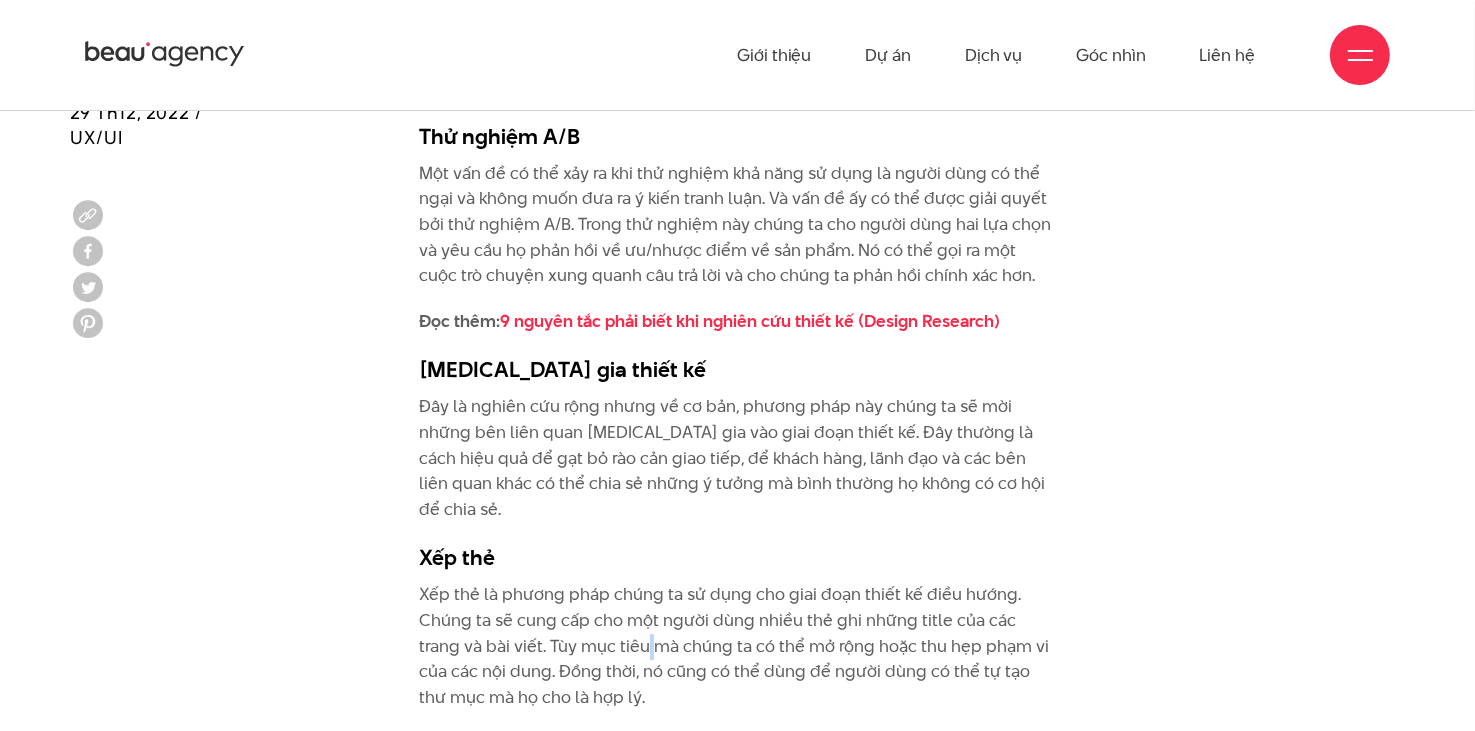click on "Xếp thẻ là phương pháp chúng ta sử dụng cho giai đoạn thiết kế điều hướng. Chúng ta sẽ cung cấp cho một người dùng nhiều thẻ ghi những title của các trang và bài viết. Tùy mục tiêu mà chúng ta có thể mở rộng hoặc thu hẹp phạm vi của các nội dung. Đồng thời, nó cũng có thể dùng để người dùng có thể tự tạo thư mục mà họ cho là hợp lý." at bounding box center (738, 646) 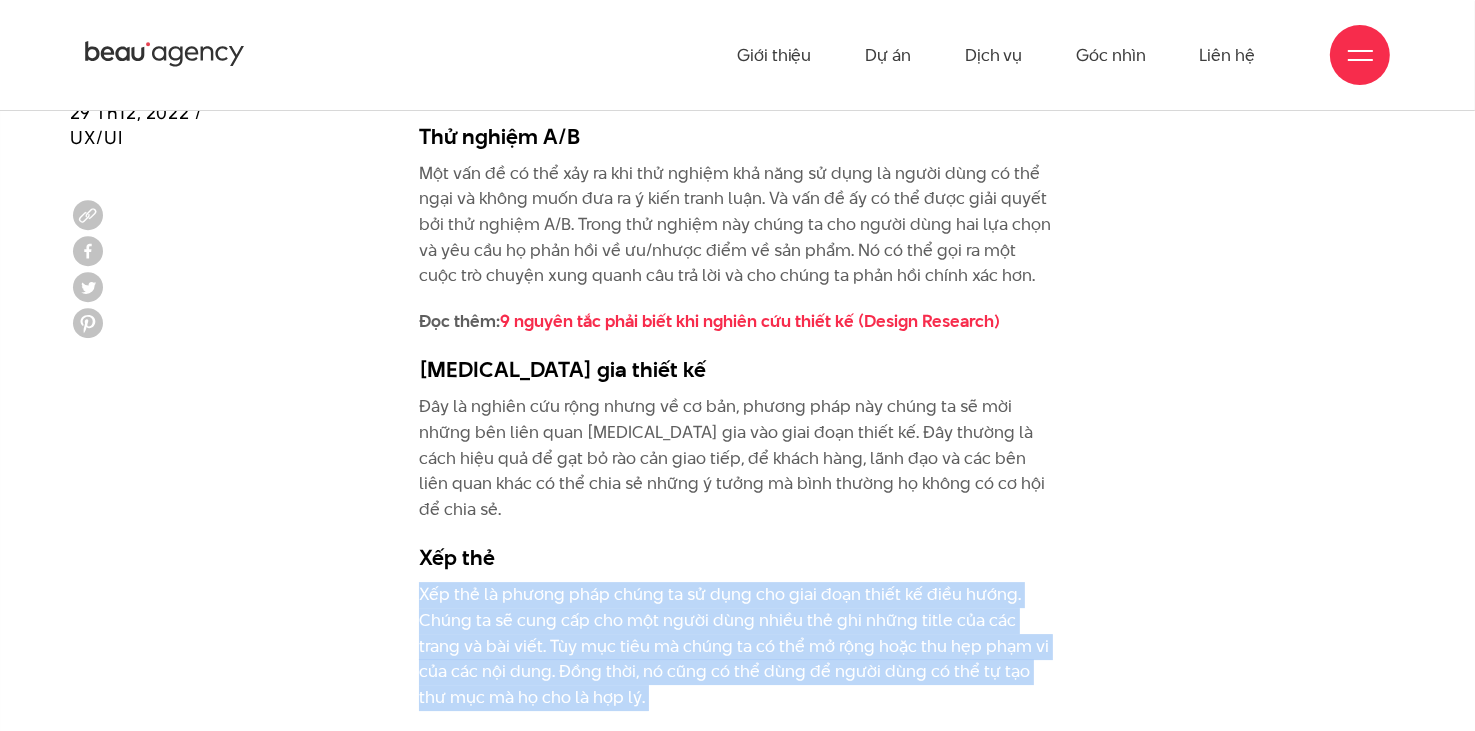 click on "Xếp thẻ là phương pháp chúng ta sử dụng cho giai đoạn thiết kế điều hướng. Chúng ta sẽ cung cấp cho một người dùng nhiều thẻ ghi những title của các trang và bài viết. Tùy mục tiêu mà chúng ta có thể mở rộng hoặc thu hẹp phạm vi của các nội dung. Đồng thời, nó cũng có thể dùng để người dùng có thể tự tạo thư mục mà họ cho là hợp lý." at bounding box center [738, 646] 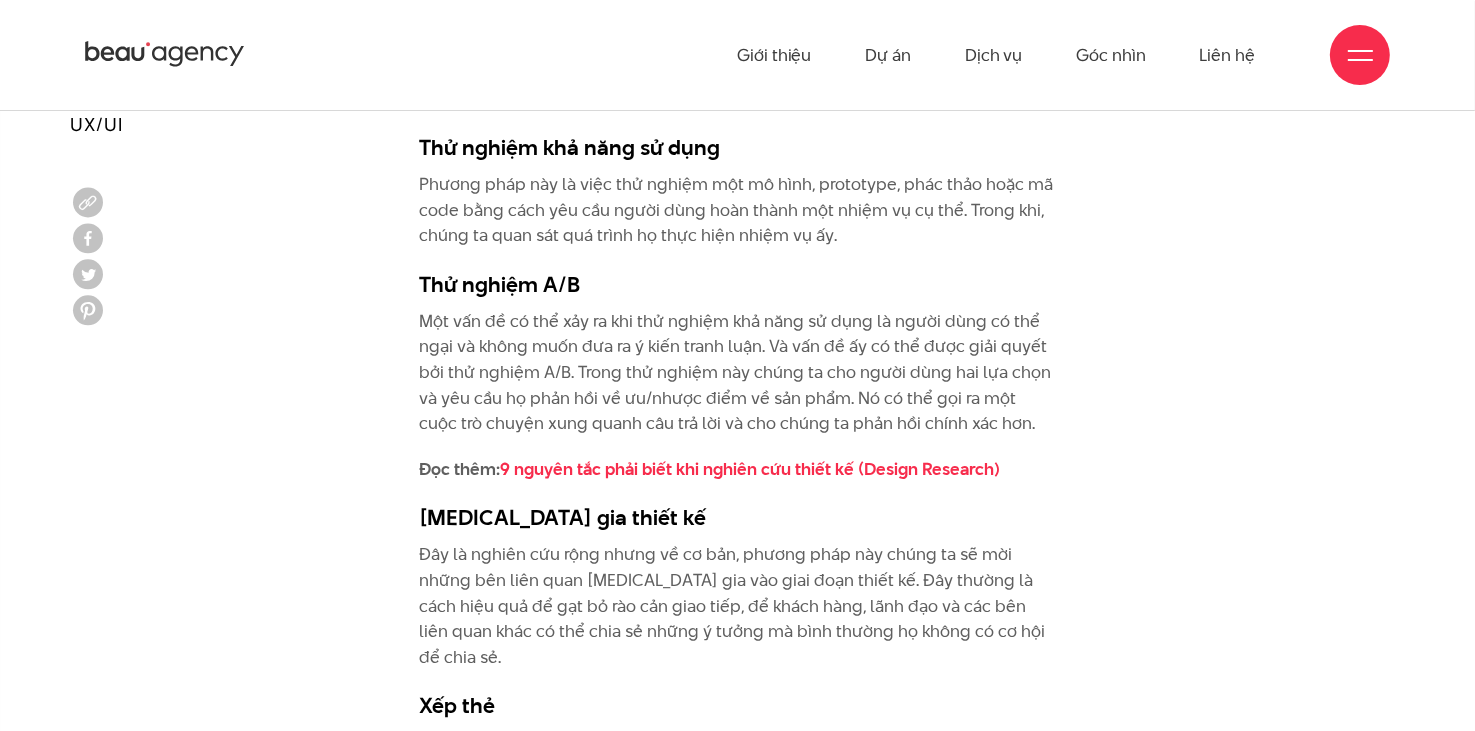 scroll, scrollTop: 5833, scrollLeft: 0, axis: vertical 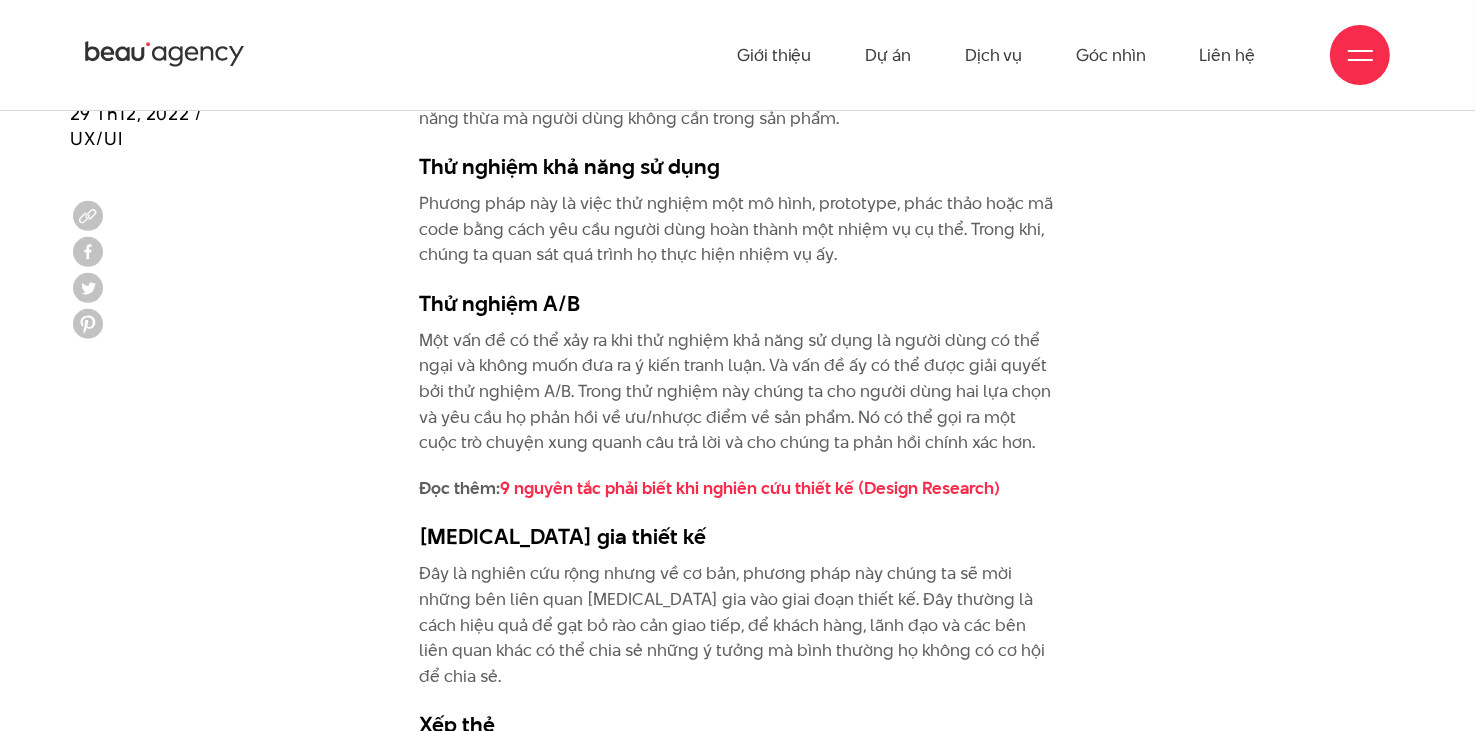 click on "Đây là nghiên cứu rộng nhưng về cơ bản, phương pháp này chúng ta sẽ mời những bên liên quan [MEDICAL_DATA] gia vào giai đoạn thiết kế. Đây thường là cách hiệu quả để gạt bỏ rào cản giao tiếp, để khách hàng, lãnh đạo và các bên liên quan khác có thể chia sẻ những ý tưởng mà bình thường họ không có cơ hội để chia sẻ." at bounding box center (738, 625) 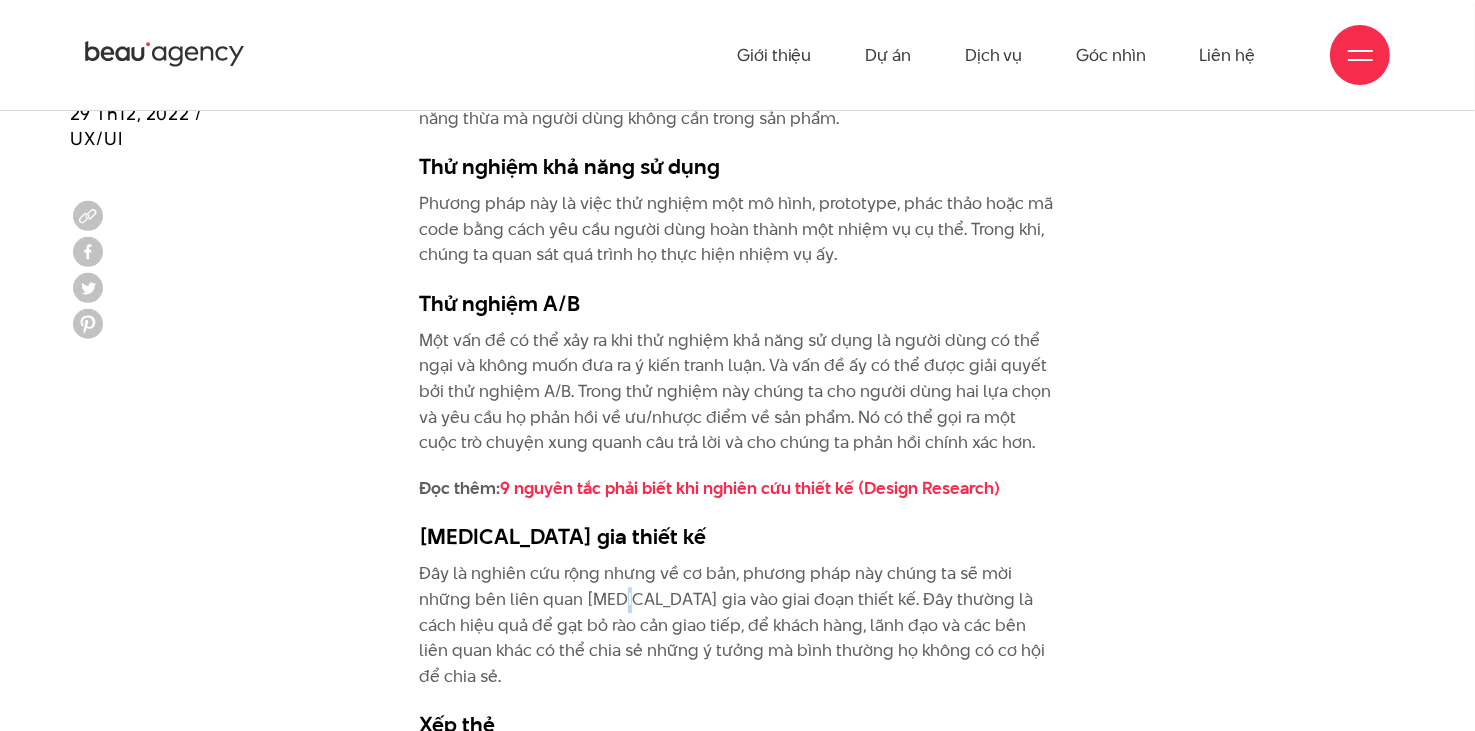 click on "Đây là nghiên cứu rộng nhưng về cơ bản, phương pháp này chúng ta sẽ mời những bên liên quan [MEDICAL_DATA] gia vào giai đoạn thiết kế. Đây thường là cách hiệu quả để gạt bỏ rào cản giao tiếp, để khách hàng, lãnh đạo và các bên liên quan khác có thể chia sẻ những ý tưởng mà bình thường họ không có cơ hội để chia sẻ." at bounding box center (738, 625) 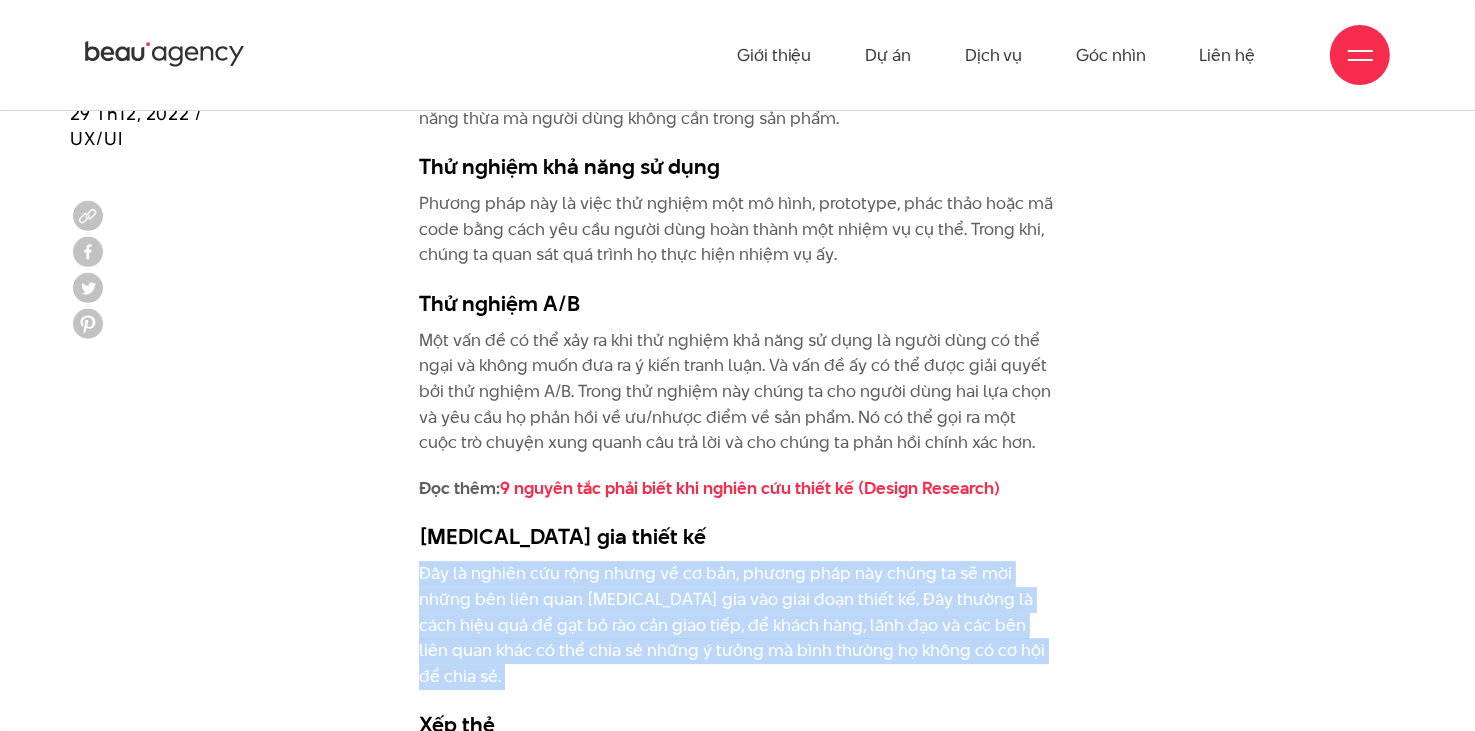 click on "Đây là nghiên cứu rộng nhưng về cơ bản, phương pháp này chúng ta sẽ mời những bên liên quan [MEDICAL_DATA] gia vào giai đoạn thiết kế. Đây thường là cách hiệu quả để gạt bỏ rào cản giao tiếp, để khách hàng, lãnh đạo và các bên liên quan khác có thể chia sẻ những ý tưởng mà bình thường họ không có cơ hội để chia sẻ." at bounding box center [738, 625] 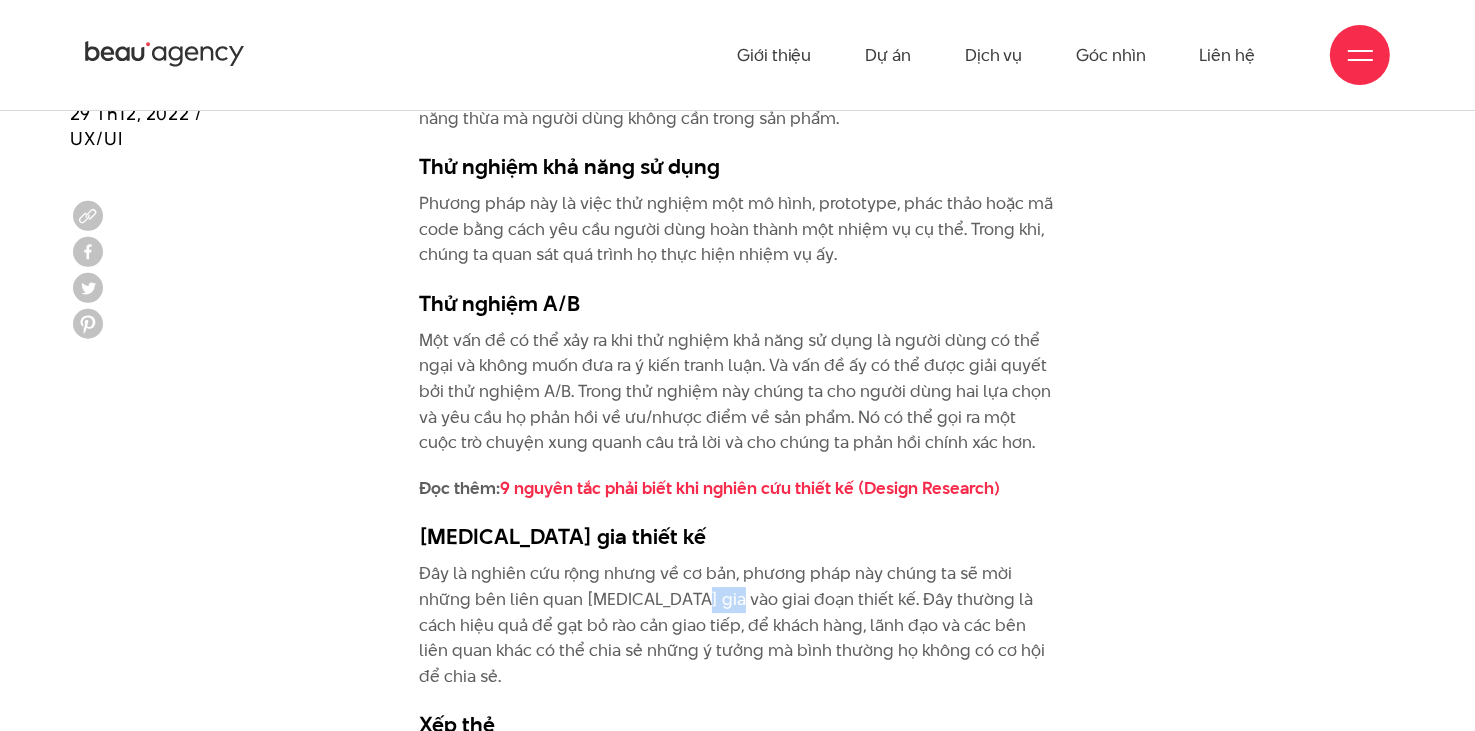 click on "Đây là nghiên cứu rộng nhưng về cơ bản, phương pháp này chúng ta sẽ mời những bên liên quan [MEDICAL_DATA] gia vào giai đoạn thiết kế. Đây thường là cách hiệu quả để gạt bỏ rào cản giao tiếp, để khách hàng, lãnh đạo và các bên liên quan khác có thể chia sẻ những ý tưởng mà bình thường họ không có cơ hội để chia sẻ." at bounding box center (738, 625) 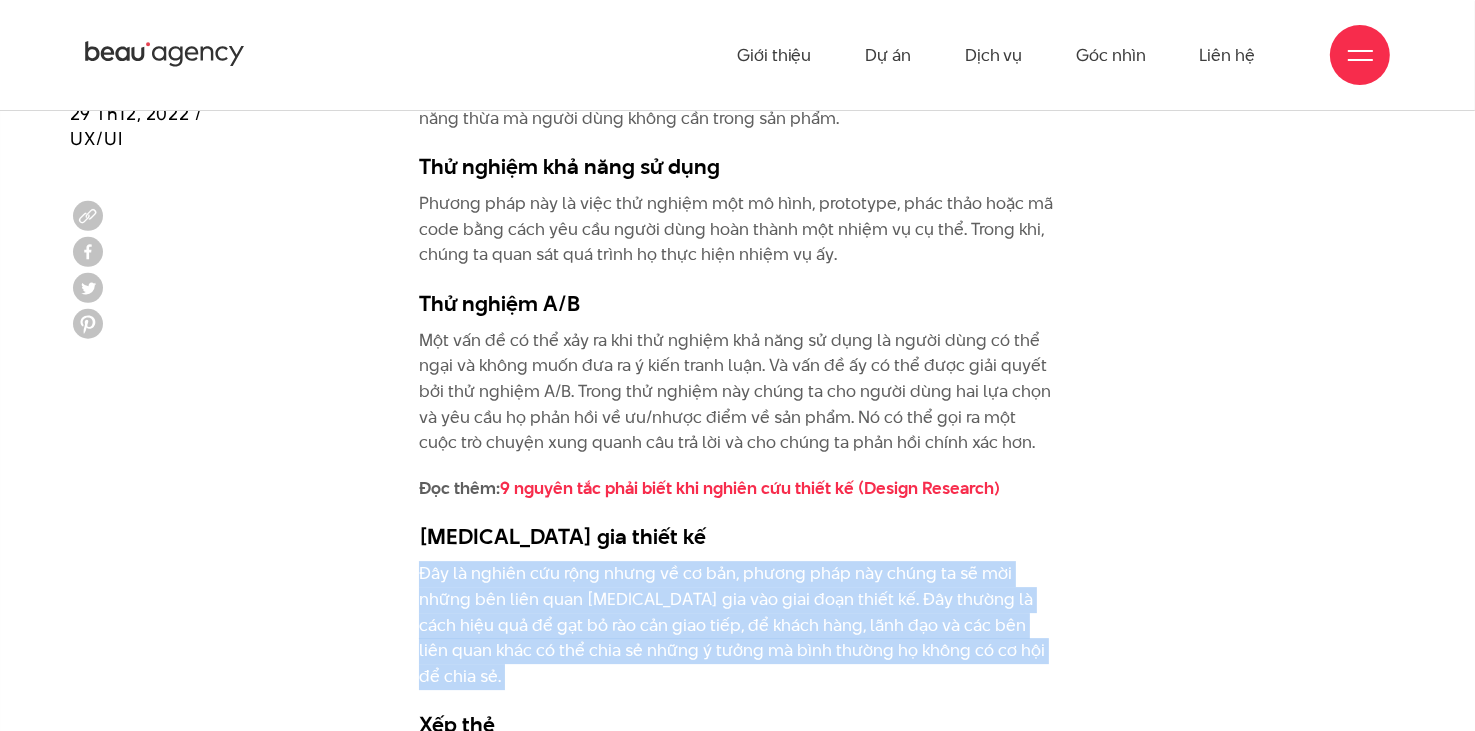 click on "Đây là nghiên cứu rộng nhưng về cơ bản, phương pháp này chúng ta sẽ mời những bên liên quan [MEDICAL_DATA] gia vào giai đoạn thiết kế. Đây thường là cách hiệu quả để gạt bỏ rào cản giao tiếp, để khách hàng, lãnh đạo và các bên liên quan khác có thể chia sẻ những ý tưởng mà bình thường họ không có cơ hội để chia sẻ." at bounding box center [738, 625] 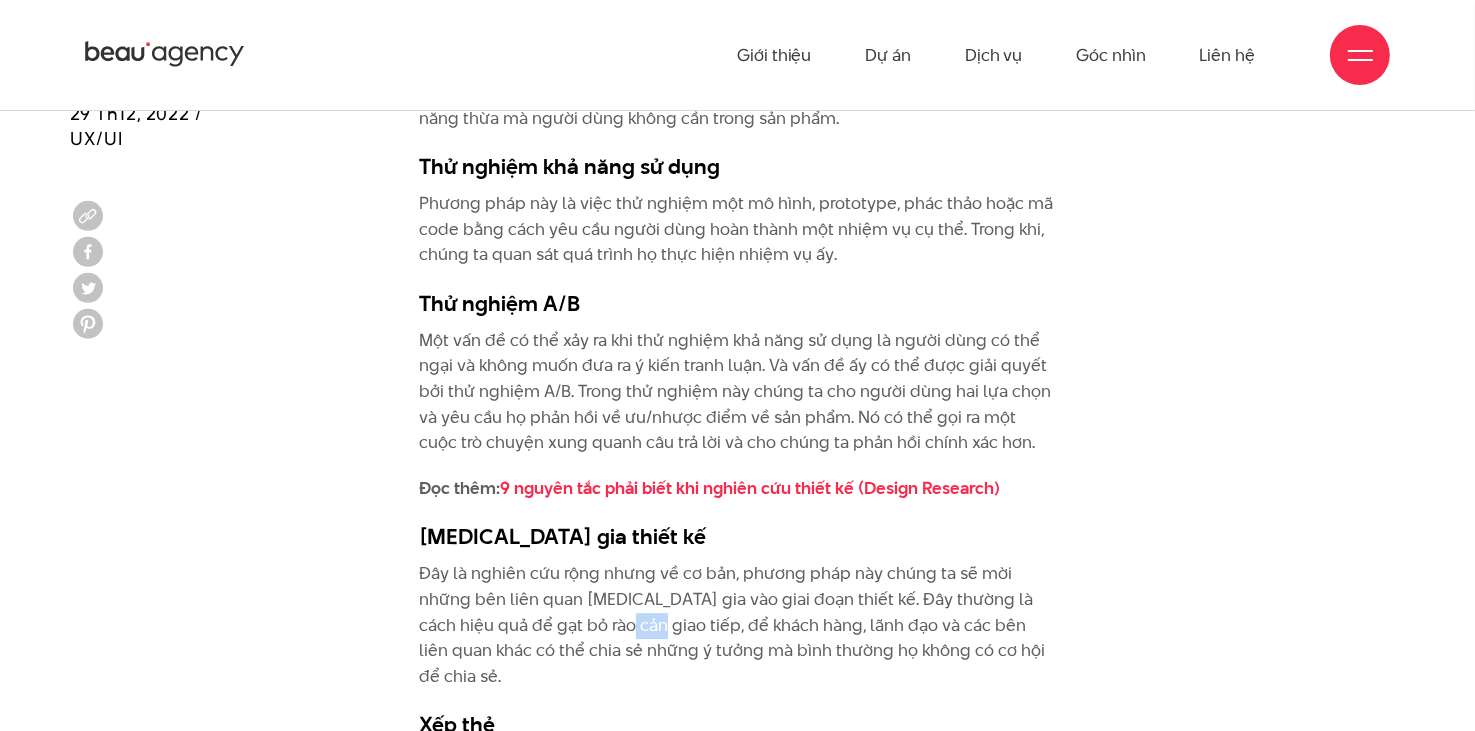 click on "Đây là nghiên cứu rộng nhưng về cơ bản, phương pháp này chúng ta sẽ mời những bên liên quan [MEDICAL_DATA] gia vào giai đoạn thiết kế. Đây thường là cách hiệu quả để gạt bỏ rào cản giao tiếp, để khách hàng, lãnh đạo và các bên liên quan khác có thể chia sẻ những ý tưởng mà bình thường họ không có cơ hội để chia sẻ." at bounding box center (738, 625) 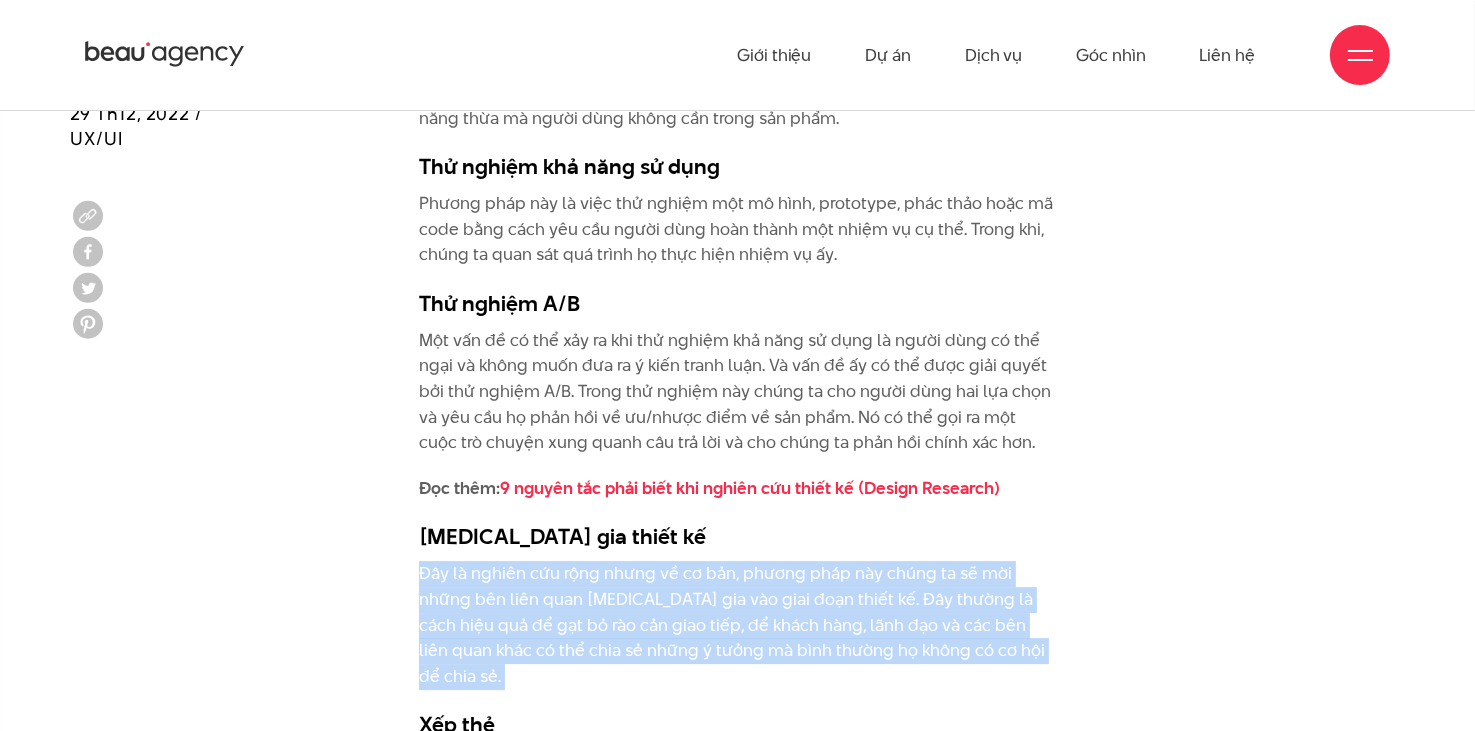 click on "Đây là nghiên cứu rộng nhưng về cơ bản, phương pháp này chúng ta sẽ mời những bên liên quan [MEDICAL_DATA] gia vào giai đoạn thiết kế. Đây thường là cách hiệu quả để gạt bỏ rào cản giao tiếp, để khách hàng, lãnh đạo và các bên liên quan khác có thể chia sẻ những ý tưởng mà bình thường họ không có cơ hội để chia sẻ." at bounding box center [738, 625] 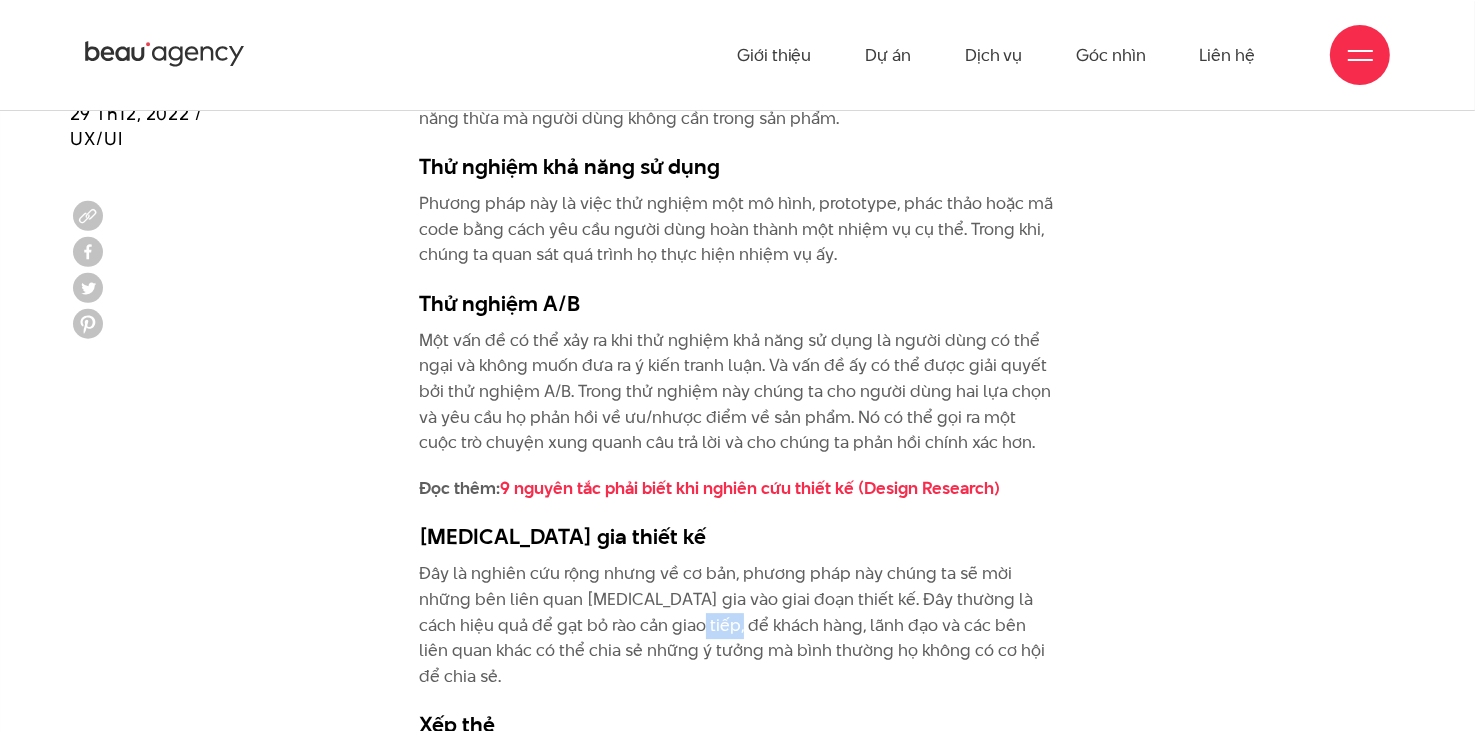 click on "Đây là nghiên cứu rộng nhưng về cơ bản, phương pháp này chúng ta sẽ mời những bên liên quan [MEDICAL_DATA] gia vào giai đoạn thiết kế. Đây thường là cách hiệu quả để gạt bỏ rào cản giao tiếp, để khách hàng, lãnh đạo và các bên liên quan khác có thể chia sẻ những ý tưởng mà bình thường họ không có cơ hội để chia sẻ." at bounding box center (738, 625) 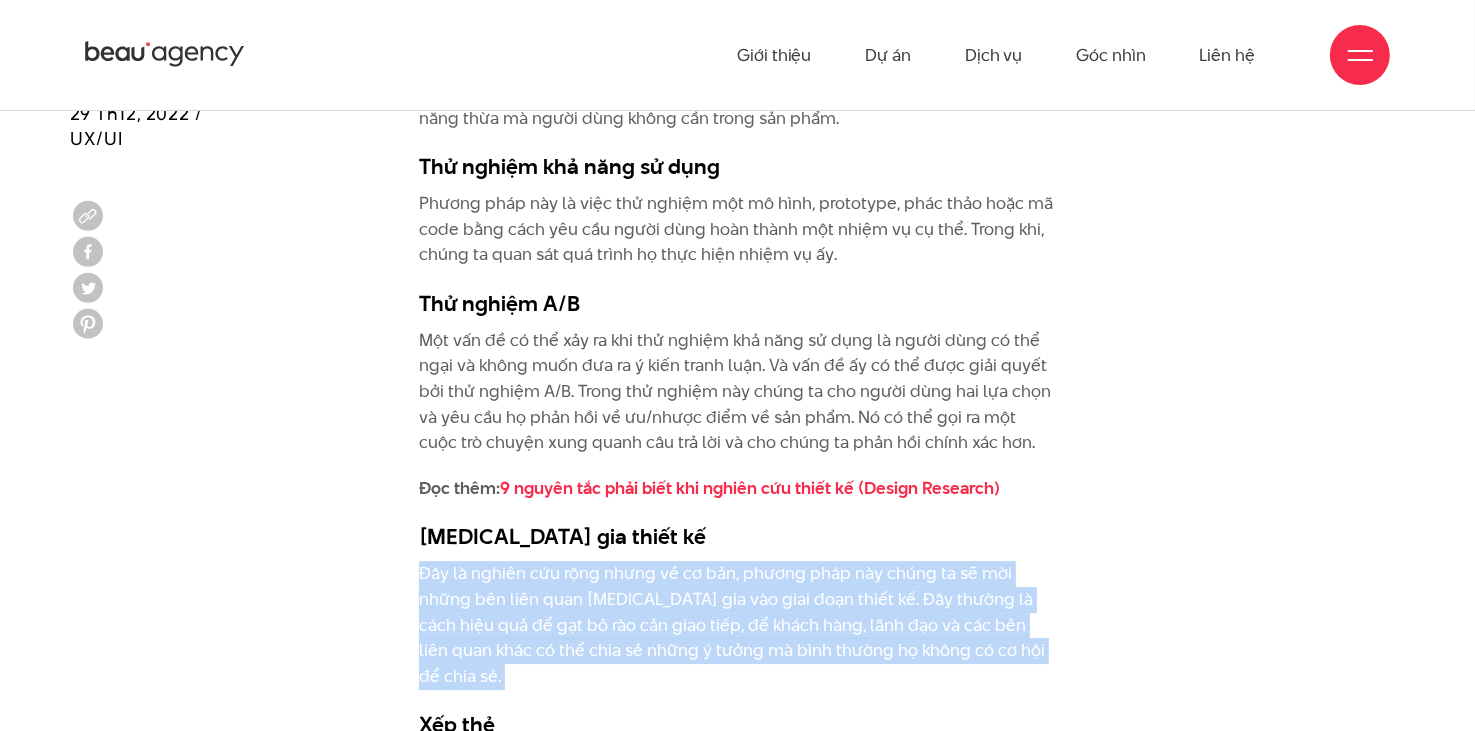 click on "Đây là nghiên cứu rộng nhưng về cơ bản, phương pháp này chúng ta sẽ mời những bên liên quan [MEDICAL_DATA] gia vào giai đoạn thiết kế. Đây thường là cách hiệu quả để gạt bỏ rào cản giao tiếp, để khách hàng, lãnh đạo và các bên liên quan khác có thể chia sẻ những ý tưởng mà bình thường họ không có cơ hội để chia sẻ." at bounding box center (738, 625) 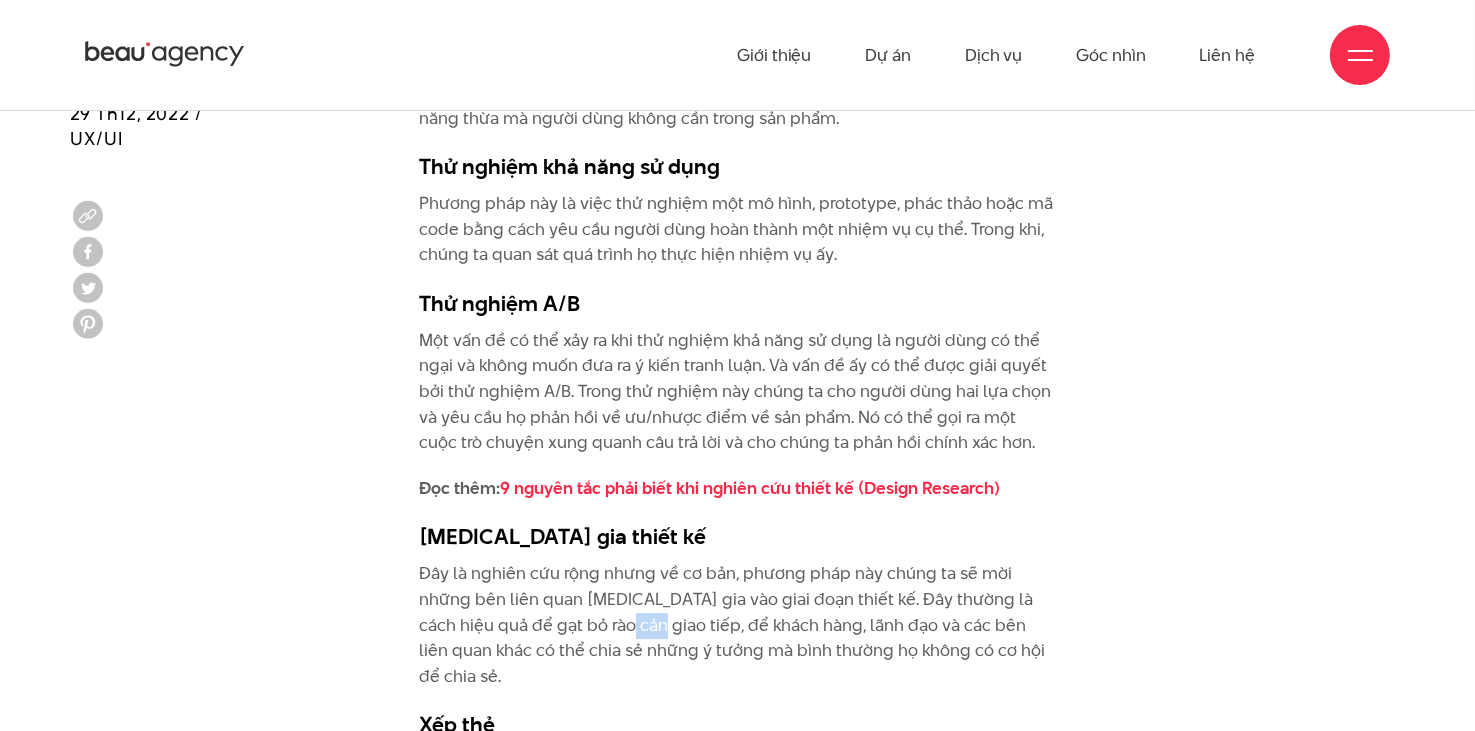 click on "Đây là nghiên cứu rộng nhưng về cơ bản, phương pháp này chúng ta sẽ mời những bên liên quan [MEDICAL_DATA] gia vào giai đoạn thiết kế. Đây thường là cách hiệu quả để gạt bỏ rào cản giao tiếp, để khách hàng, lãnh đạo và các bên liên quan khác có thể chia sẻ những ý tưởng mà bình thường họ không có cơ hội để chia sẻ." at bounding box center (738, 625) 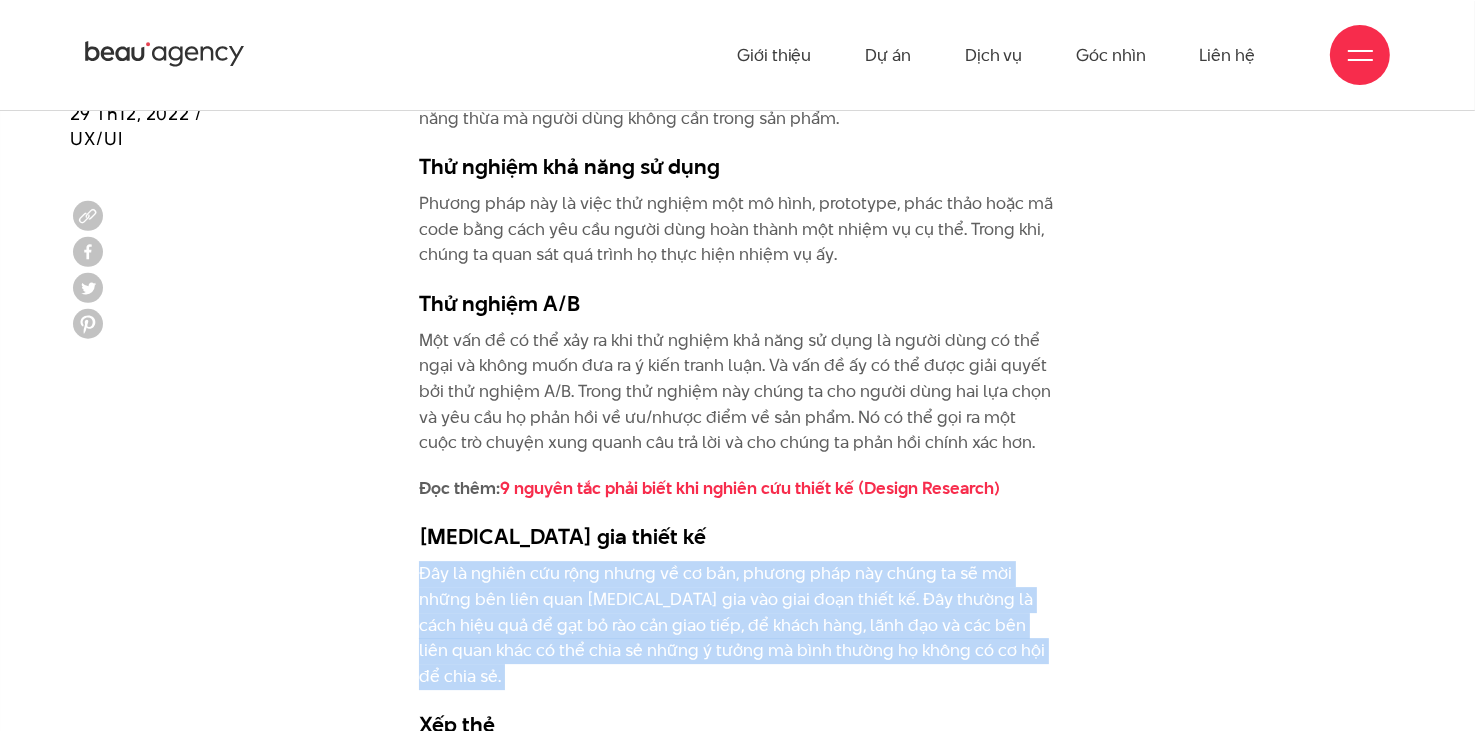 click on "Đây là nghiên cứu rộng nhưng về cơ bản, phương pháp này chúng ta sẽ mời những bên liên quan [MEDICAL_DATA] gia vào giai đoạn thiết kế. Đây thường là cách hiệu quả để gạt bỏ rào cản giao tiếp, để khách hàng, lãnh đạo và các bên liên quan khác có thể chia sẻ những ý tưởng mà bình thường họ không có cơ hội để chia sẻ." at bounding box center (738, 625) 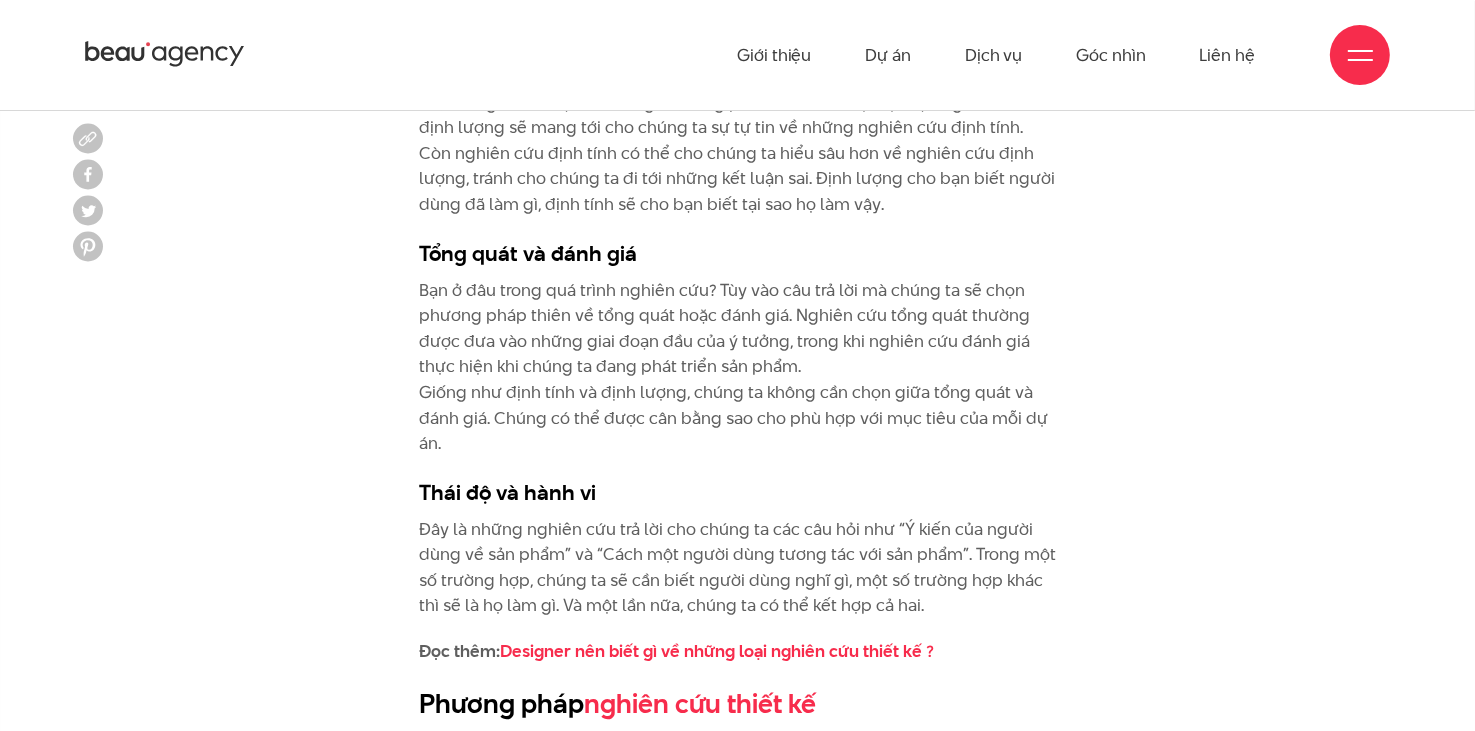 scroll, scrollTop: 3500, scrollLeft: 0, axis: vertical 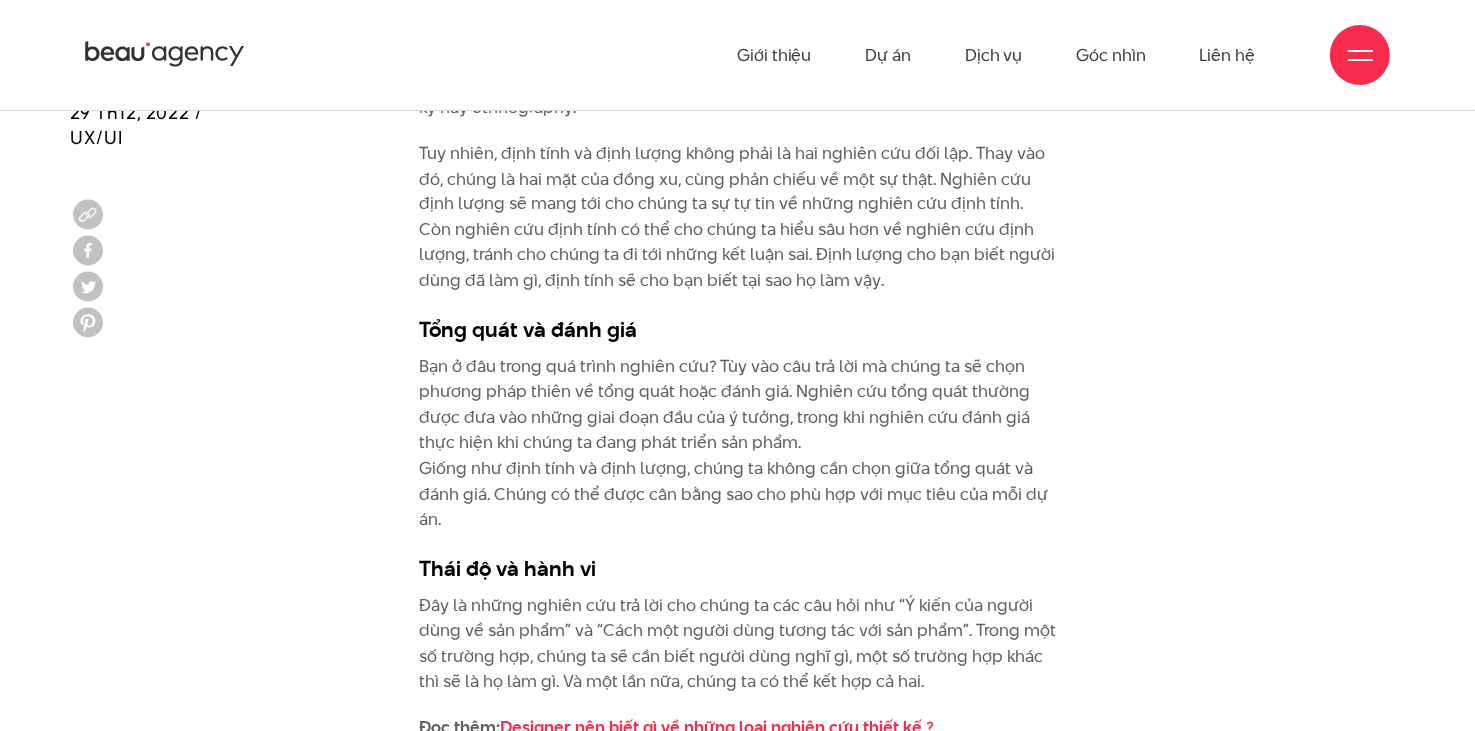 click on "Bạn ở đâu trong quá trình nghiên cứu? Tùy vào câu trả lời mà chúng ta sẽ chọn phương pháp thiên về tổng quát hoặc đánh giá. Nghiên cứu tổng quát thường được đưa vào những giai đoạn đầu của ý tưởng, trong khi nghiên cứu đánh giá thực hiện khi chúng ta đang phát triển sản phẩm.
Giống như định tính và định lượng, chúng ta không cần chọn giữa tổng quát và đánh giá. Chúng có thể được cân bằng sao cho phù hợp với mục tiêu của mỗi dự án." at bounding box center (738, 444) 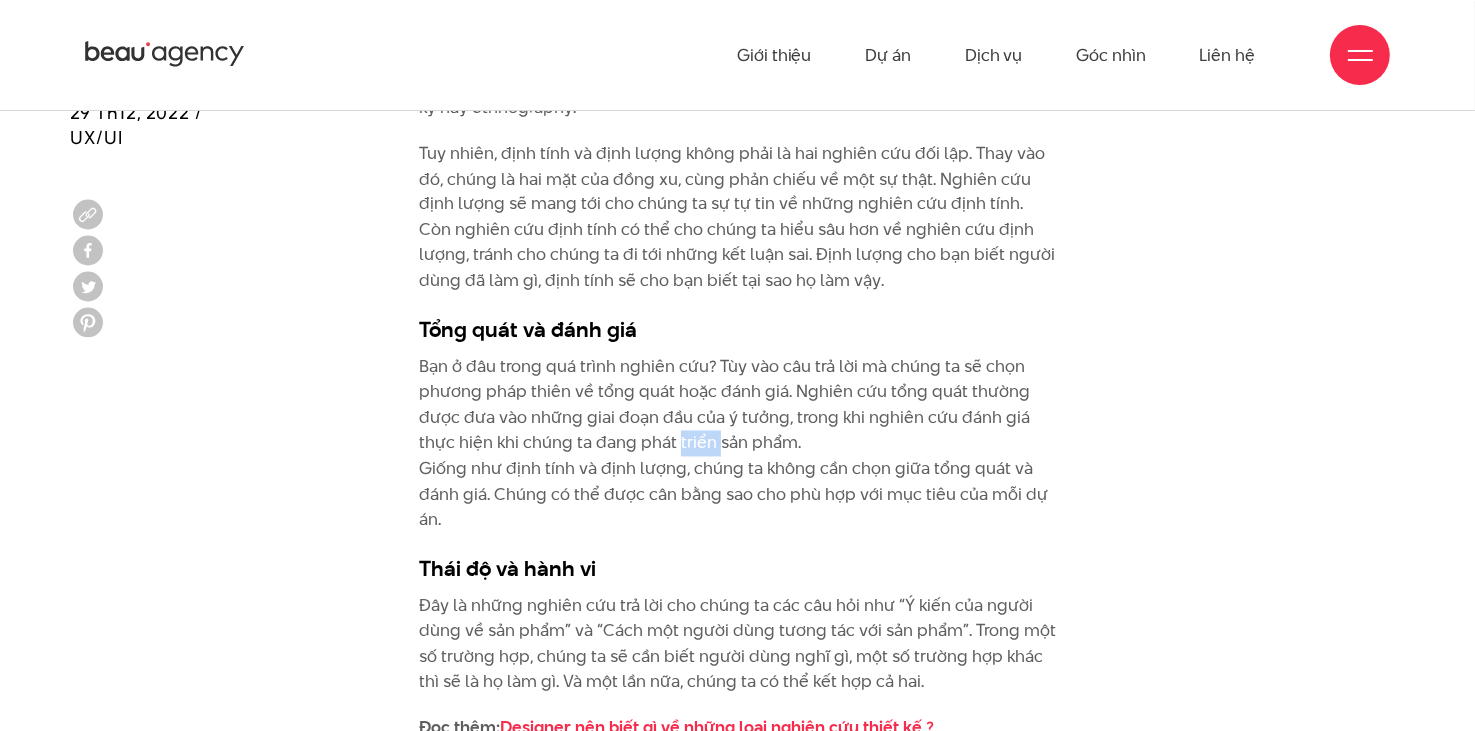 click on "Bạn ở đâu trong quá trình nghiên cứu? Tùy vào câu trả lời mà chúng ta sẽ chọn phương pháp thiên về tổng quát hoặc đánh giá. Nghiên cứu tổng quát thường được đưa vào những giai đoạn đầu của ý tưởng, trong khi nghiên cứu đánh giá thực hiện khi chúng ta đang phát triển sản phẩm.
Giống như định tính và định lượng, chúng ta không cần chọn giữa tổng quát và đánh giá. Chúng có thể được cân bằng sao cho phù hợp với mục tiêu của mỗi dự án." at bounding box center [738, 444] 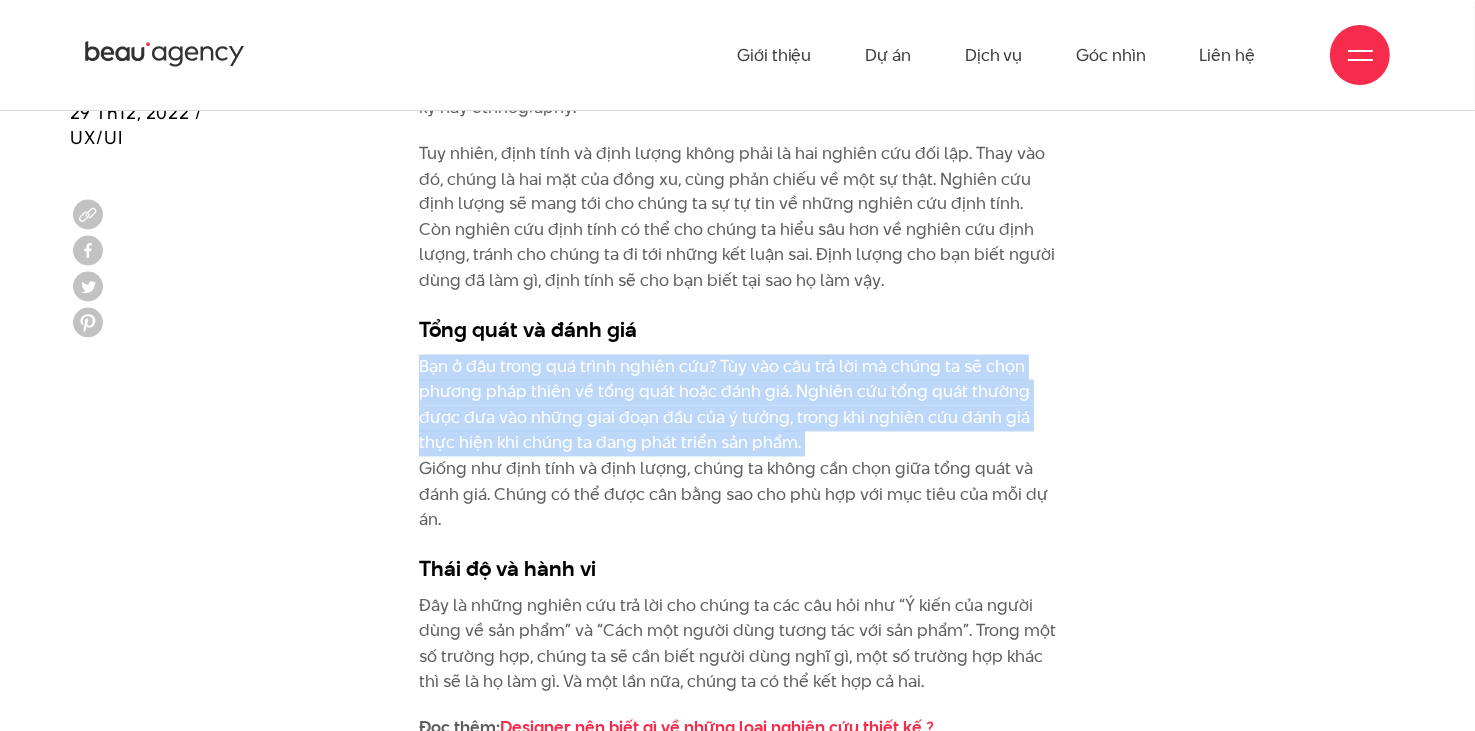 click on "Bạn ở đâu trong quá trình nghiên cứu? Tùy vào câu trả lời mà chúng ta sẽ chọn phương pháp thiên về tổng quát hoặc đánh giá. Nghiên cứu tổng quát thường được đưa vào những giai đoạn đầu của ý tưởng, trong khi nghiên cứu đánh giá thực hiện khi chúng ta đang phát triển sản phẩm.
Giống như định tính và định lượng, chúng ta không cần chọn giữa tổng quát và đánh giá. Chúng có thể được cân bằng sao cho phù hợp với mục tiêu của mỗi dự án." at bounding box center (738, 444) 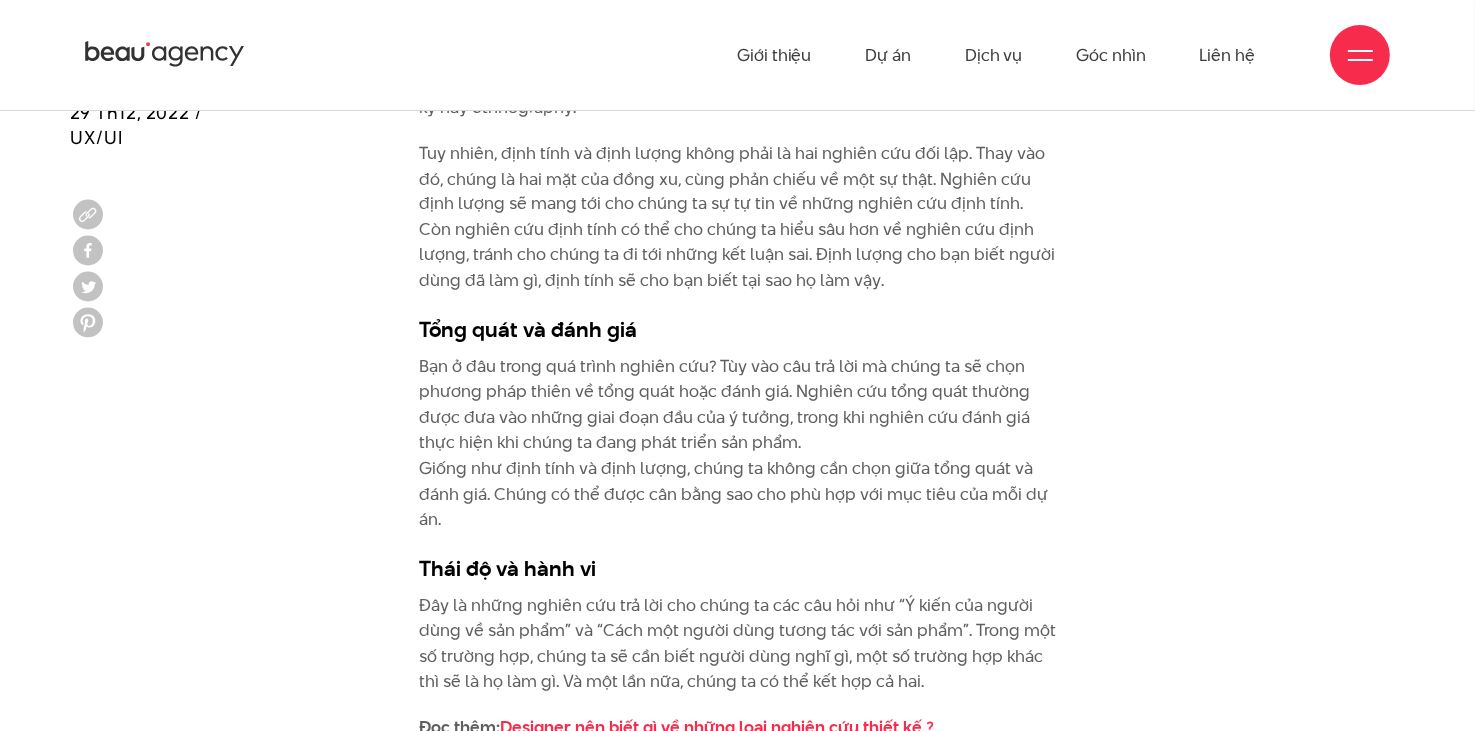 click on "Bạn ở đâu trong quá trình nghiên cứu? Tùy vào câu trả lời mà chúng ta sẽ chọn phương pháp thiên về tổng quát hoặc đánh giá. Nghiên cứu tổng quát thường được đưa vào những giai đoạn đầu của ý tưởng, trong khi nghiên cứu đánh giá thực hiện khi chúng ta đang phát triển sản phẩm.
Giống như định tính và định lượng, chúng ta không cần chọn giữa tổng quát và đánh giá. Chúng có thể được cân bằng sao cho phù hợp với mục tiêu của mỗi dự án." at bounding box center [738, 444] 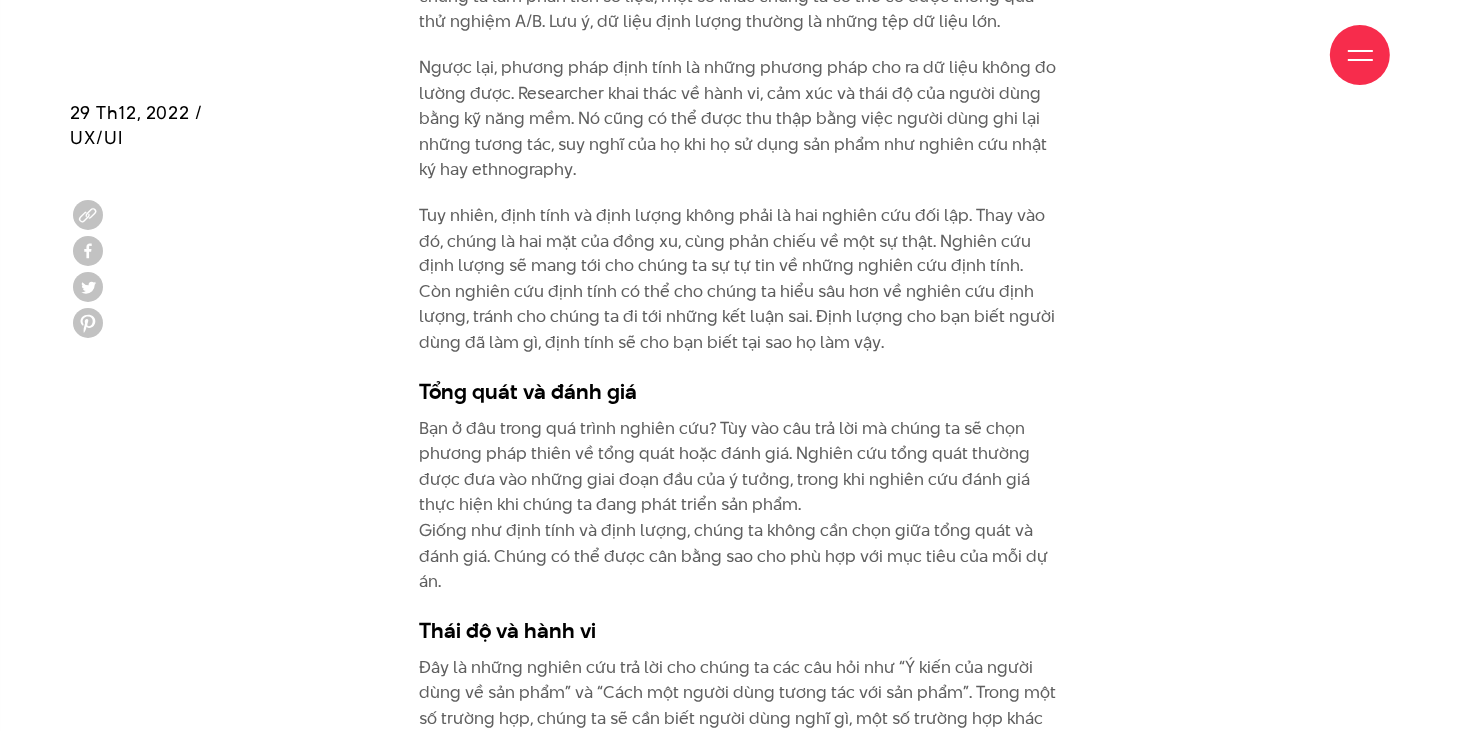 scroll, scrollTop: 3500, scrollLeft: 0, axis: vertical 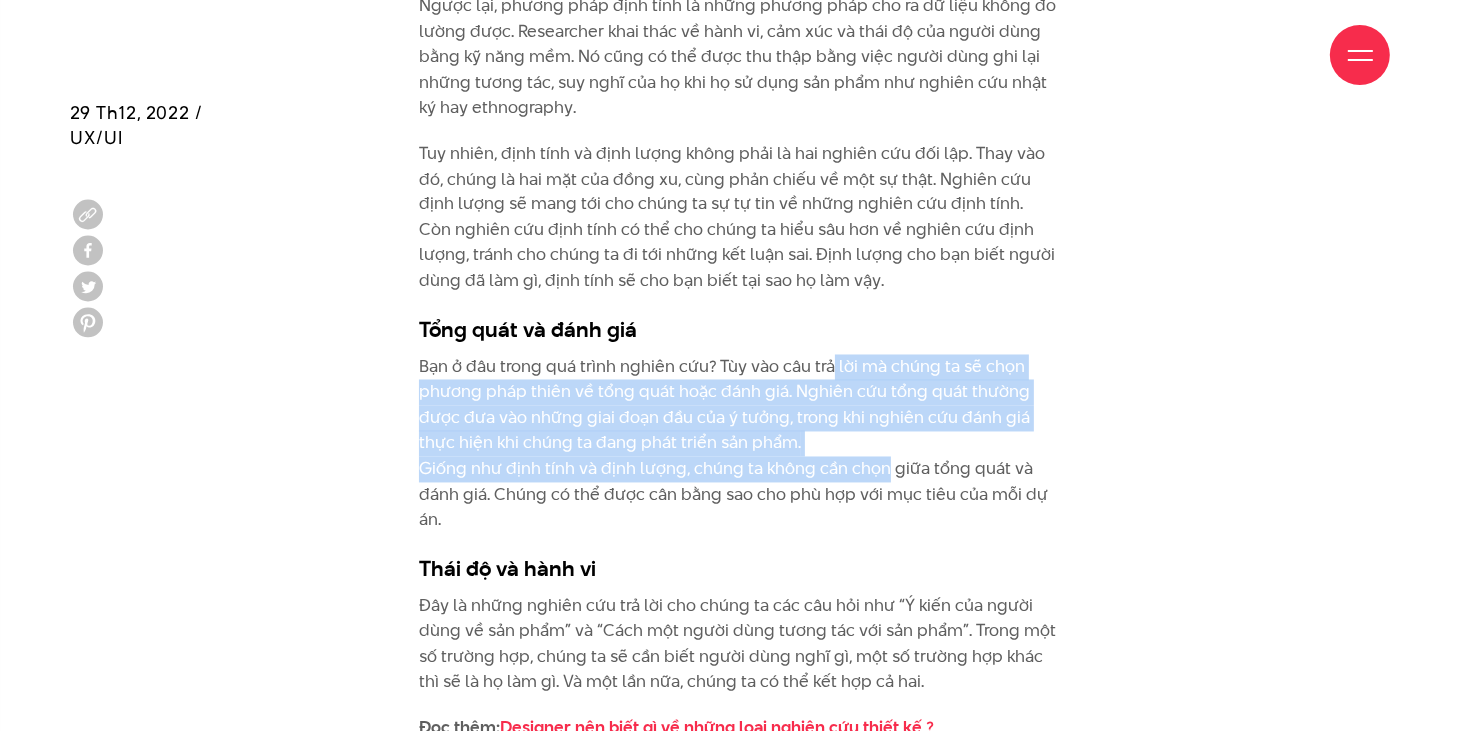 drag, startPoint x: 832, startPoint y: 322, endPoint x: 878, endPoint y: 439, distance: 125.71794 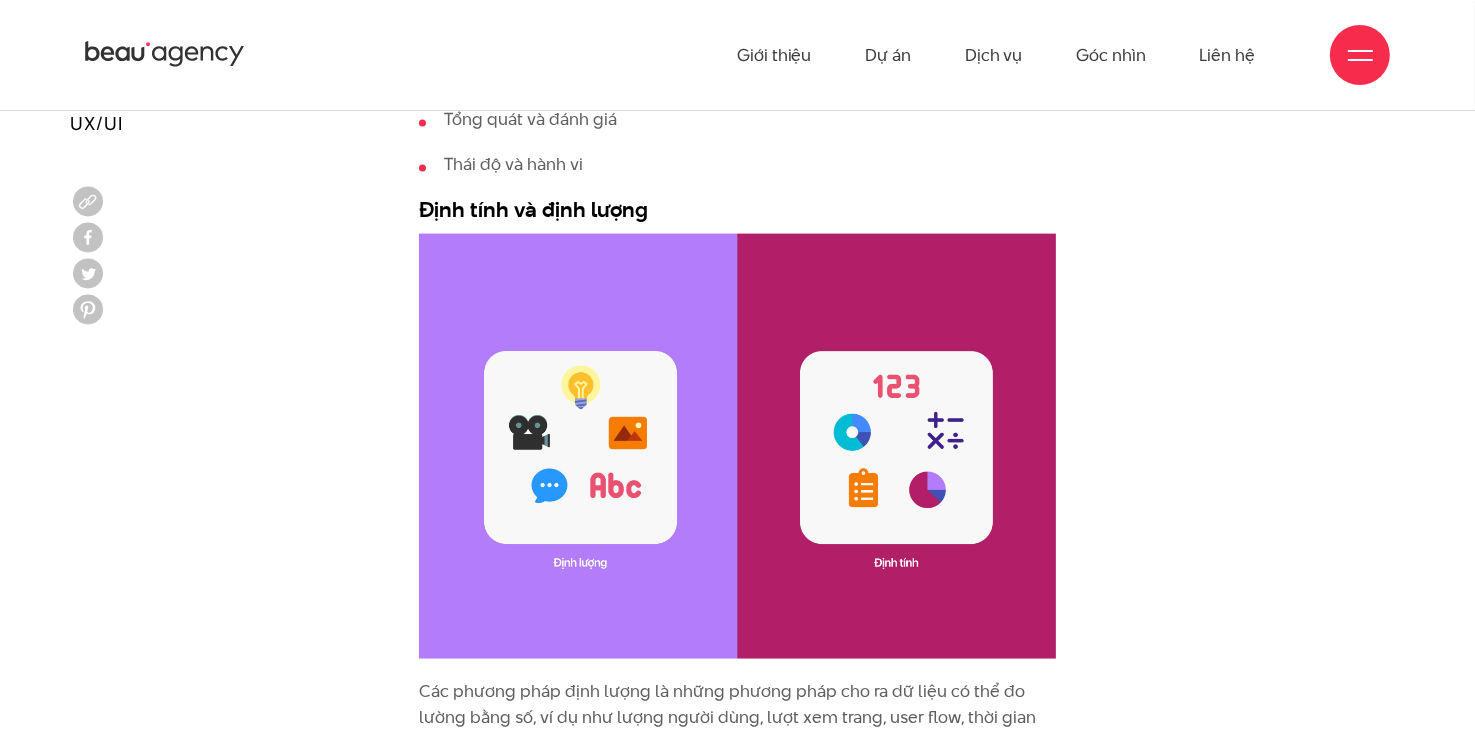 scroll, scrollTop: 2000, scrollLeft: 0, axis: vertical 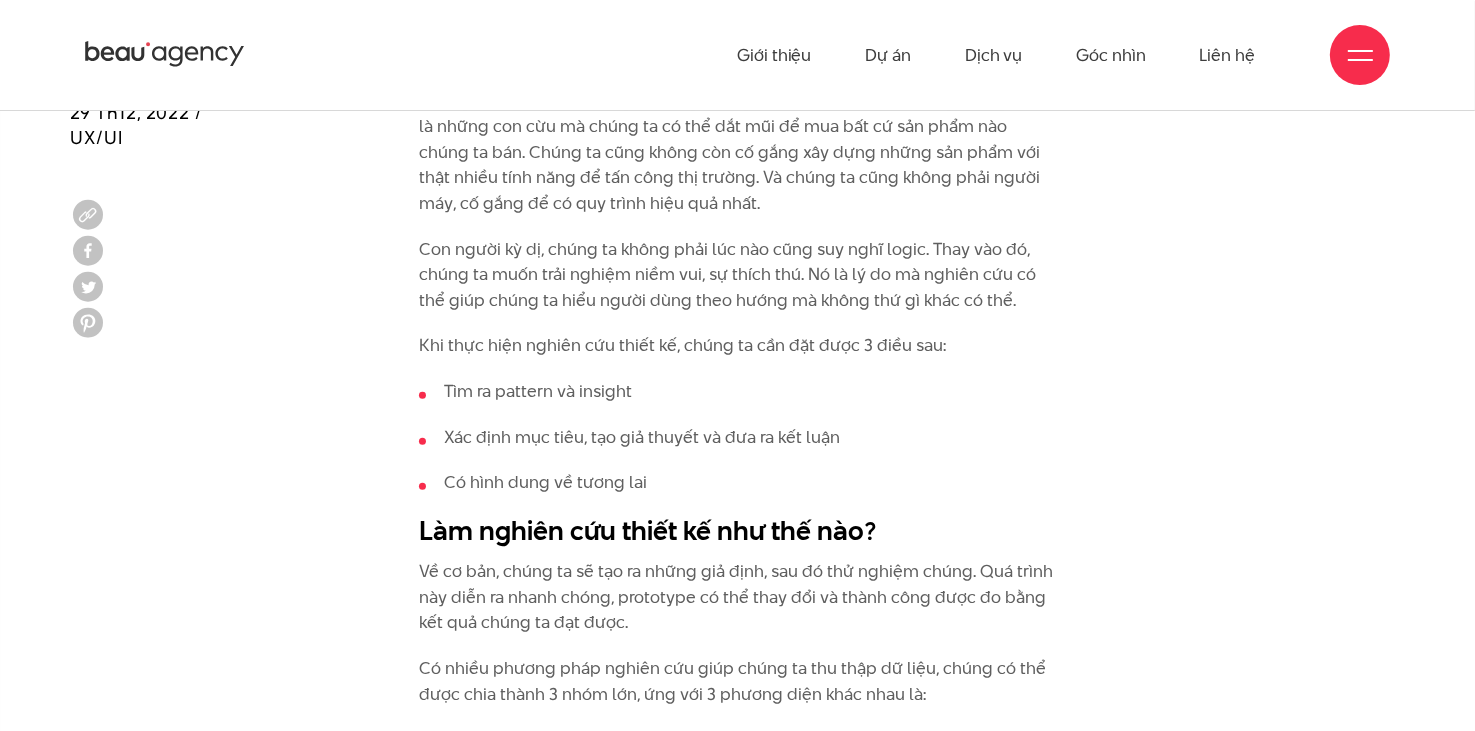 click on "Khi thực hiện nghiên cứu thiết kế, chúng ta cần đặt được 3 điều sau:" at bounding box center (738, 346) 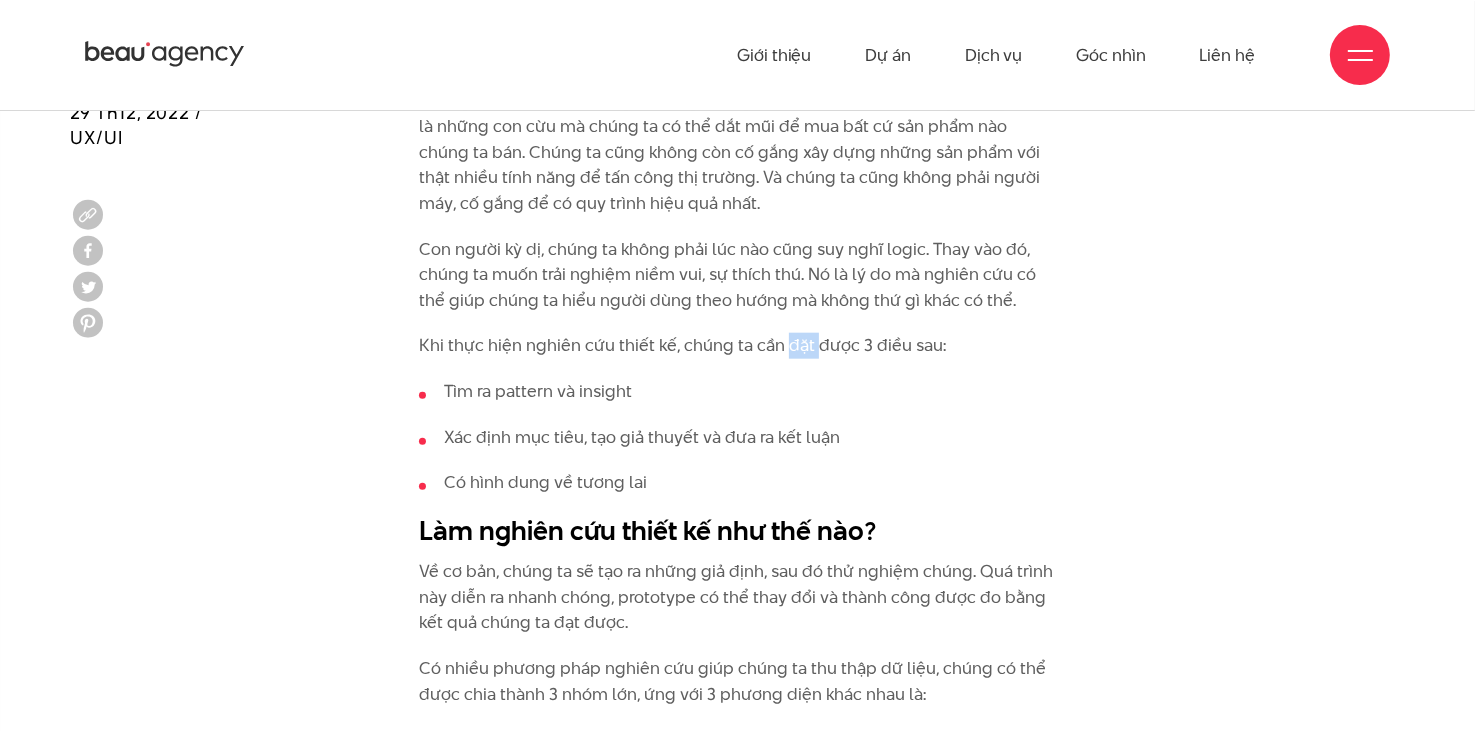 click on "Khi thực hiện nghiên cứu thiết kế, chúng ta cần đặt được 3 điều sau:" at bounding box center [738, 346] 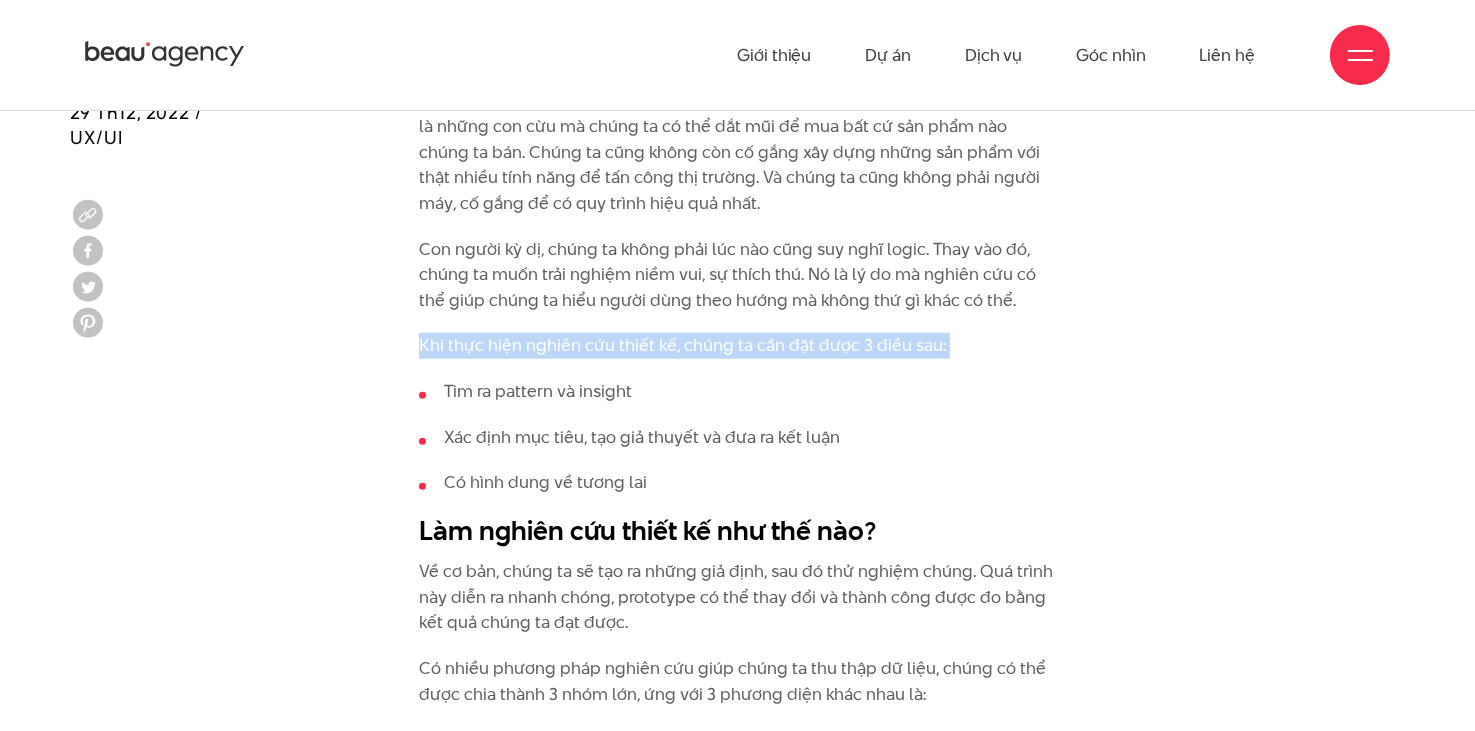 click on "Khi thực hiện nghiên cứu thiết kế, chúng ta cần đặt được 3 điều sau:" at bounding box center (738, 346) 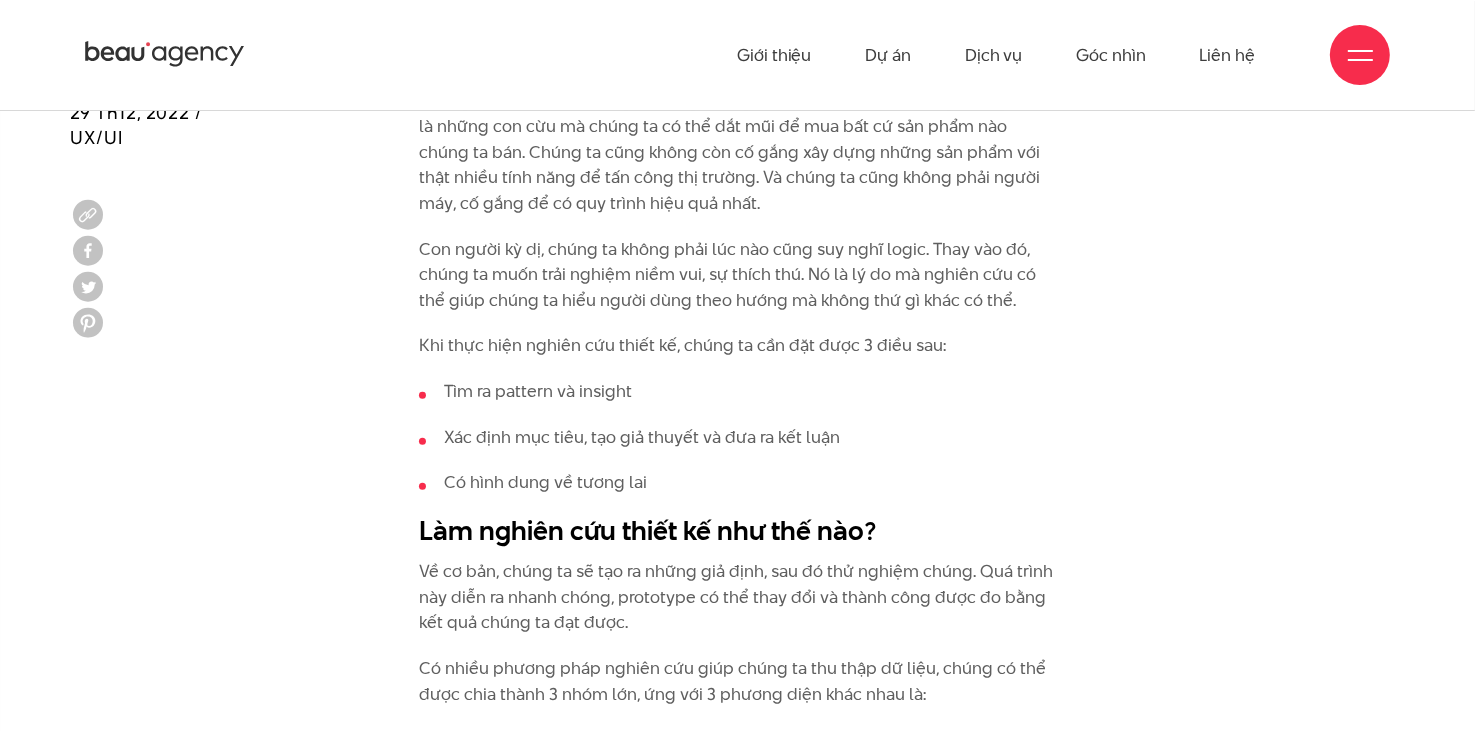 click on "Tìm ra pattern và insight
Xác định mục tiêu, tạo giả thuyết và đưa ra kết luận
Có hình dung về tương lai" at bounding box center (738, 437) 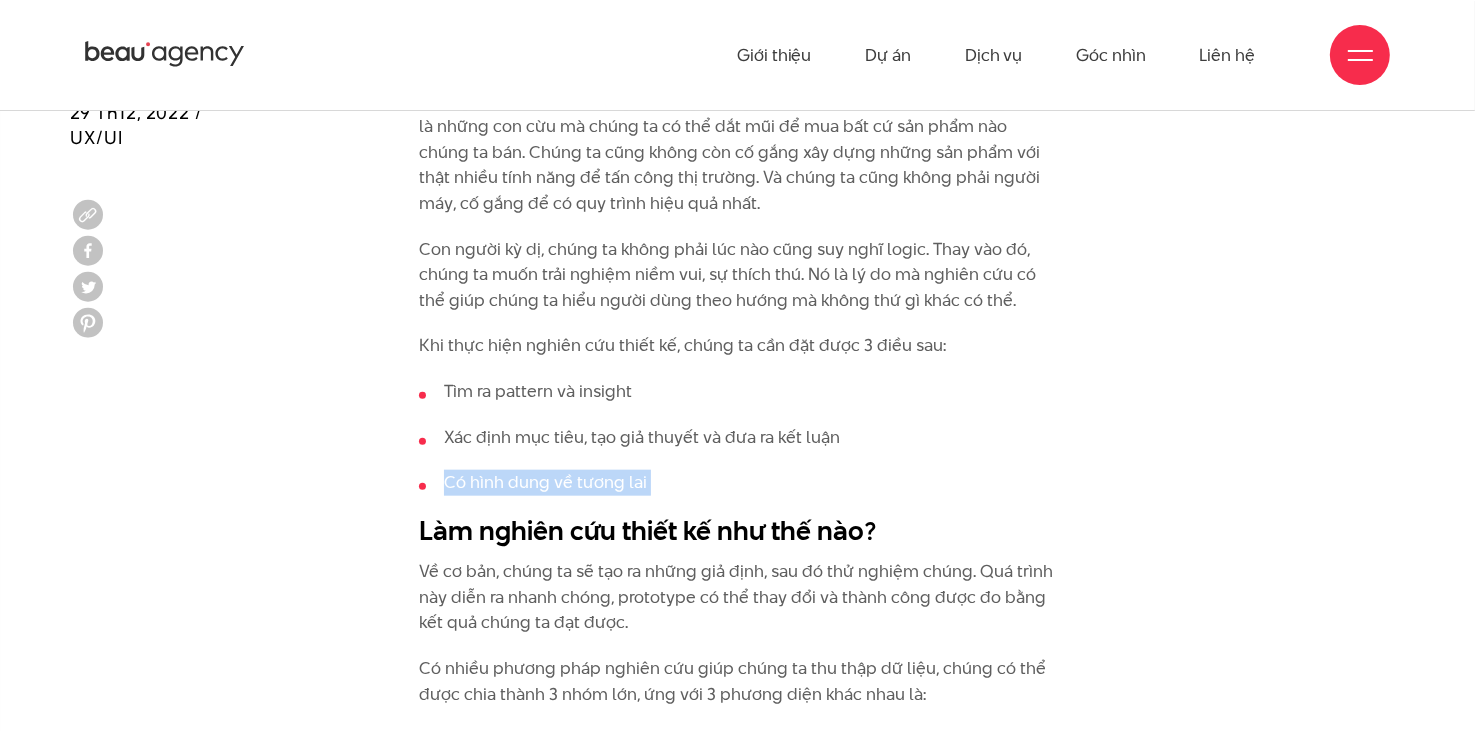 click on "Tìm ra pattern và insight
Xác định mục tiêu, tạo giả thuyết và đưa ra kết luận
Có hình dung về tương lai" at bounding box center [738, 437] 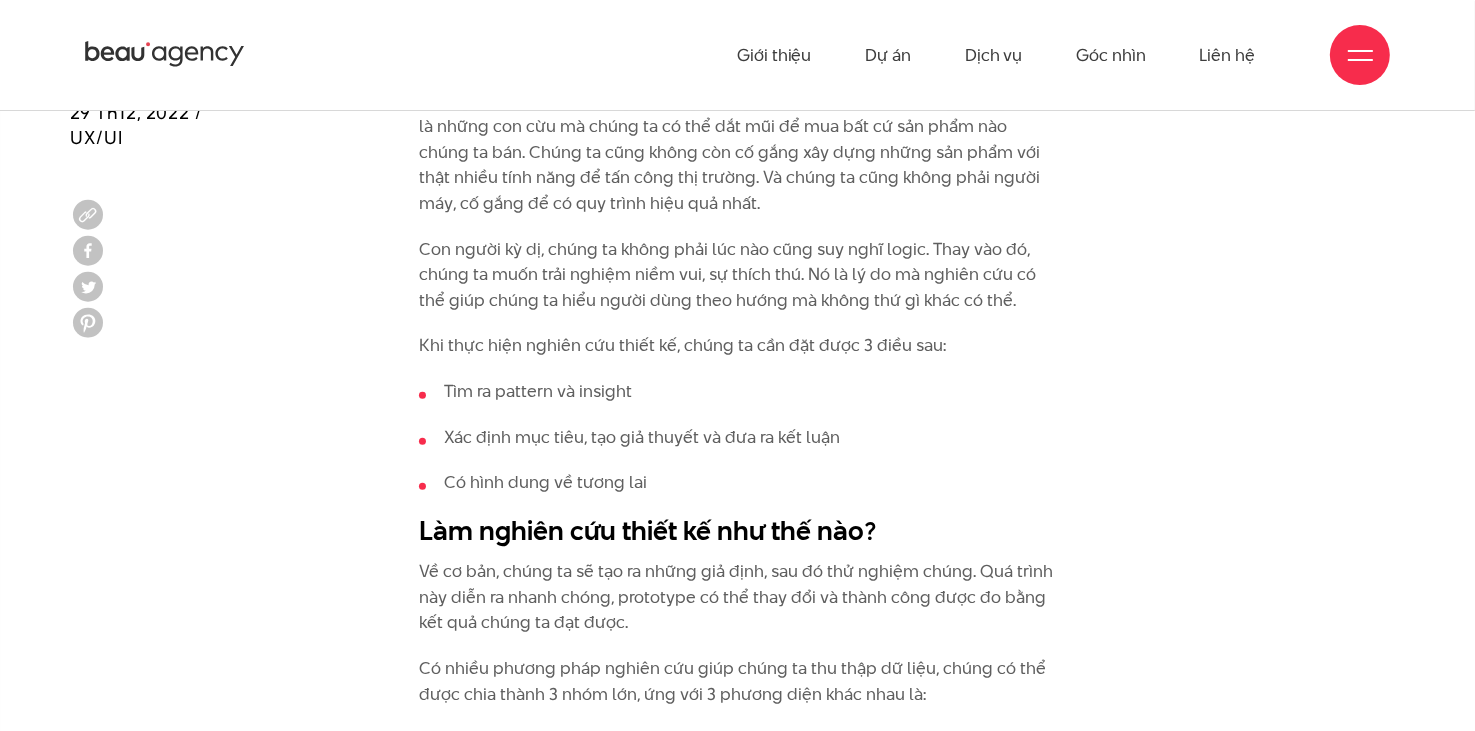click on "Xác định mục tiêu, tạo giả thuyết và đưa ra kết luận" at bounding box center (738, 438) 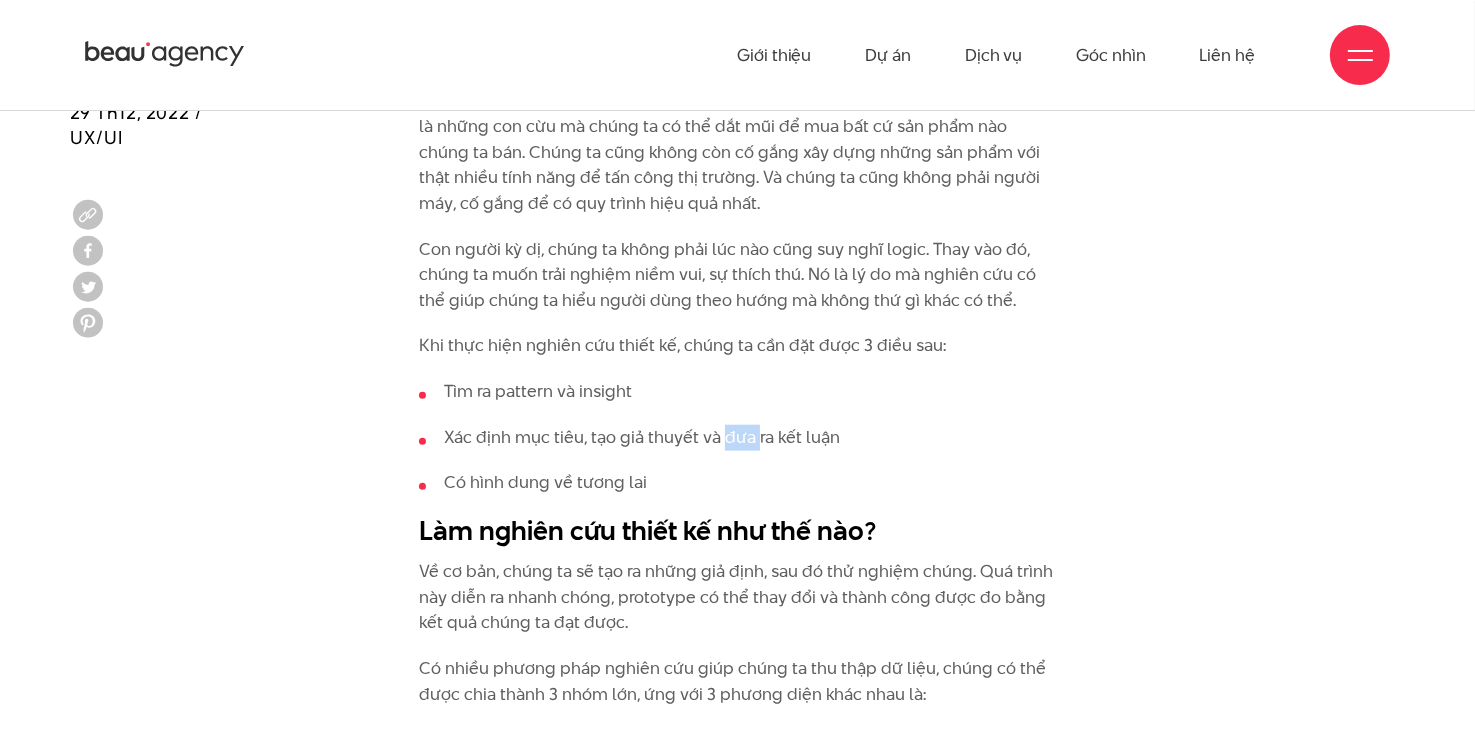 click on "Xác định mục tiêu, tạo giả thuyết và đưa ra kết luận" at bounding box center (738, 438) 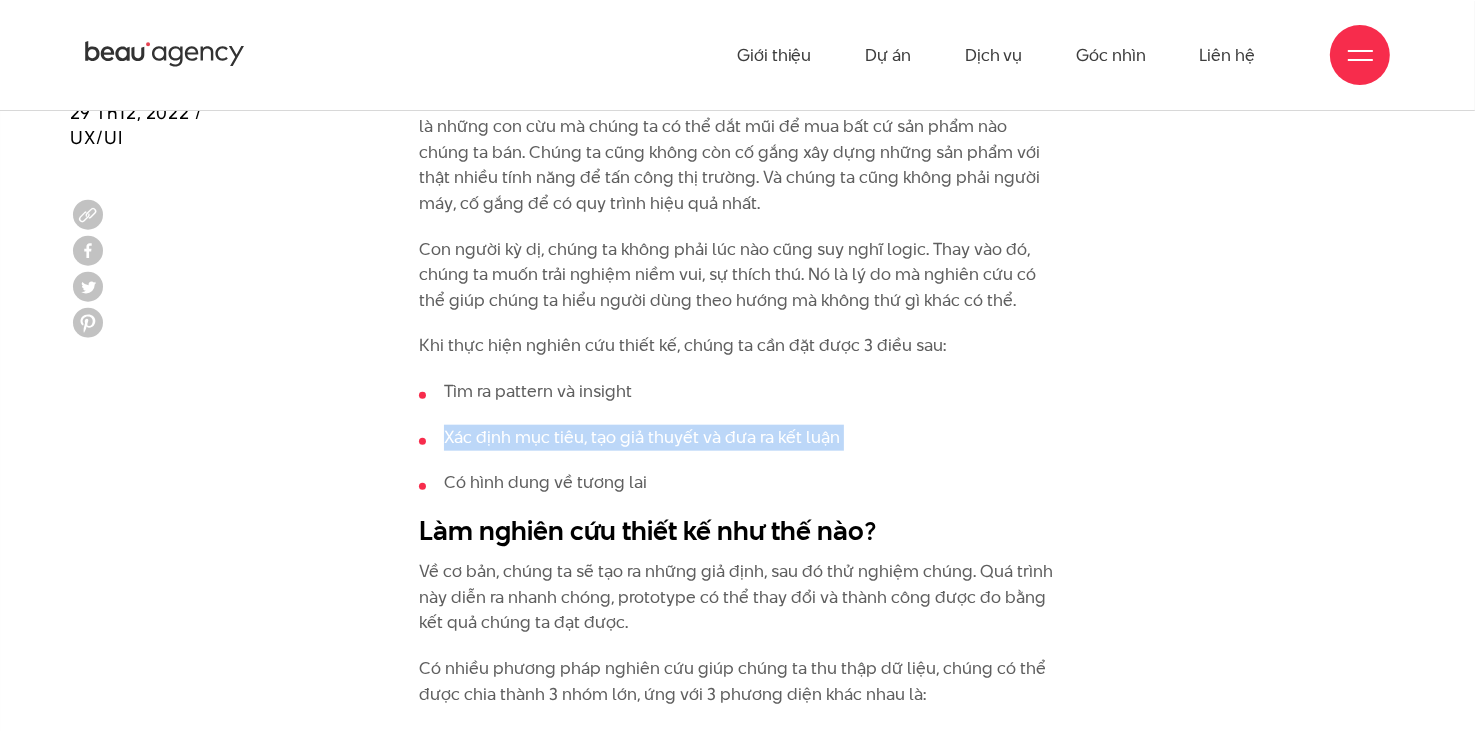 click on "Xác định mục tiêu, tạo giả thuyết và đưa ra kết luận" at bounding box center [738, 438] 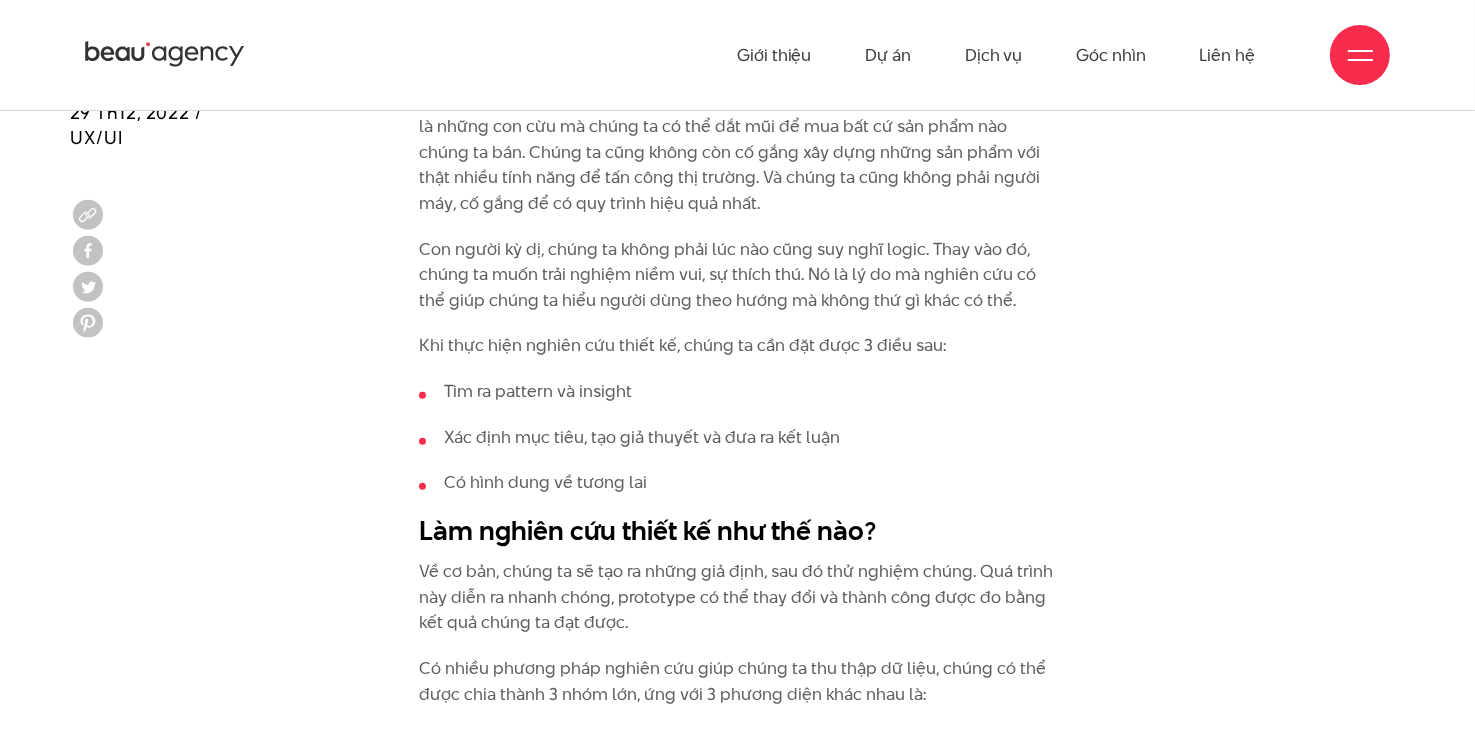 click on "Khi thực hiện nghiên cứu thiết kế, chúng ta cần đặt được 3 điều sau:" at bounding box center (738, 346) 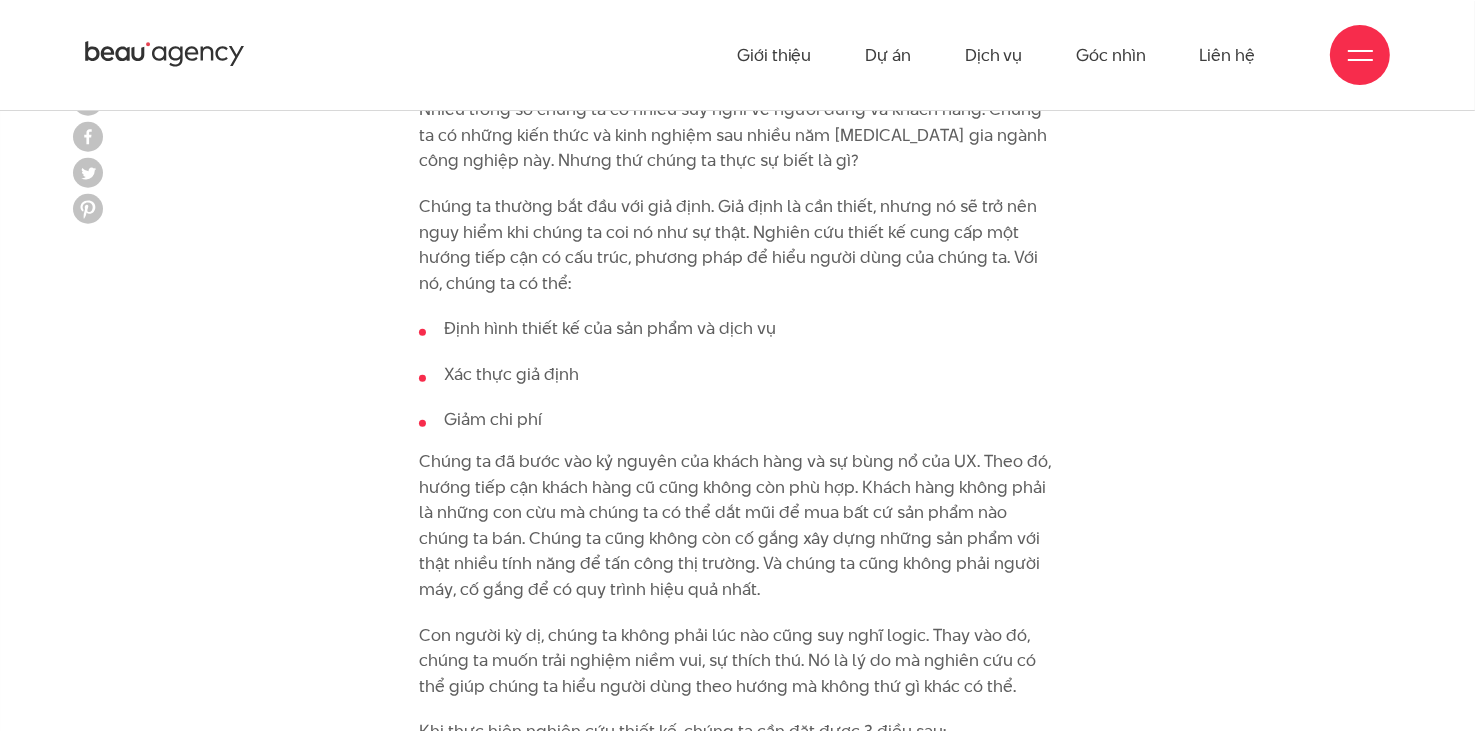 scroll, scrollTop: 1500, scrollLeft: 0, axis: vertical 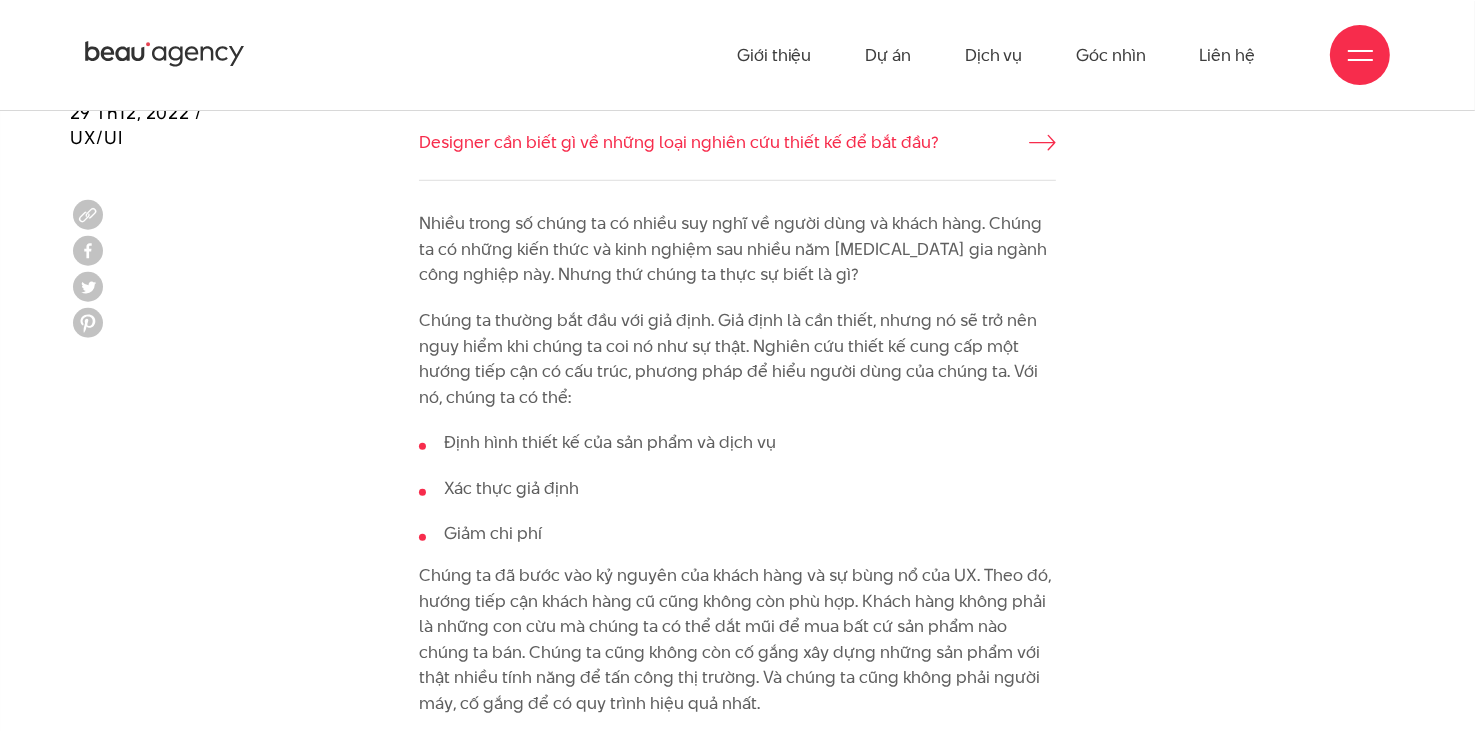 click on "Định hình thiết kế của sản phẩm và dịch vụ" at bounding box center [738, 443] 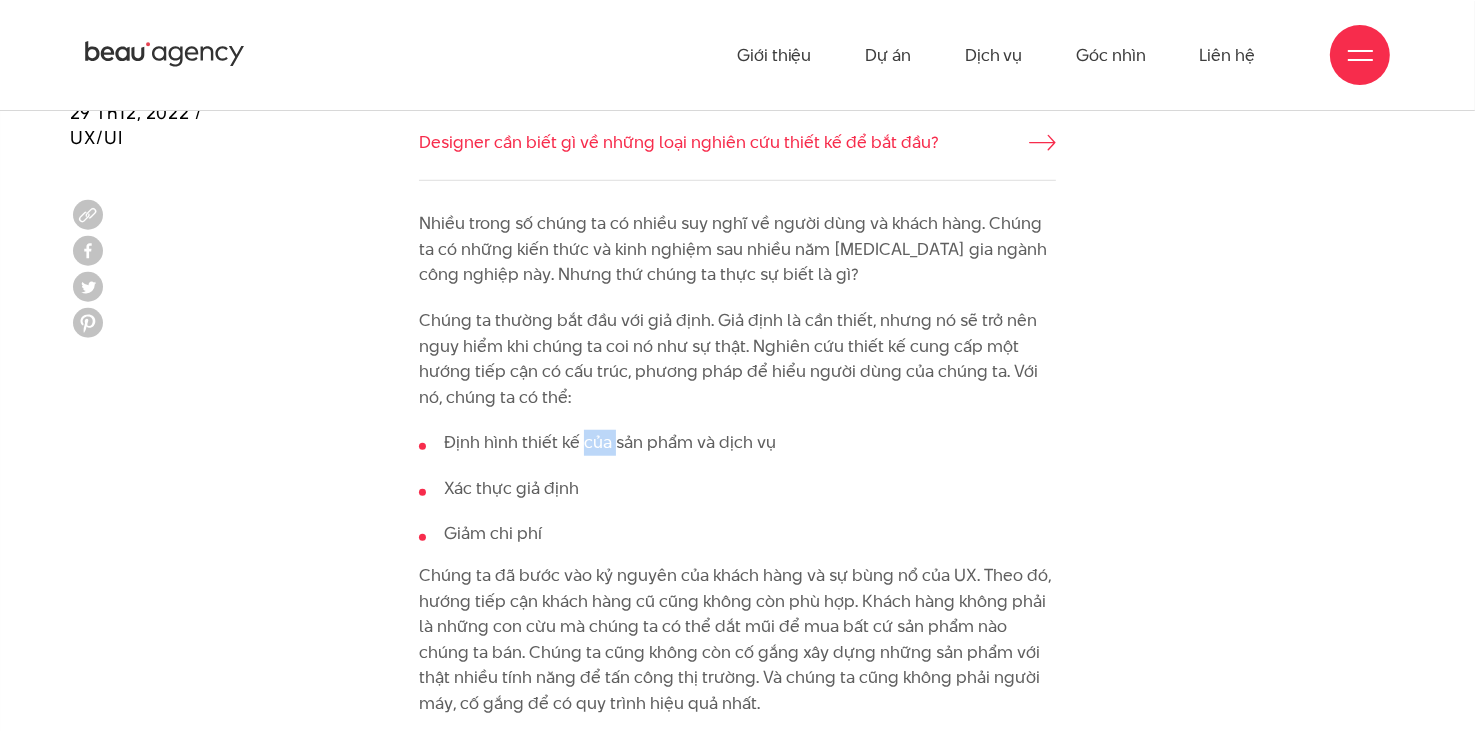 click on "Định hình thiết kế của sản phẩm và dịch vụ" at bounding box center [738, 443] 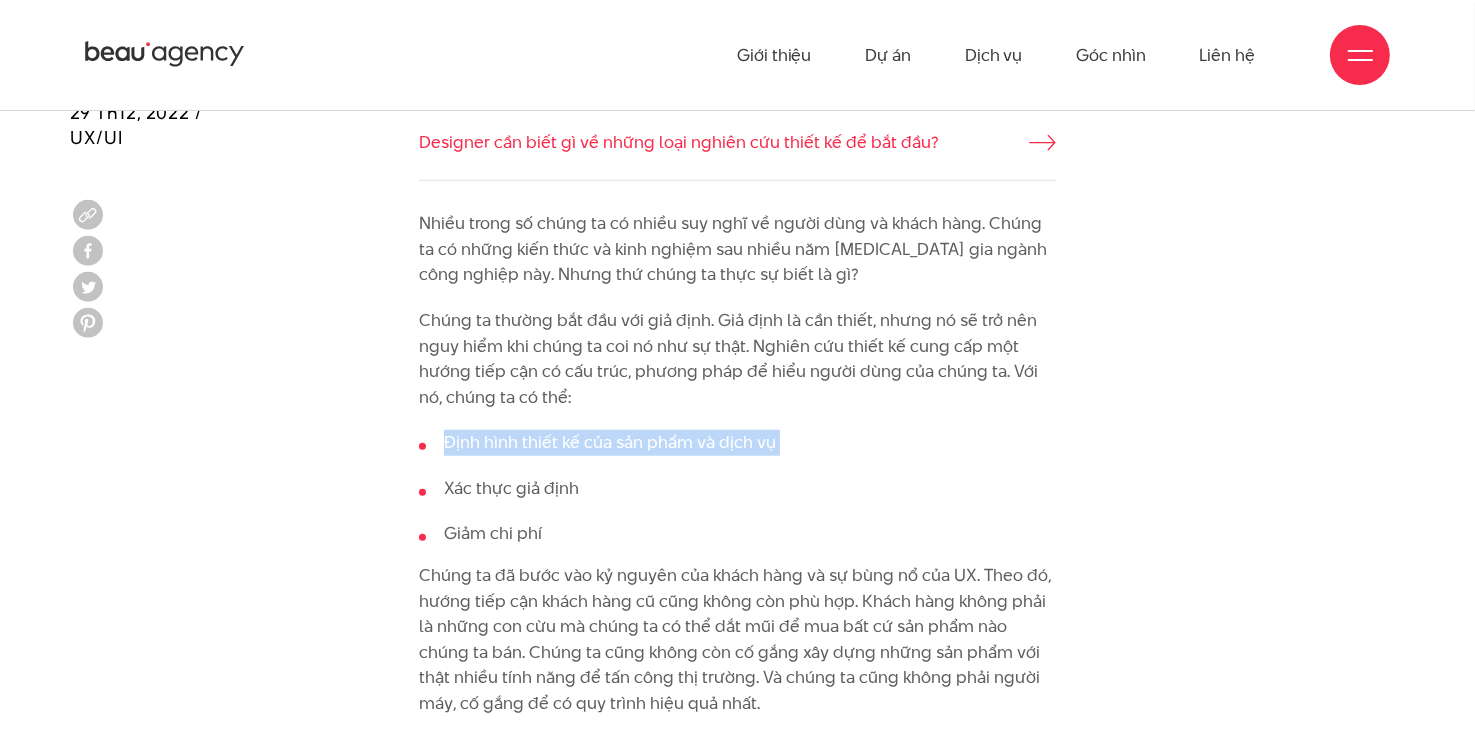 click on "Định hình thiết kế của sản phẩm và dịch vụ" at bounding box center (738, 443) 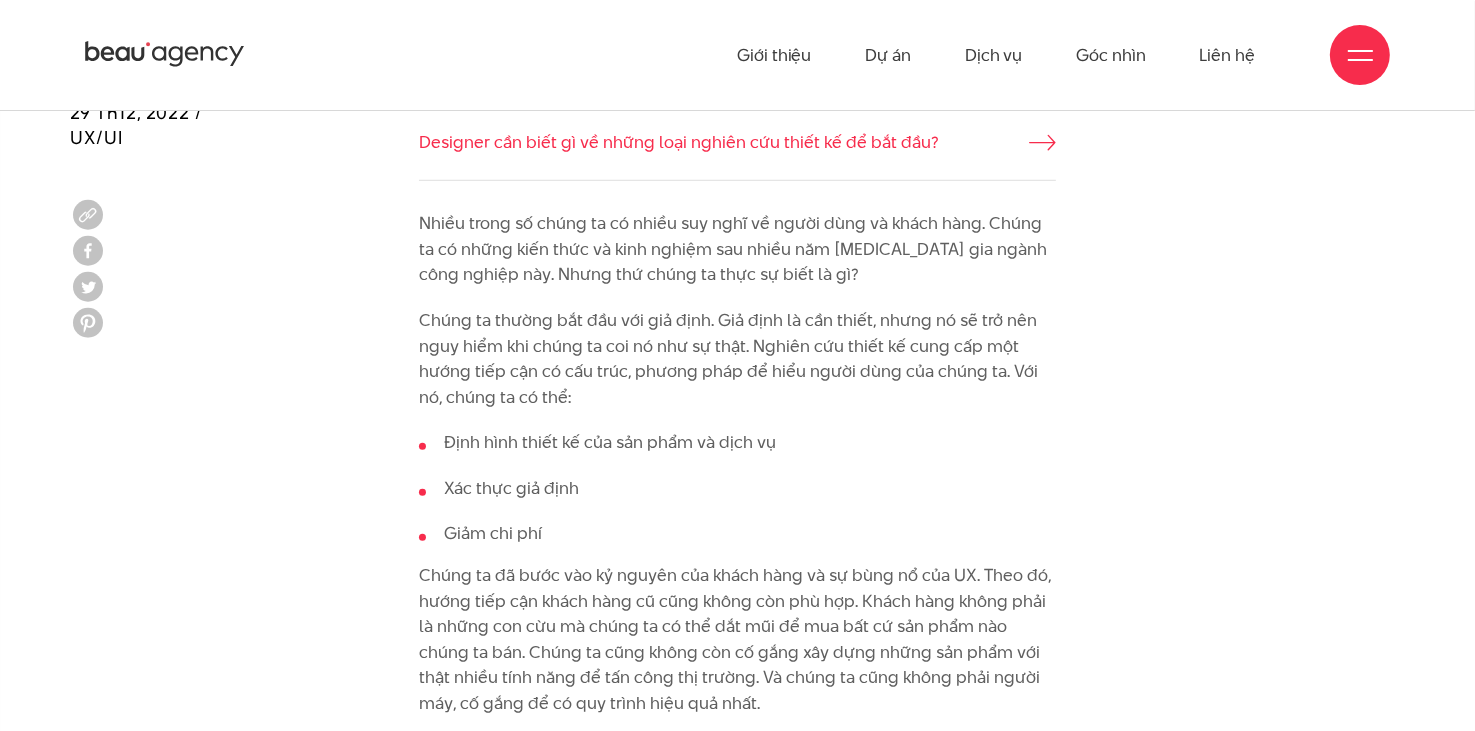 click on "Xác thực giả định" at bounding box center (738, 489) 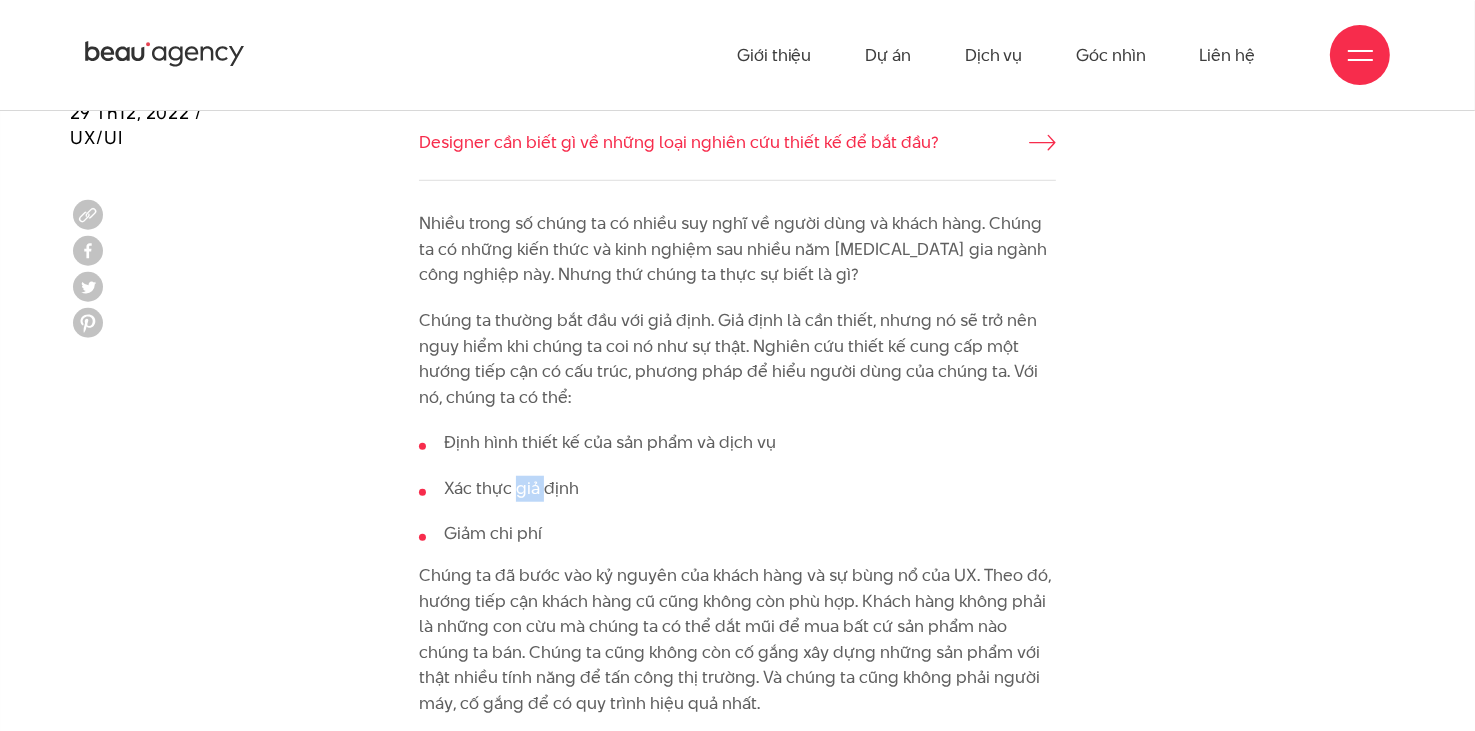click on "Xác thực giả định" at bounding box center [738, 489] 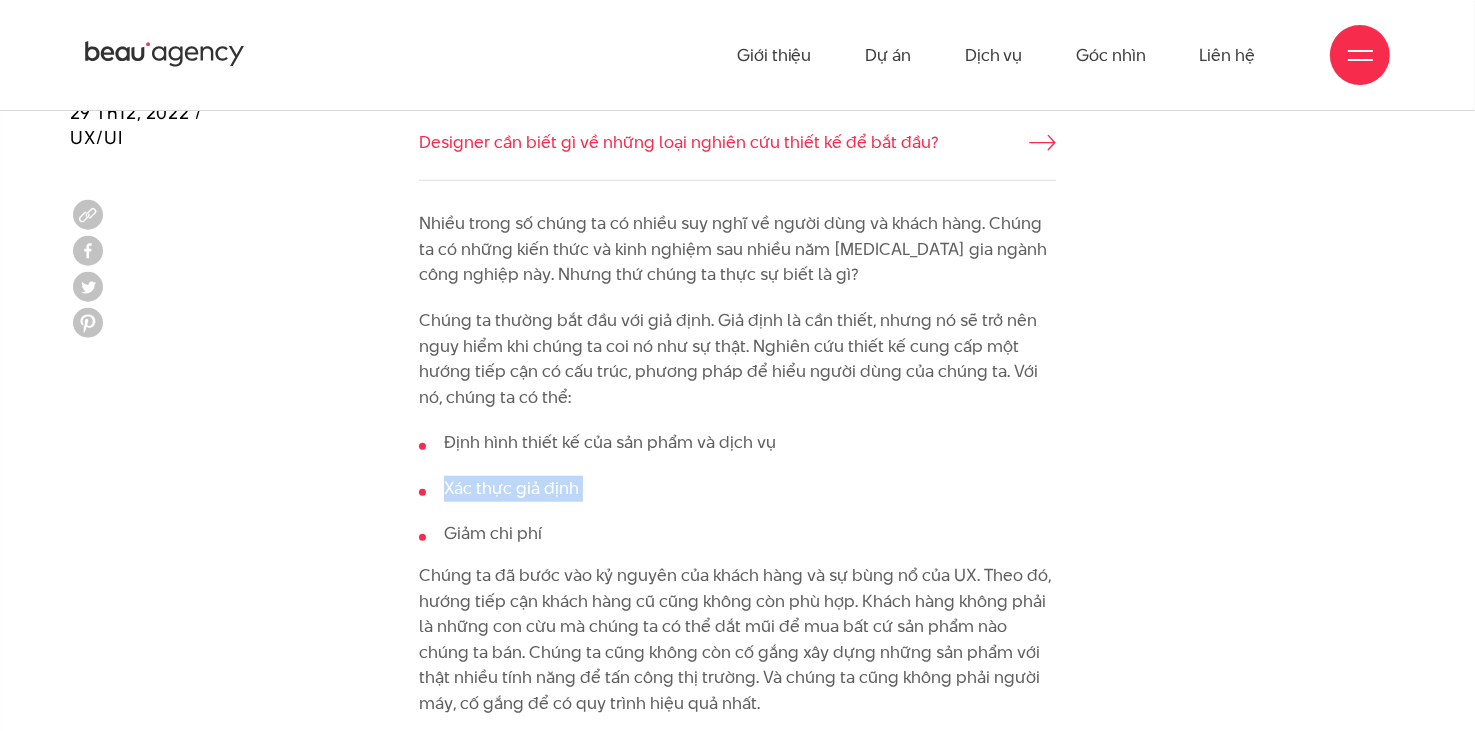 click on "Xác thực giả định" at bounding box center [738, 489] 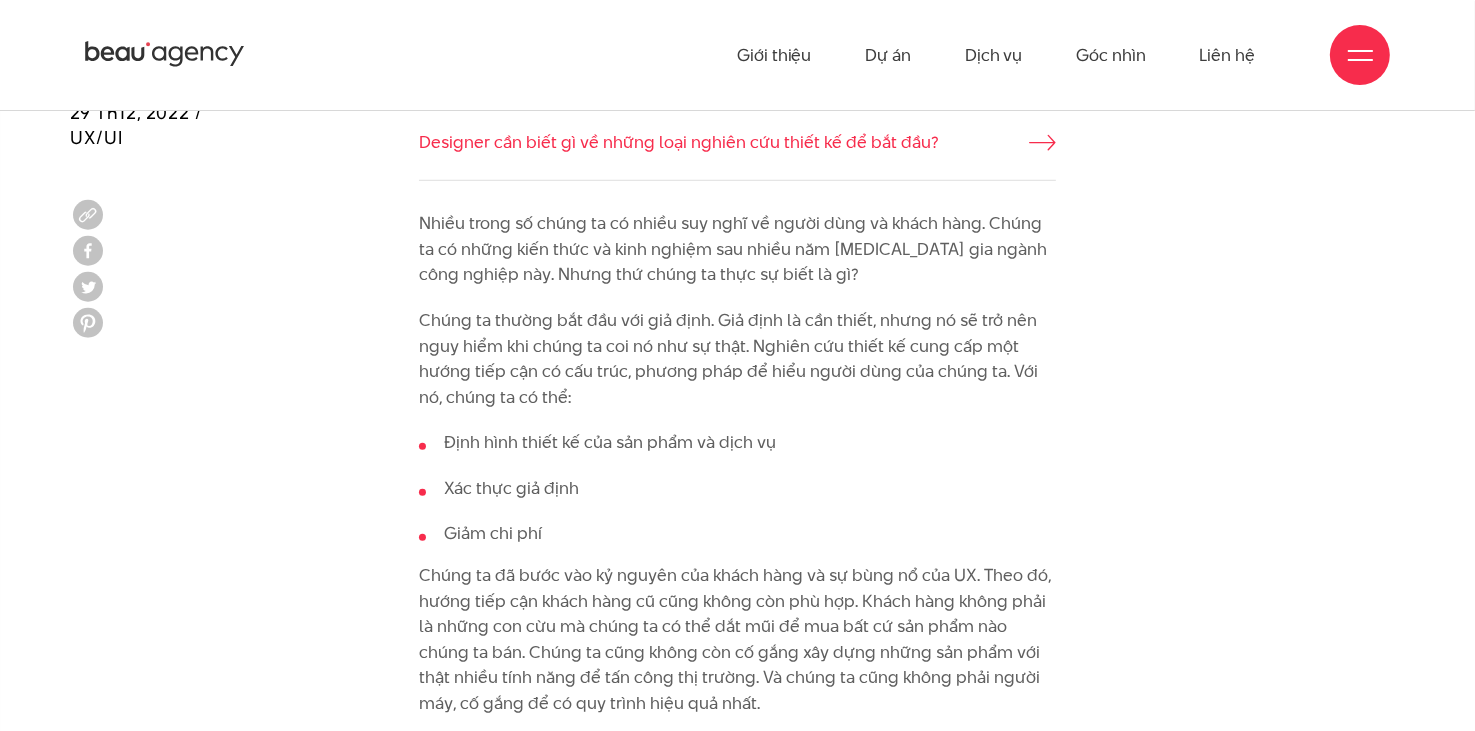 click on "Chúng ta thường bắt đầu với giả định. Giả định là cần thiết, nhưng nó sẽ trở nên nguy hiểm khi chúng ta coi nó như sự thật. Nghiên cứu thiết kế cung cấp một hướng tiếp cận có cấu trúc, phương pháp để hiểu người dùng của chúng ta. Với nó, chúng ta có thể:" at bounding box center (738, 359) 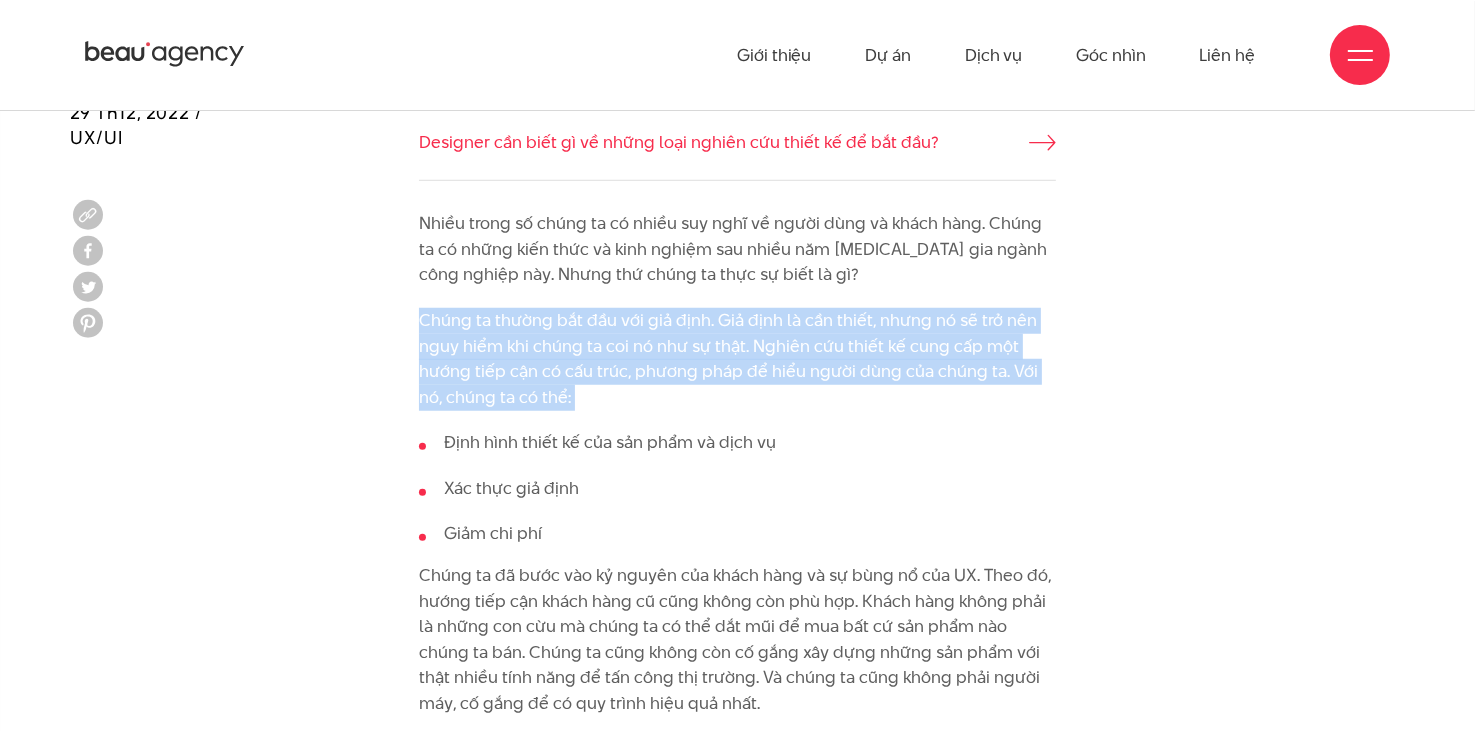 click on "Chúng ta thường bắt đầu với giả định. Giả định là cần thiết, nhưng nó sẽ trở nên nguy hiểm khi chúng ta coi nó như sự thật. Nghiên cứu thiết kế cung cấp một hướng tiếp cận có cấu trúc, phương pháp để hiểu người dùng của chúng ta. Với nó, chúng ta có thể:" at bounding box center [738, 359] 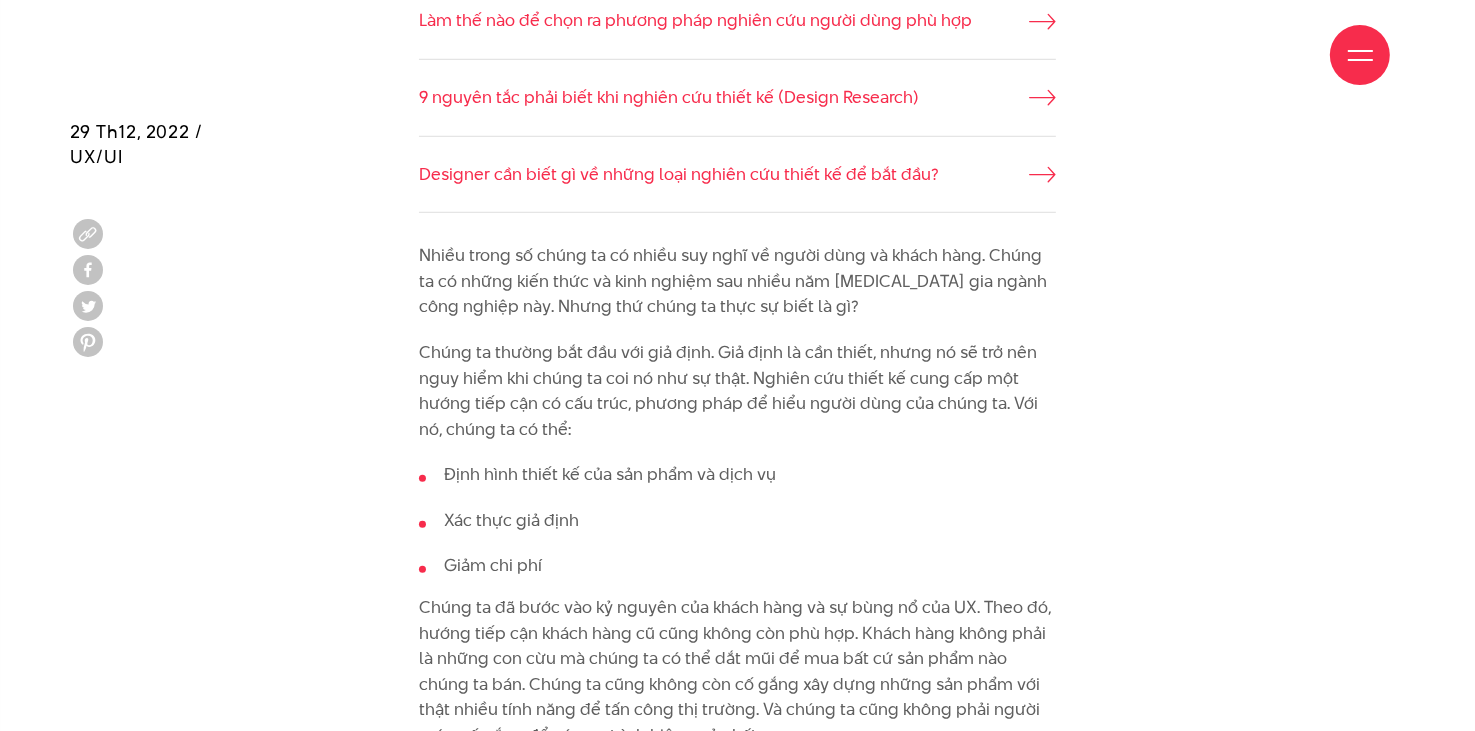 scroll, scrollTop: 1500, scrollLeft: 0, axis: vertical 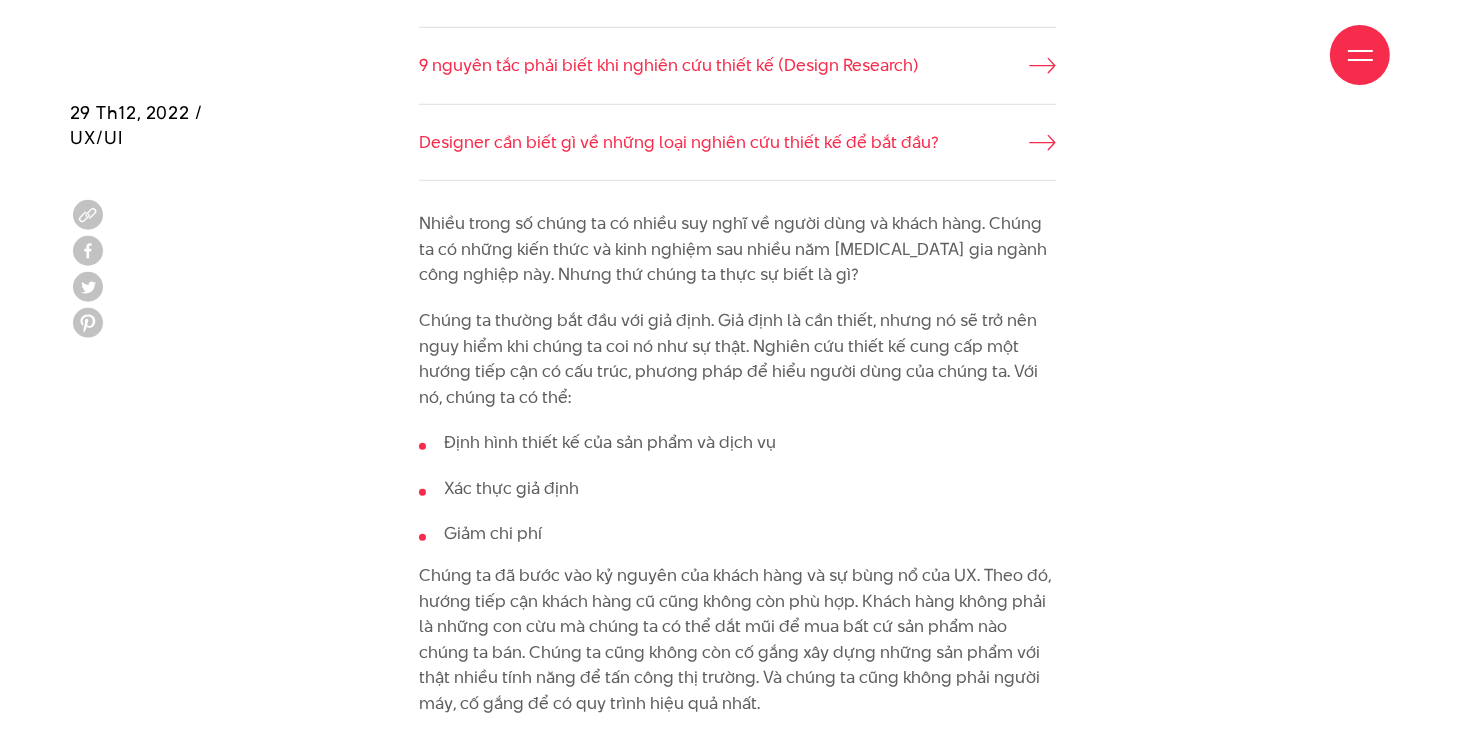 click on "Chúng ta thường bắt đầu với giả định. Giả định là cần thiết, nhưng nó sẽ trở nên nguy hiểm khi chúng ta coi nó như sự thật. Nghiên cứu thiết kế cung cấp một hướng tiếp cận có cấu trúc, phương pháp để hiểu người dùng của chúng ta. Với nó, chúng ta có thể:" at bounding box center (738, 359) 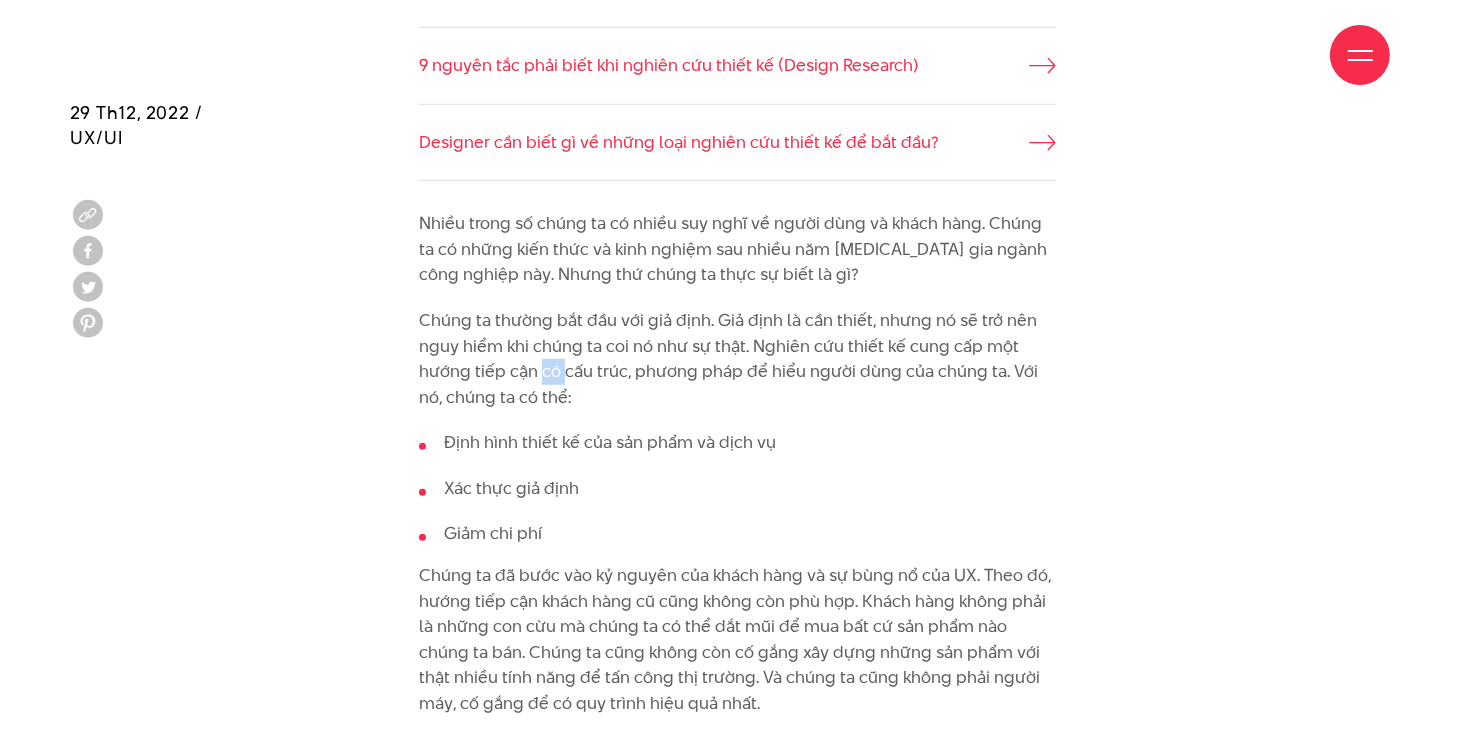 click on "Chúng ta thường bắt đầu với giả định. Giả định là cần thiết, nhưng nó sẽ trở nên nguy hiểm khi chúng ta coi nó như sự thật. Nghiên cứu thiết kế cung cấp một hướng tiếp cận có cấu trúc, phương pháp để hiểu người dùng của chúng ta. Với nó, chúng ta có thể:" at bounding box center [738, 359] 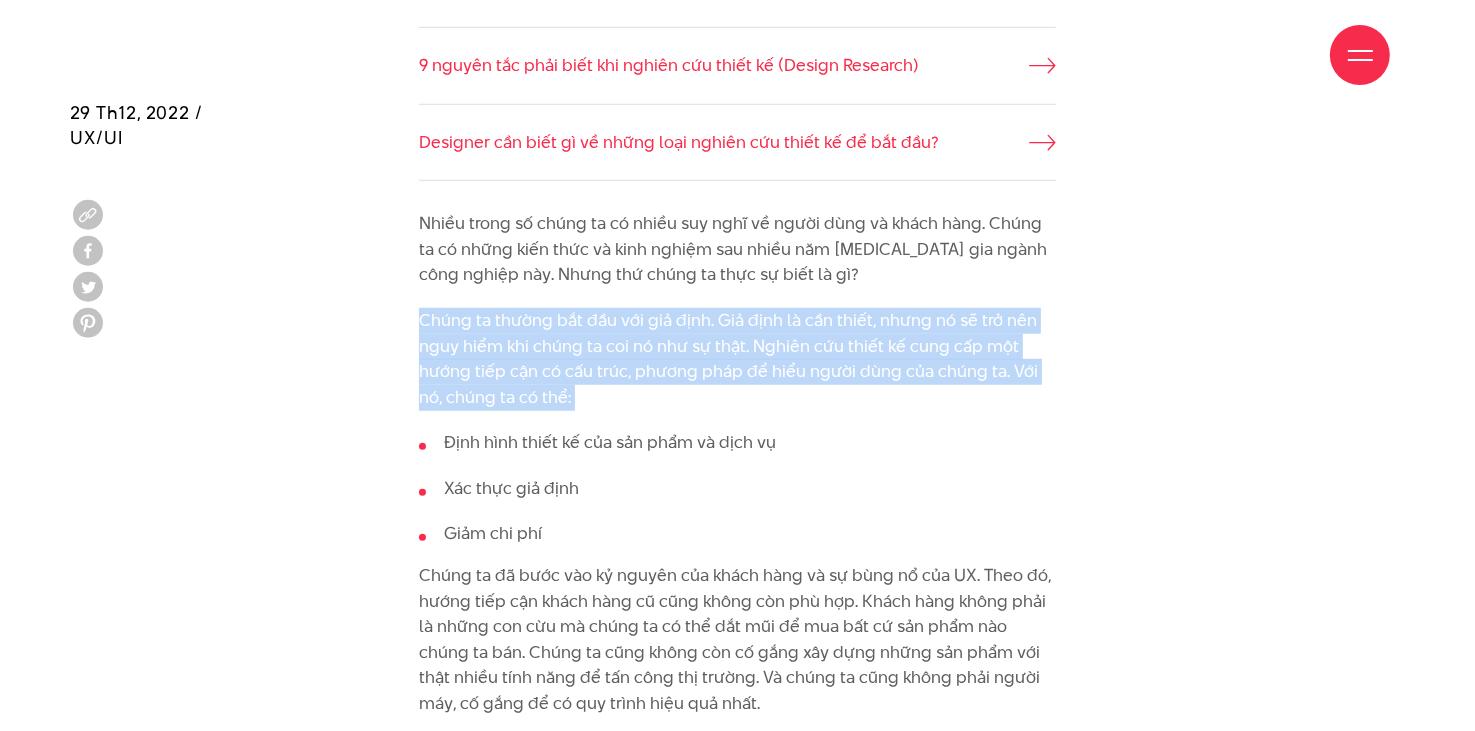 click on "Chúng ta thường bắt đầu với giả định. Giả định là cần thiết, nhưng nó sẽ trở nên nguy hiểm khi chúng ta coi nó như sự thật. Nghiên cứu thiết kế cung cấp một hướng tiếp cận có cấu trúc, phương pháp để hiểu người dùng của chúng ta. Với nó, chúng ta có thể:" at bounding box center [738, 359] 